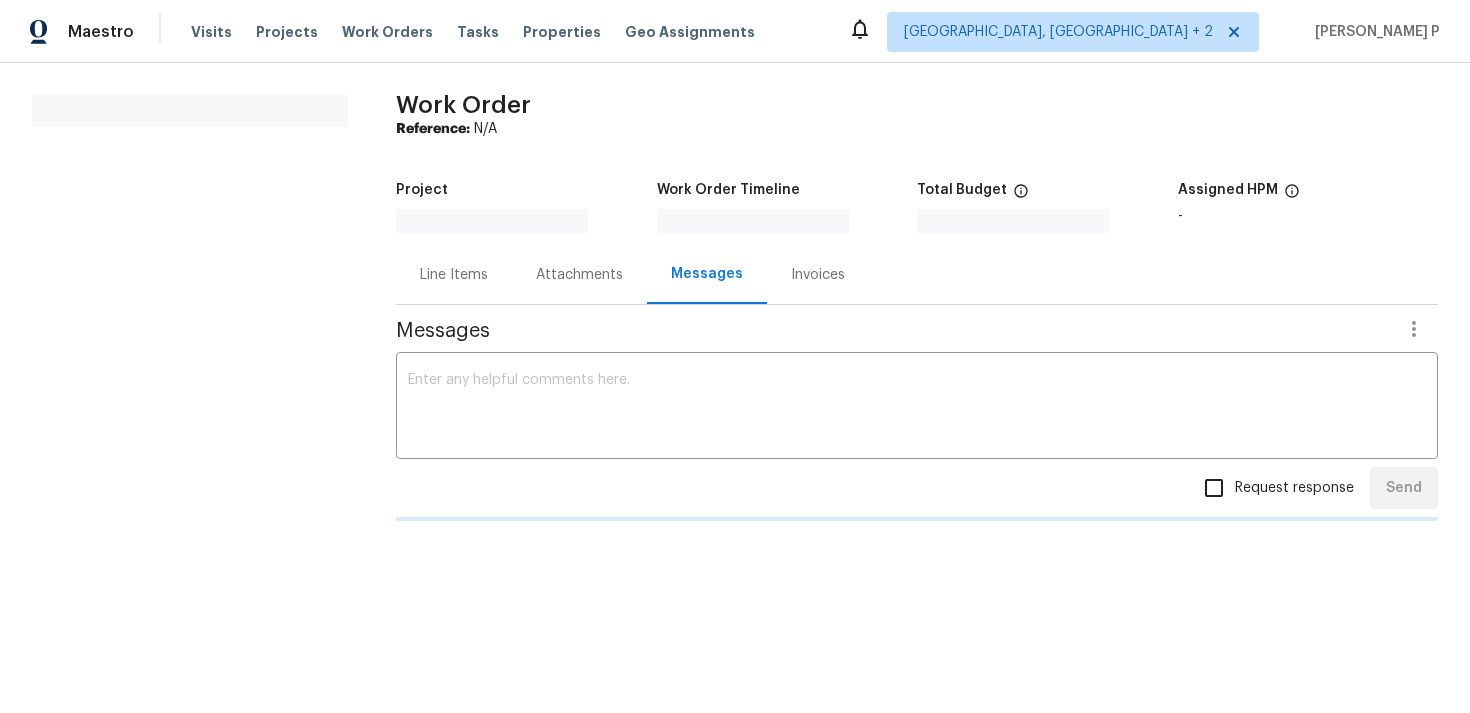 scroll, scrollTop: 0, scrollLeft: 0, axis: both 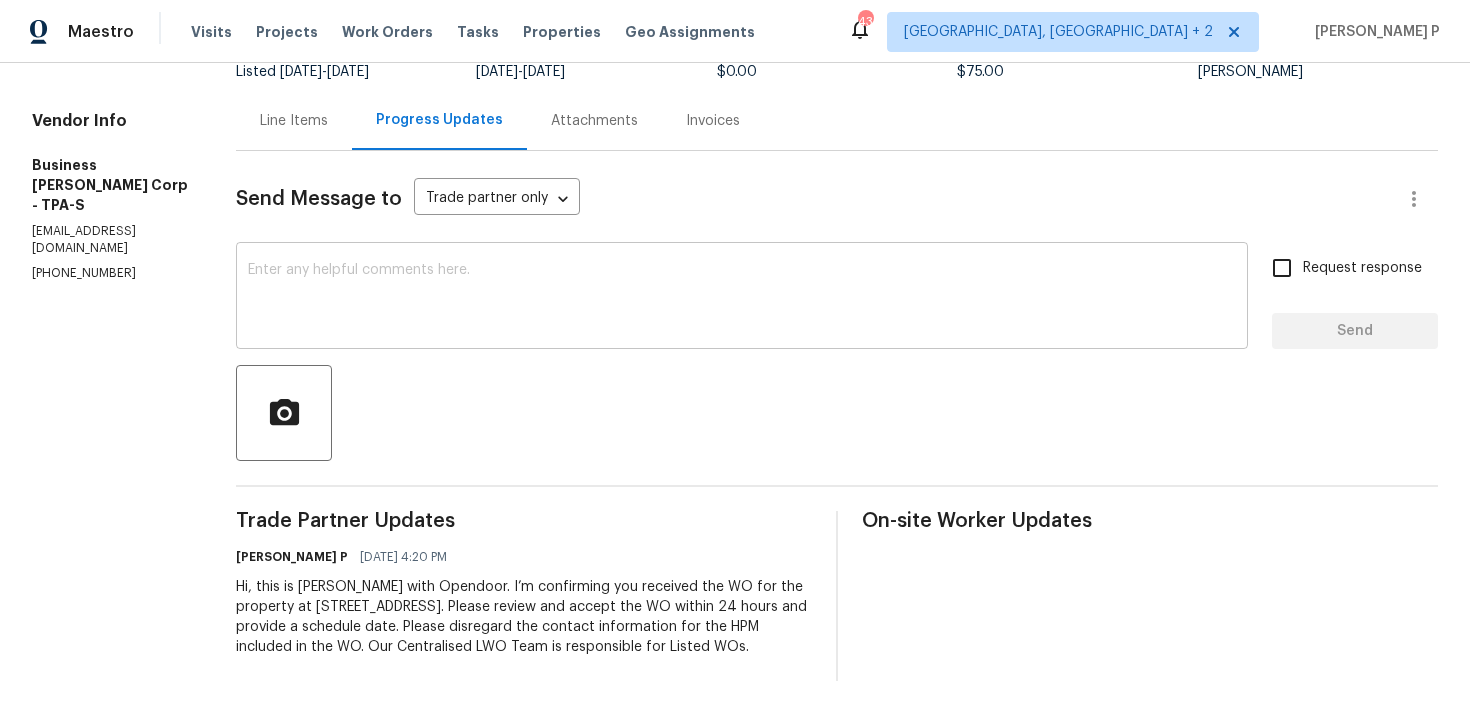 click at bounding box center [742, 298] 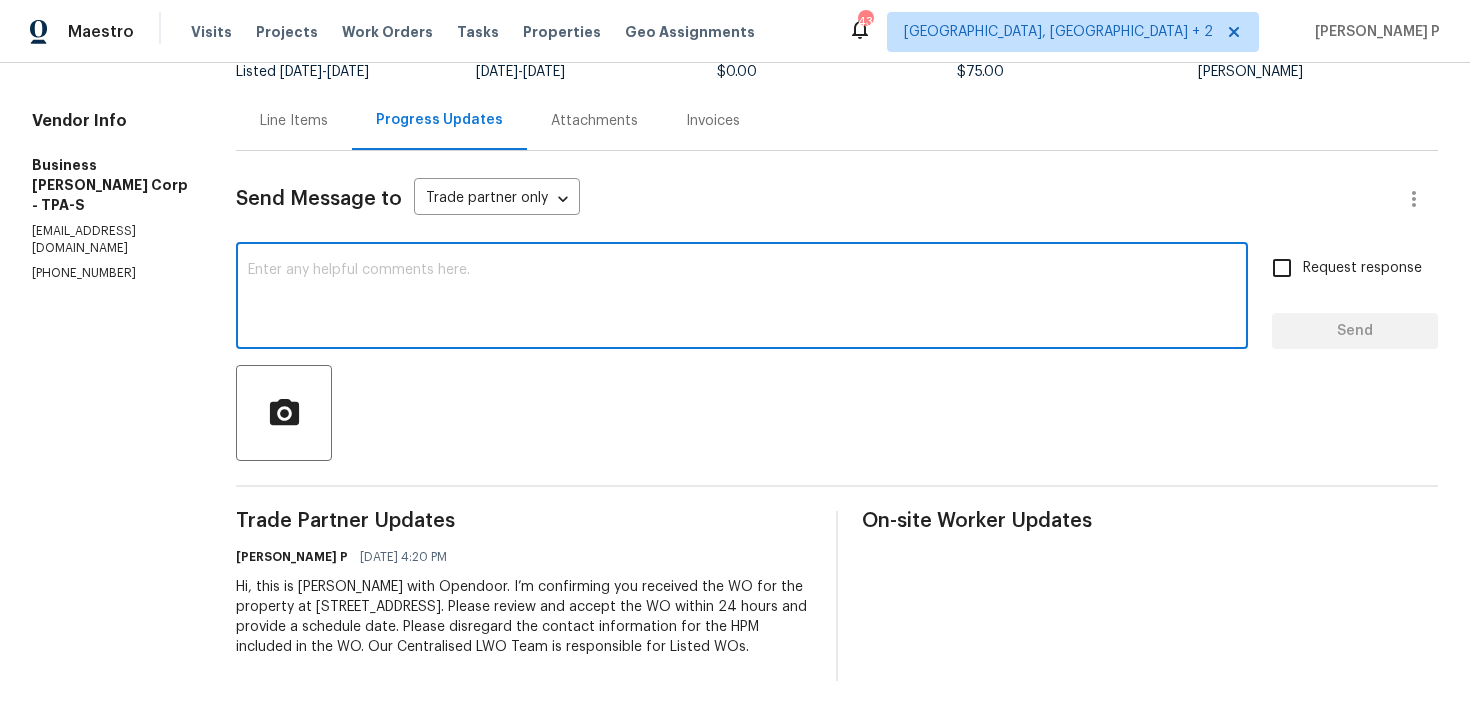 paste on "Just a reminder: Please accept the work order within an hour to avoid reassignment. Thank you." 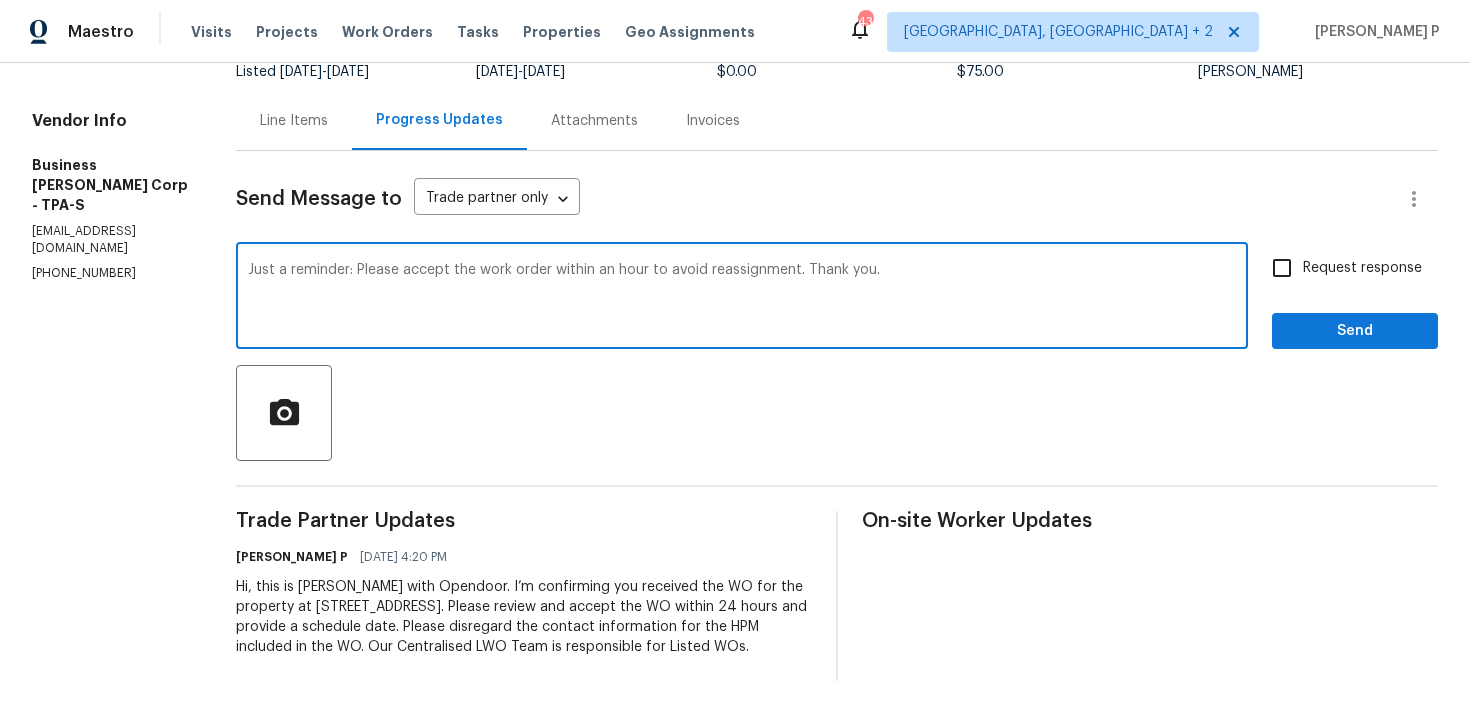 type on "Just a reminder: Please accept the work order within an hour to avoid reassignment. Thank you." 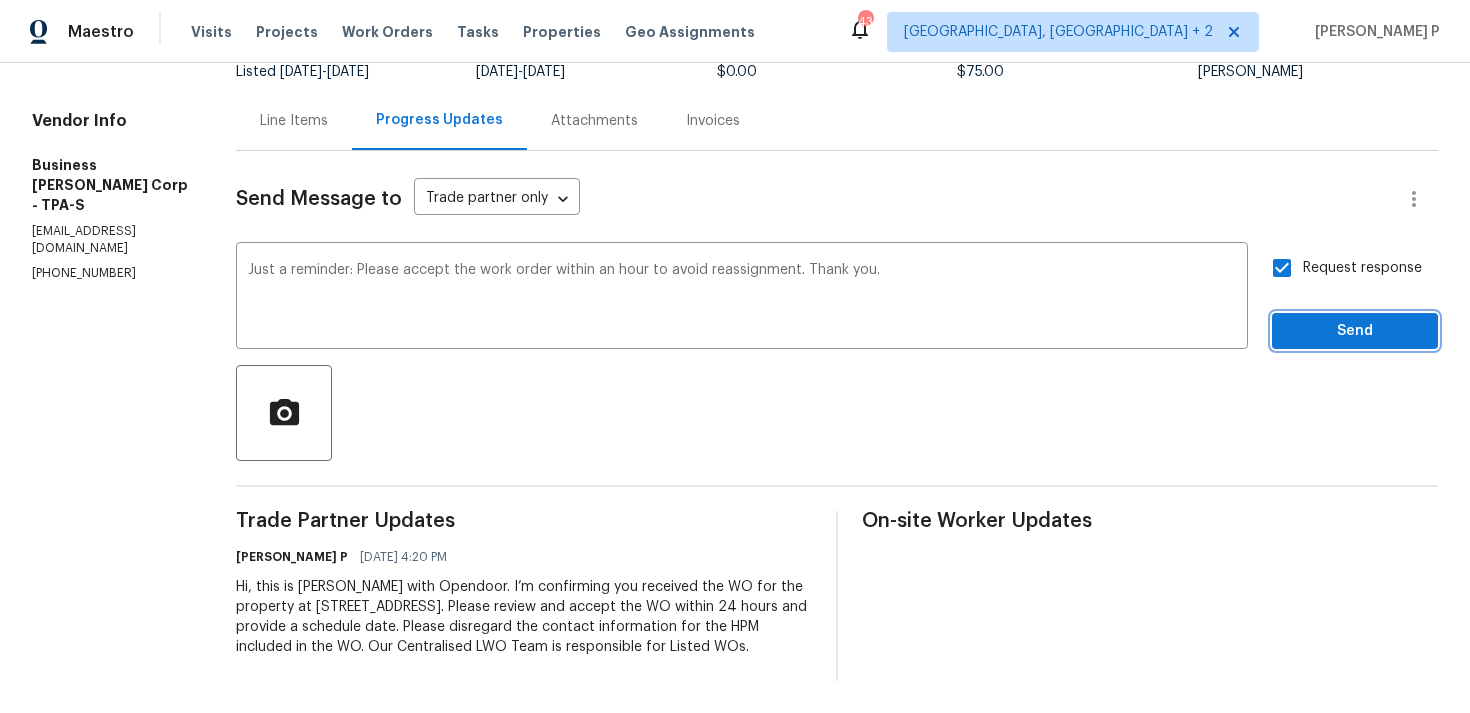 click on "Send" at bounding box center [1355, 331] 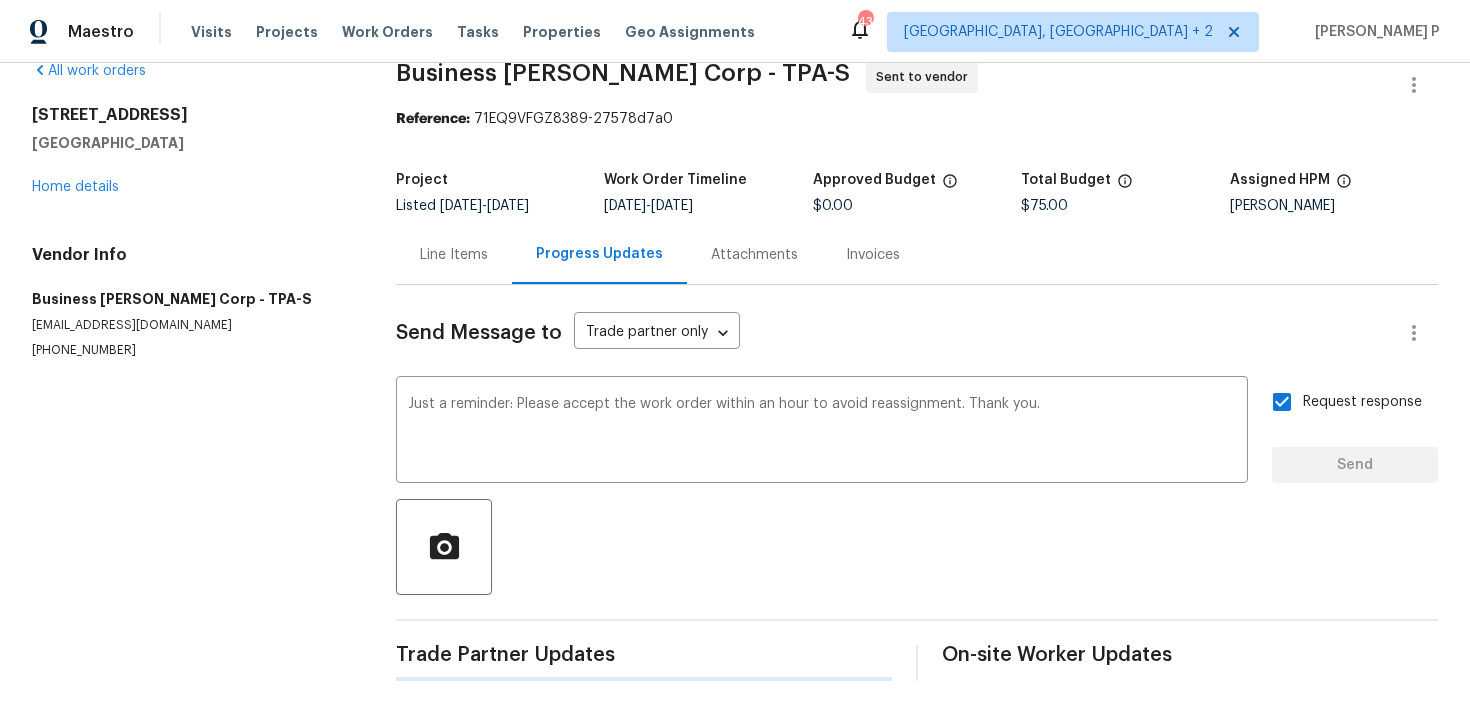 type 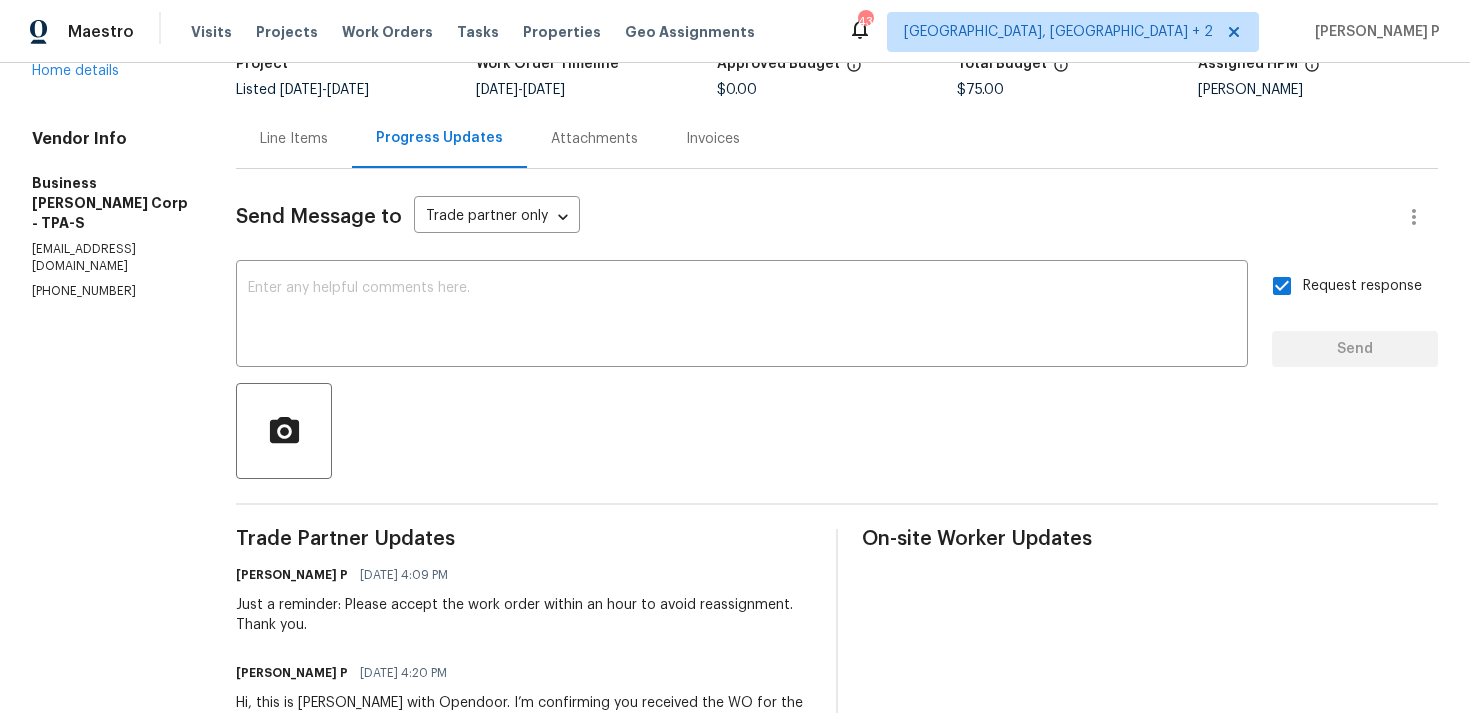 scroll, scrollTop: 146, scrollLeft: 0, axis: vertical 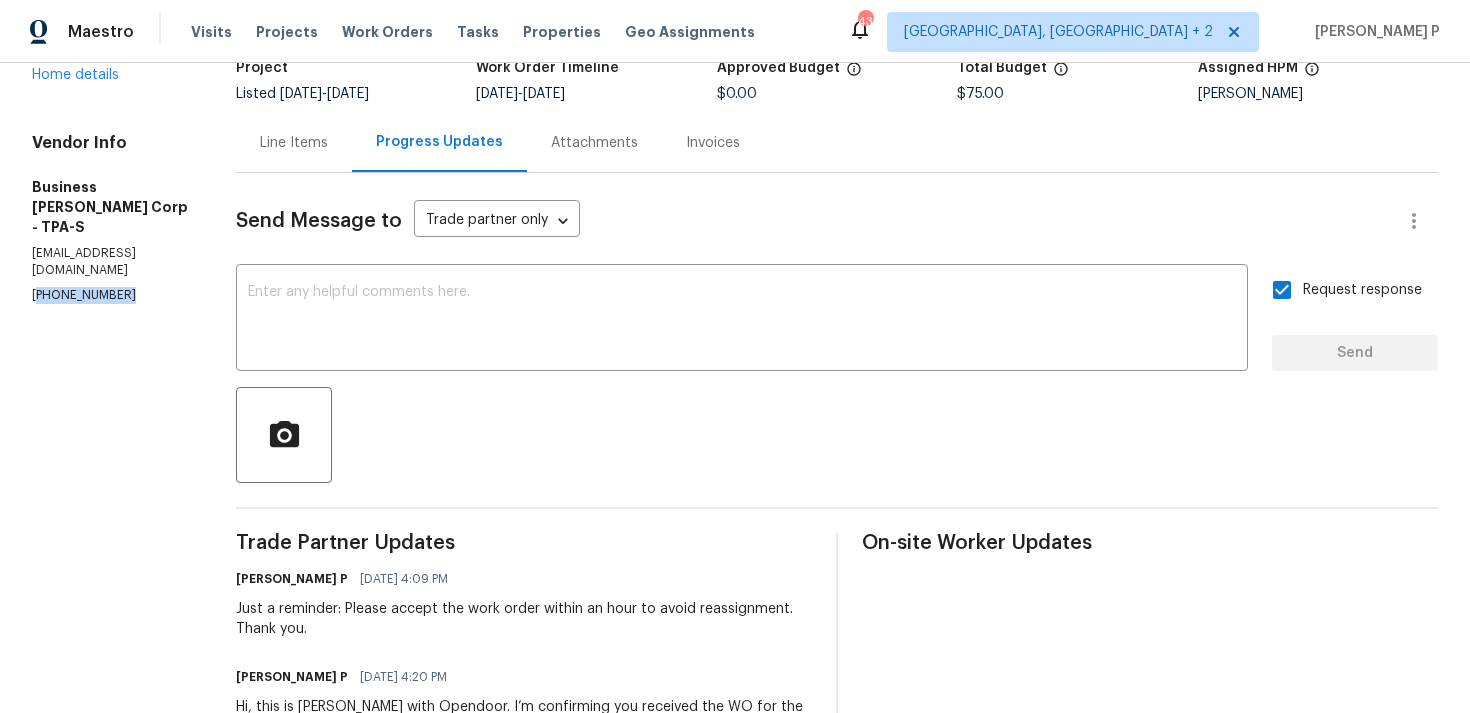 drag, startPoint x: 130, startPoint y: 301, endPoint x: 33, endPoint y: 303, distance: 97.020615 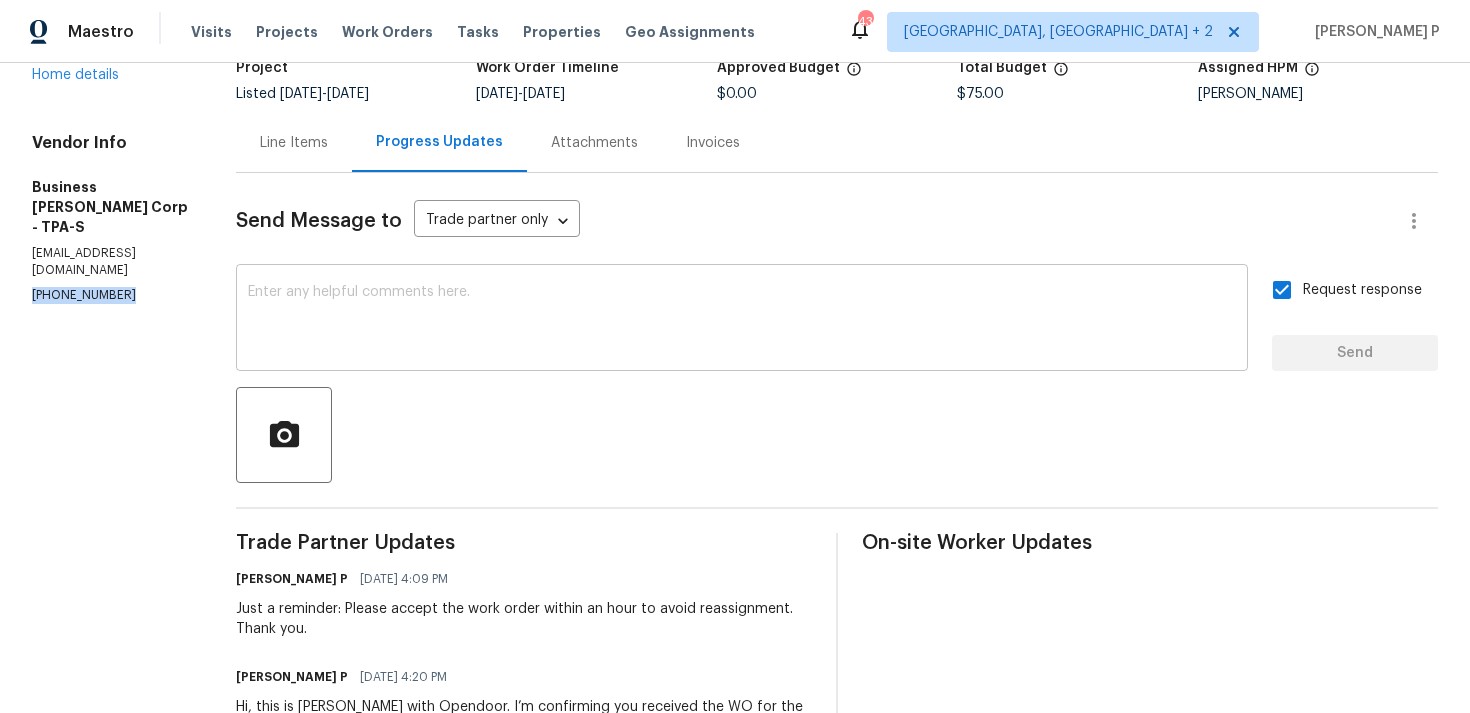 copy on "(813) 547-1943" 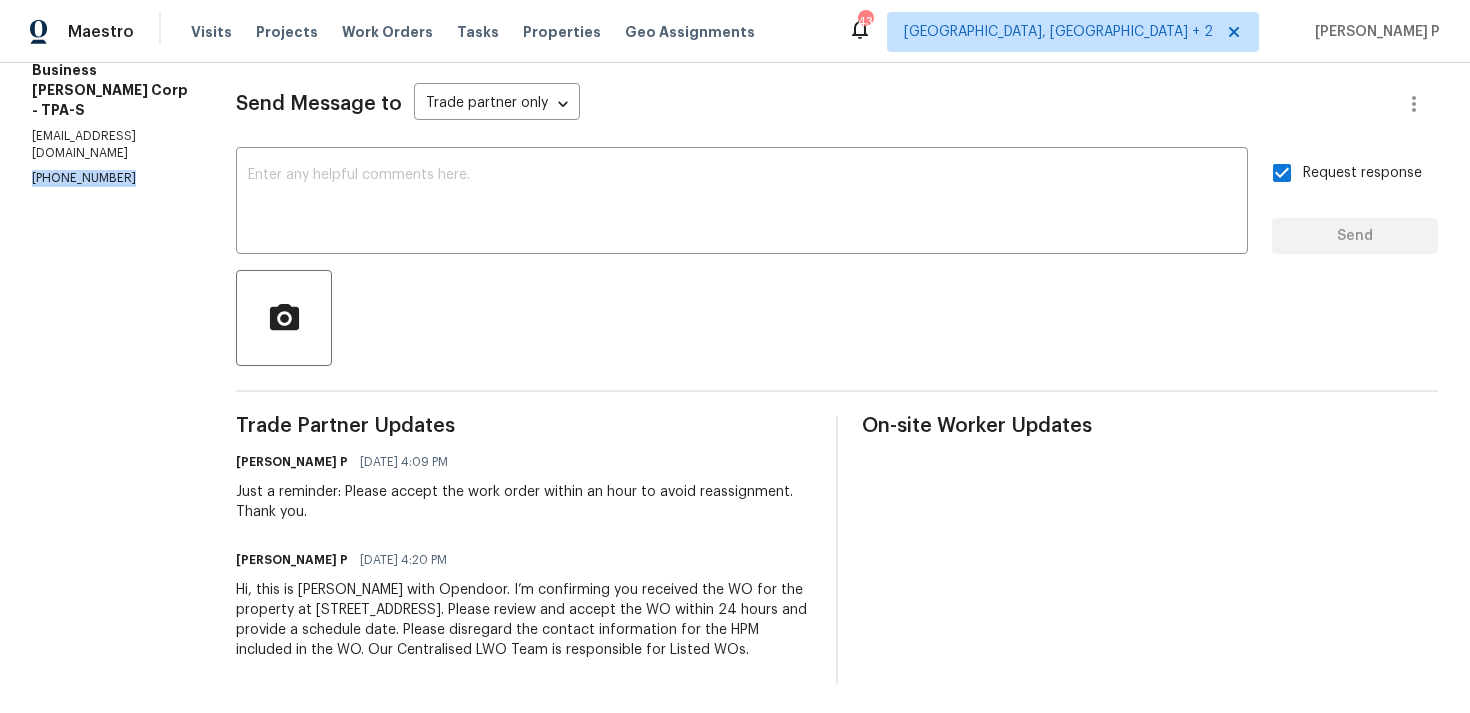 scroll, scrollTop: 286, scrollLeft: 0, axis: vertical 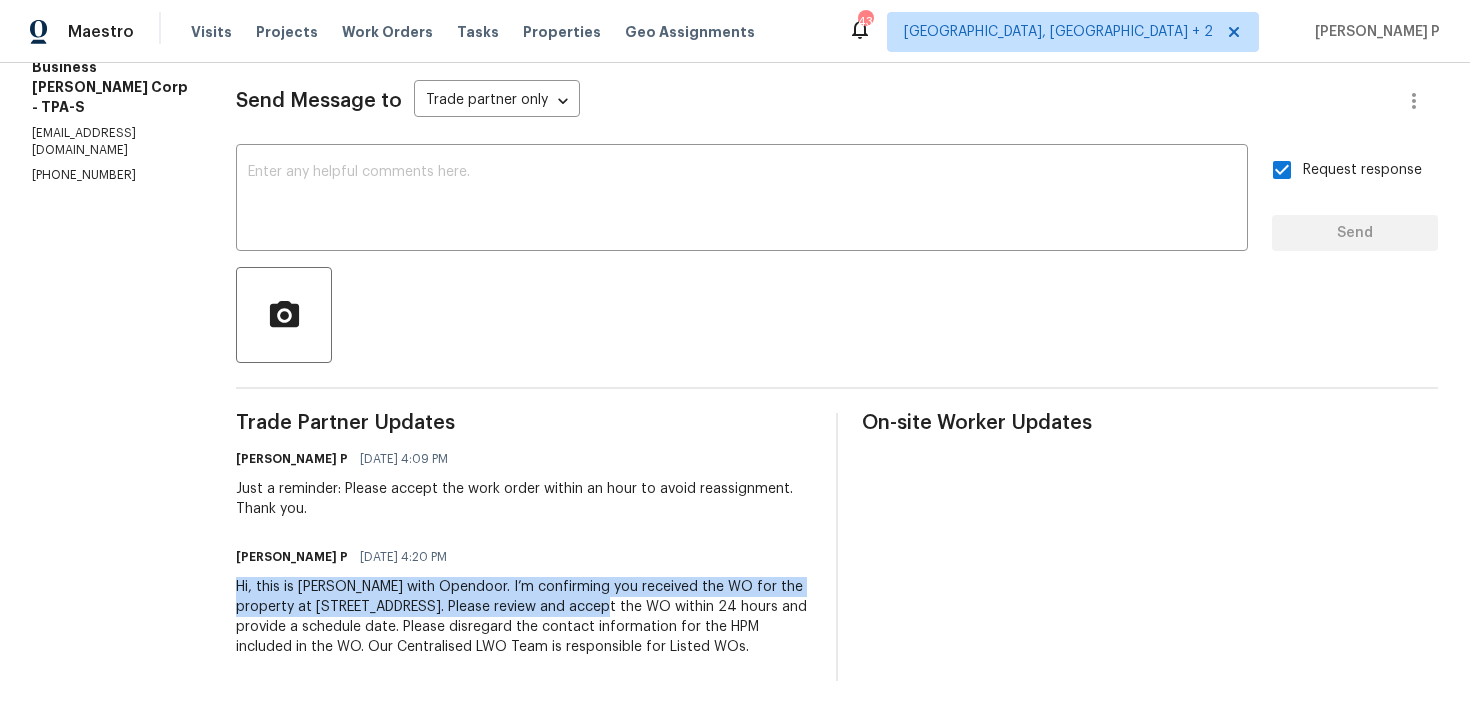 drag, startPoint x: 250, startPoint y: 564, endPoint x: 664, endPoint y: 582, distance: 414.3911 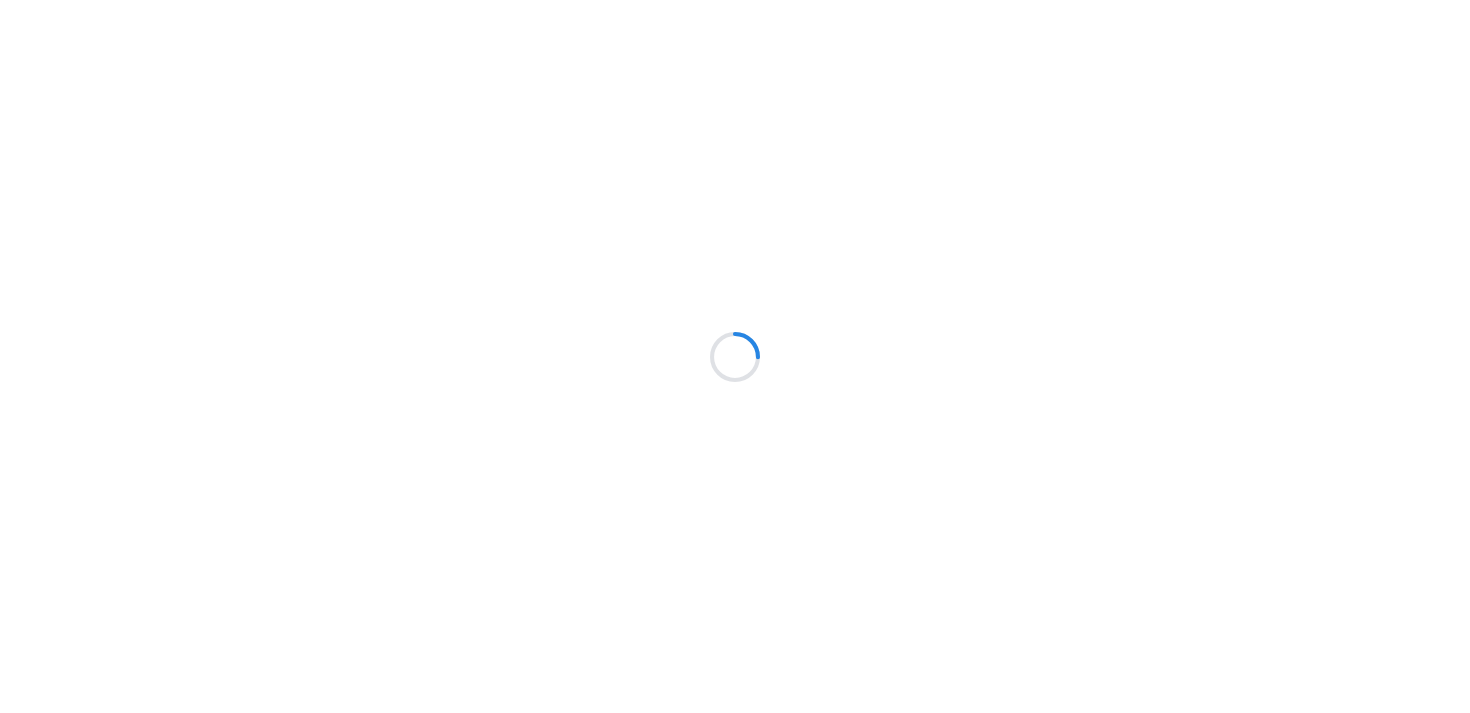 scroll, scrollTop: 0, scrollLeft: 0, axis: both 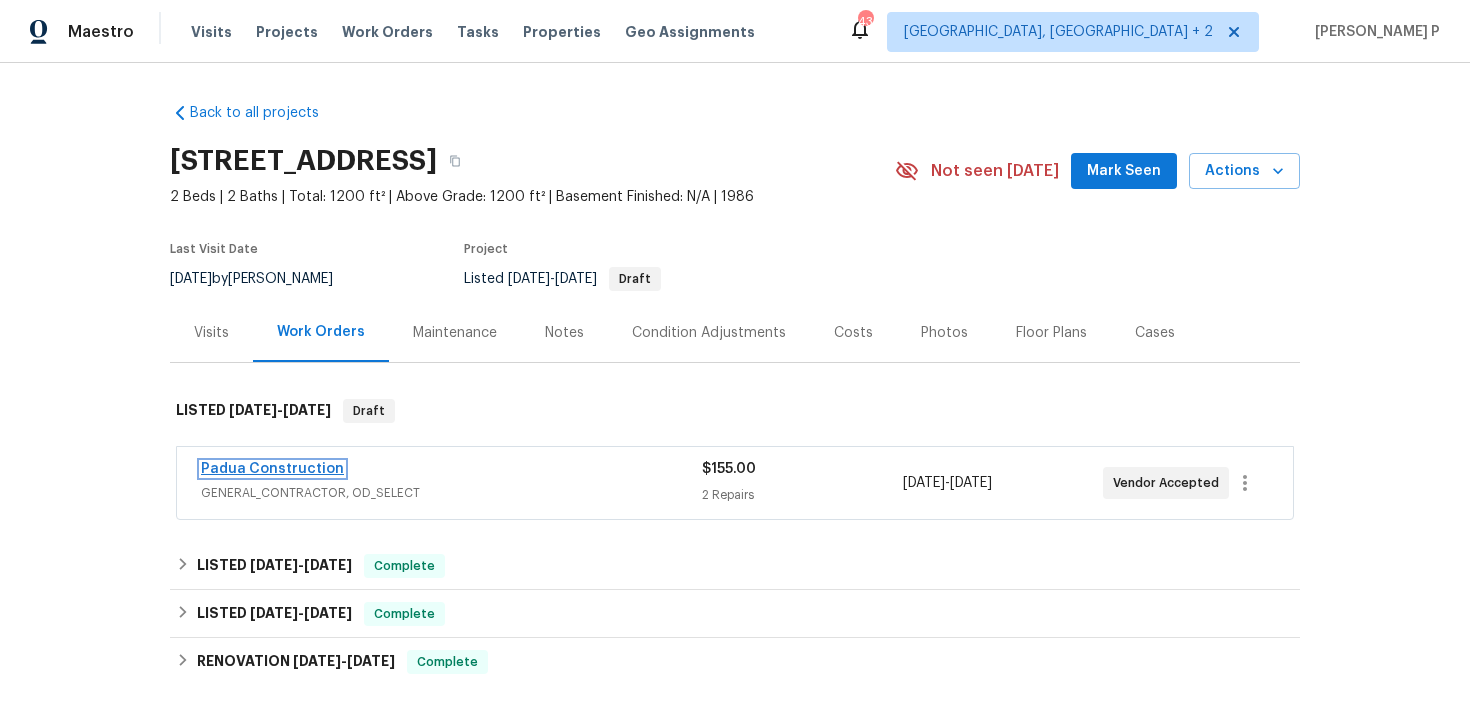 click on "Padua Construction" at bounding box center [272, 469] 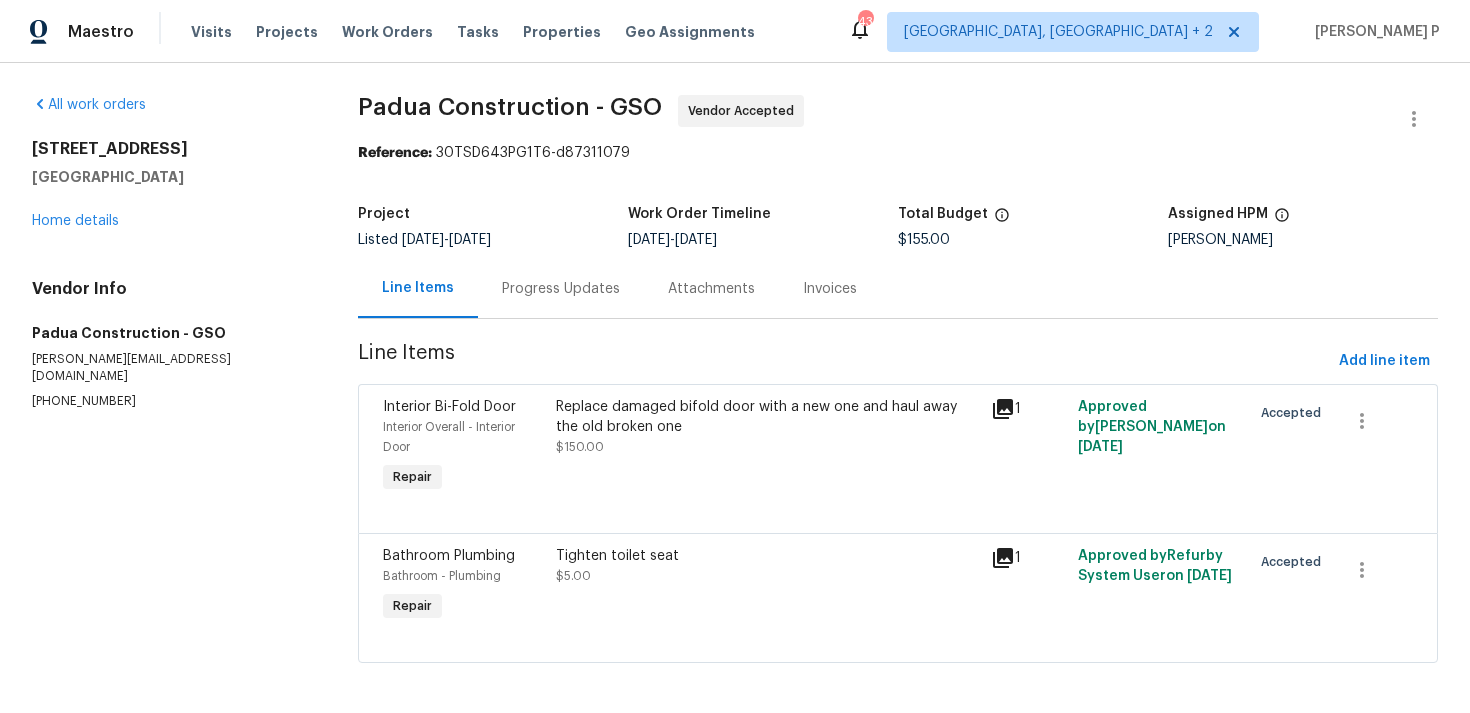 scroll, scrollTop: 7, scrollLeft: 0, axis: vertical 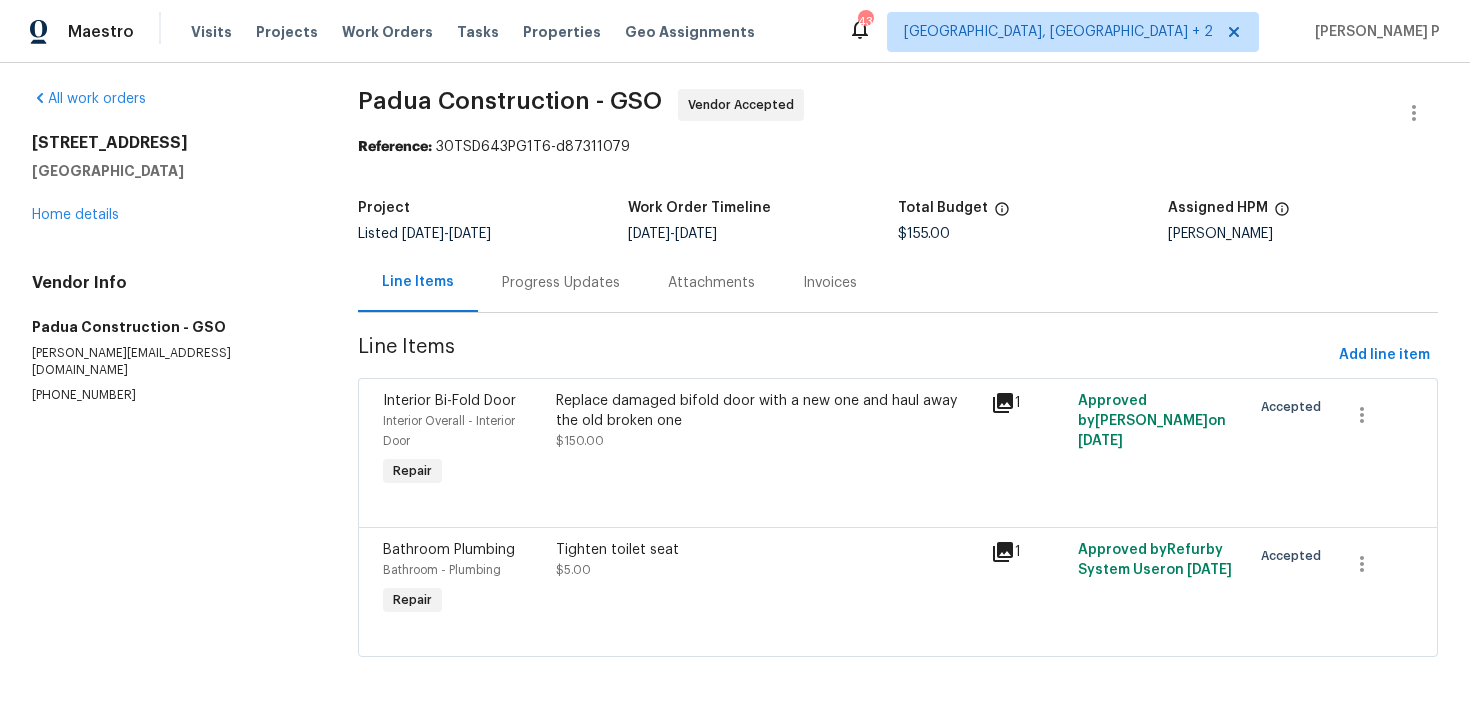 click on "All work orders [STREET_ADDRESS][PERSON_NAME] Home details Vendor Info Padua Construction - GSO [PERSON_NAME][EMAIL_ADDRESS][DOMAIN_NAME] [PHONE_NUMBER]" at bounding box center (171, 246) 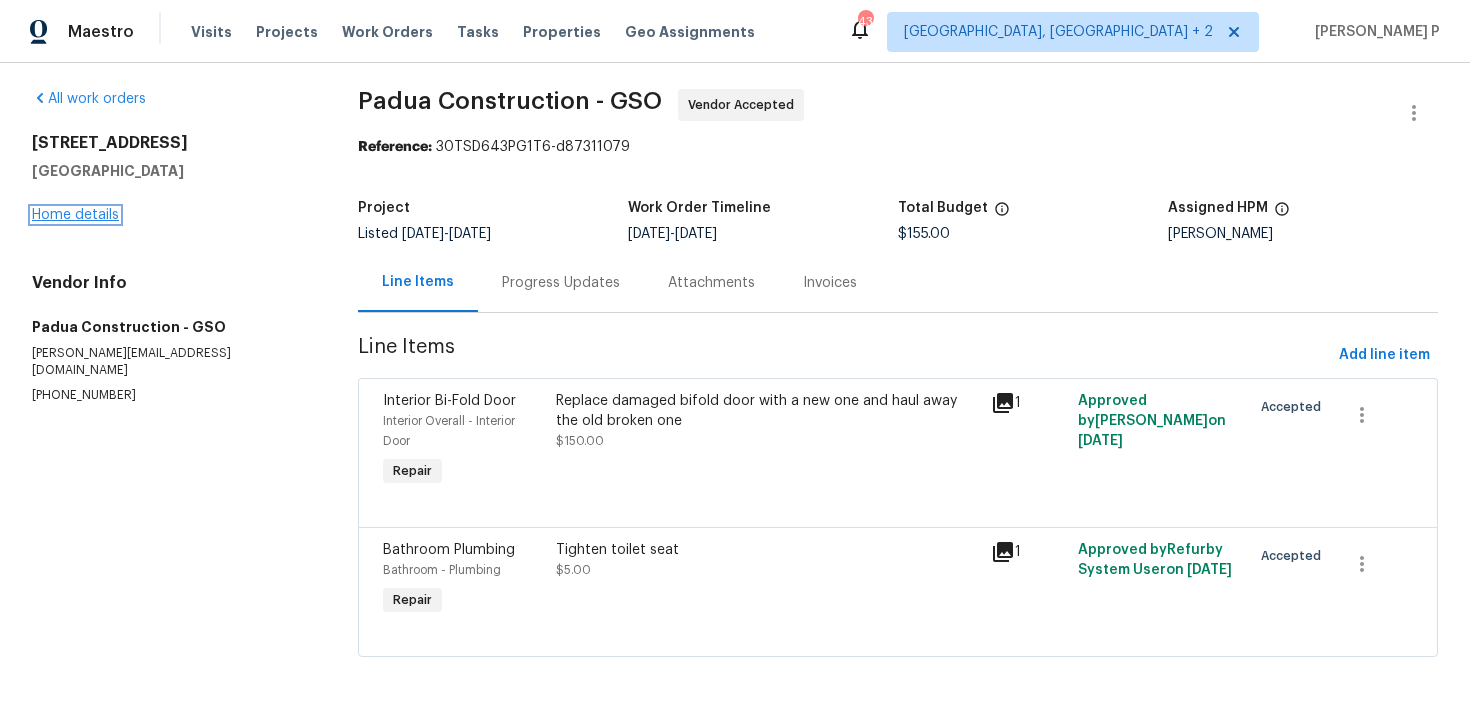 click on "Home details" at bounding box center (75, 215) 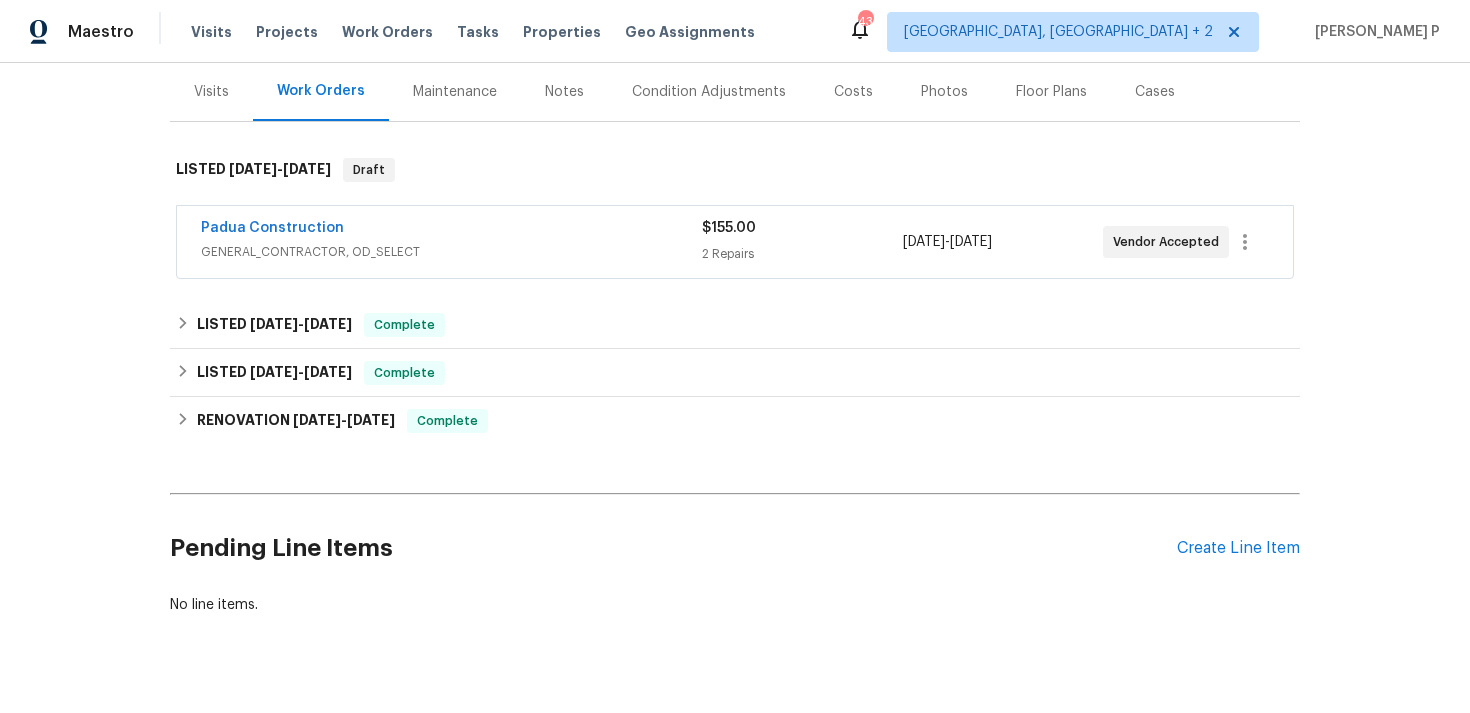 scroll, scrollTop: 263, scrollLeft: 0, axis: vertical 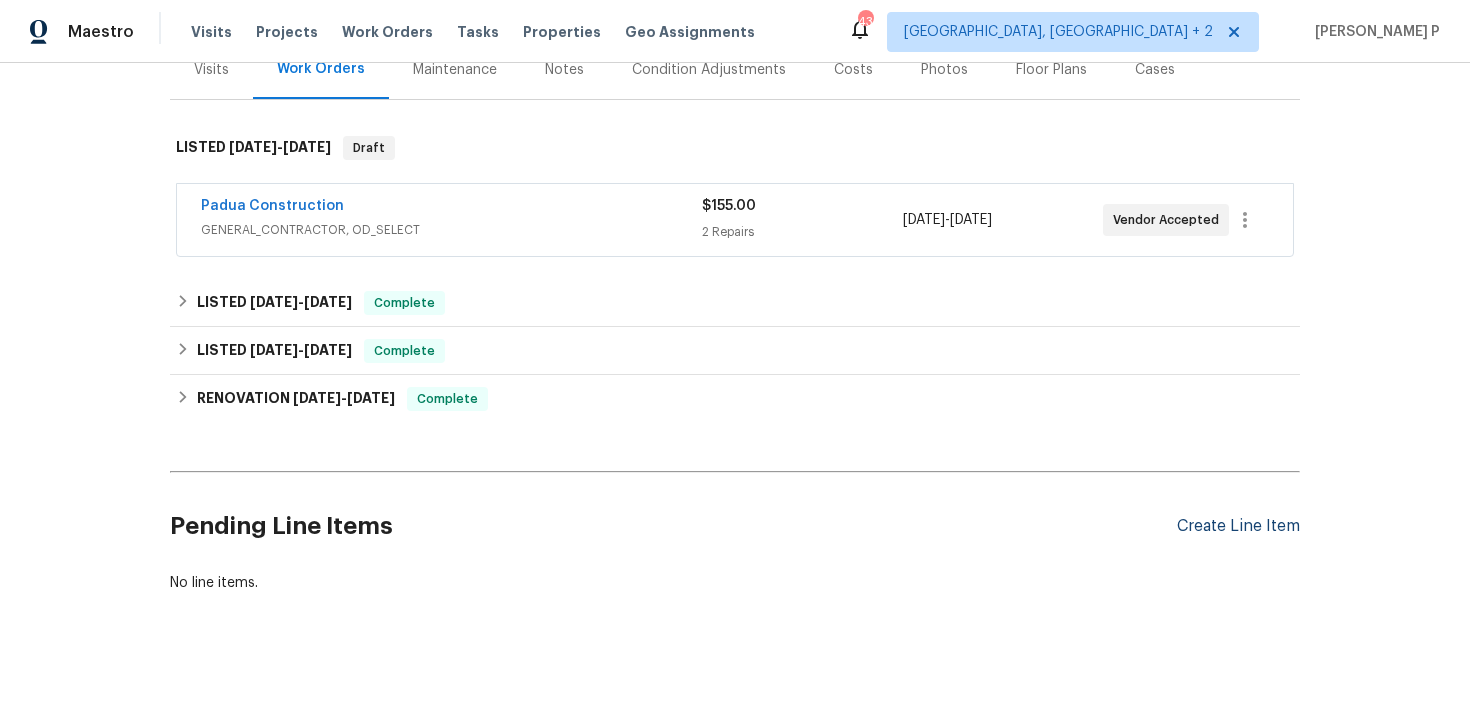 click on "Create Line Item" at bounding box center [1238, 526] 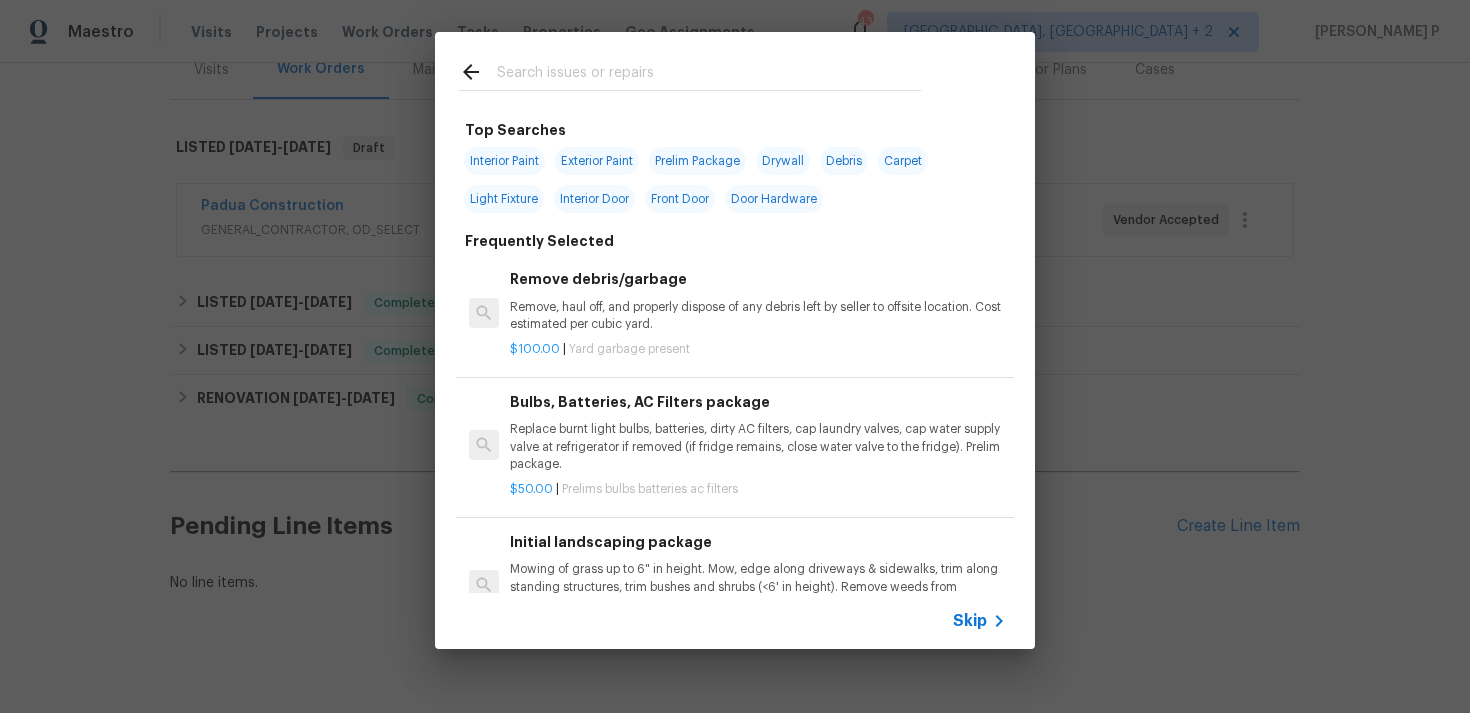 click on "Skip" at bounding box center (982, 621) 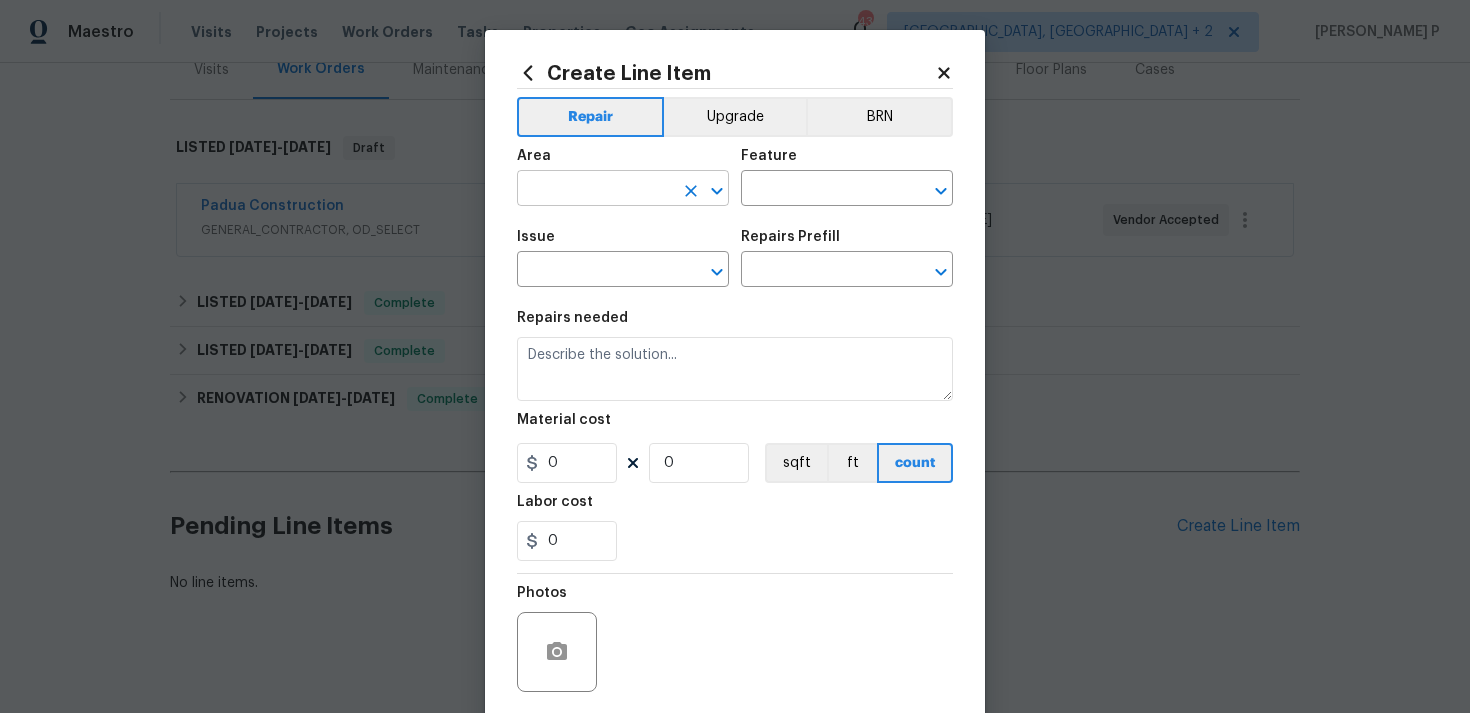 click at bounding box center (595, 190) 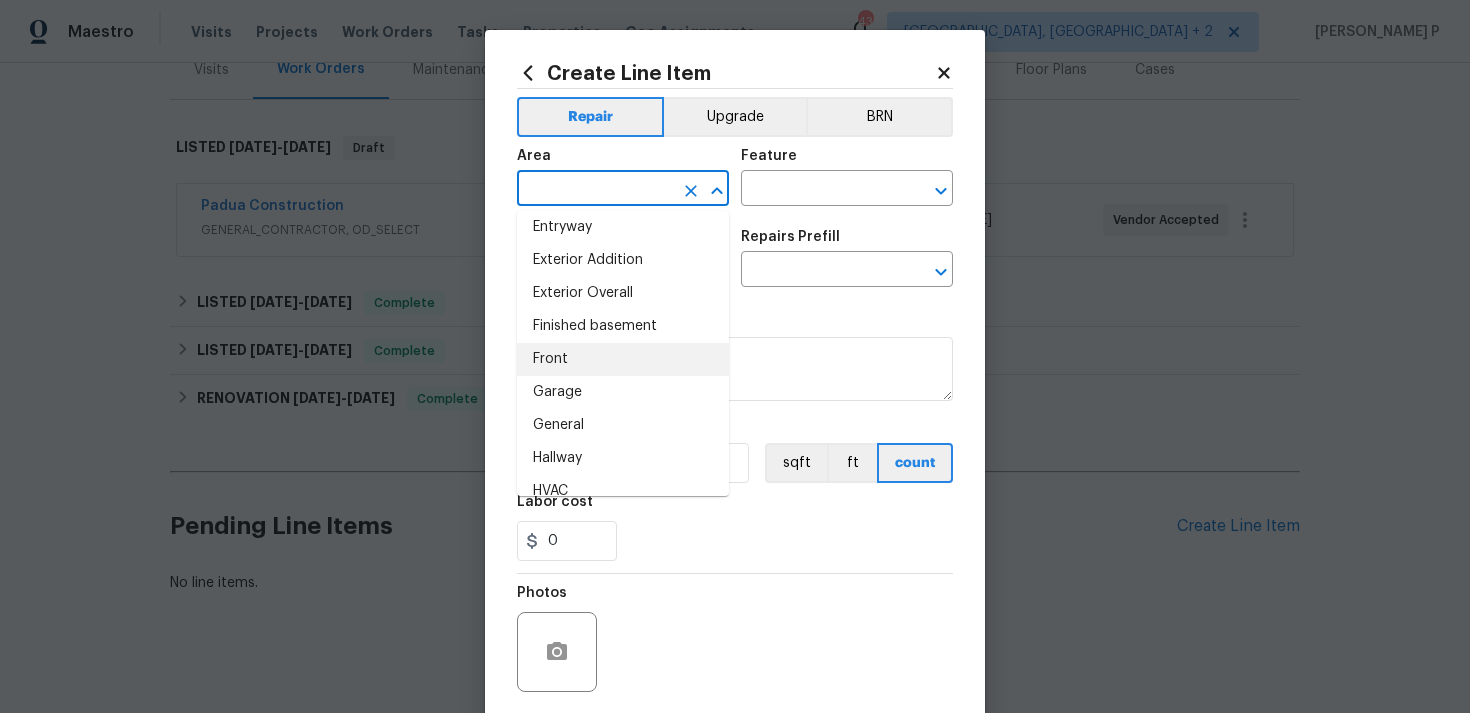 scroll, scrollTop: 472, scrollLeft: 0, axis: vertical 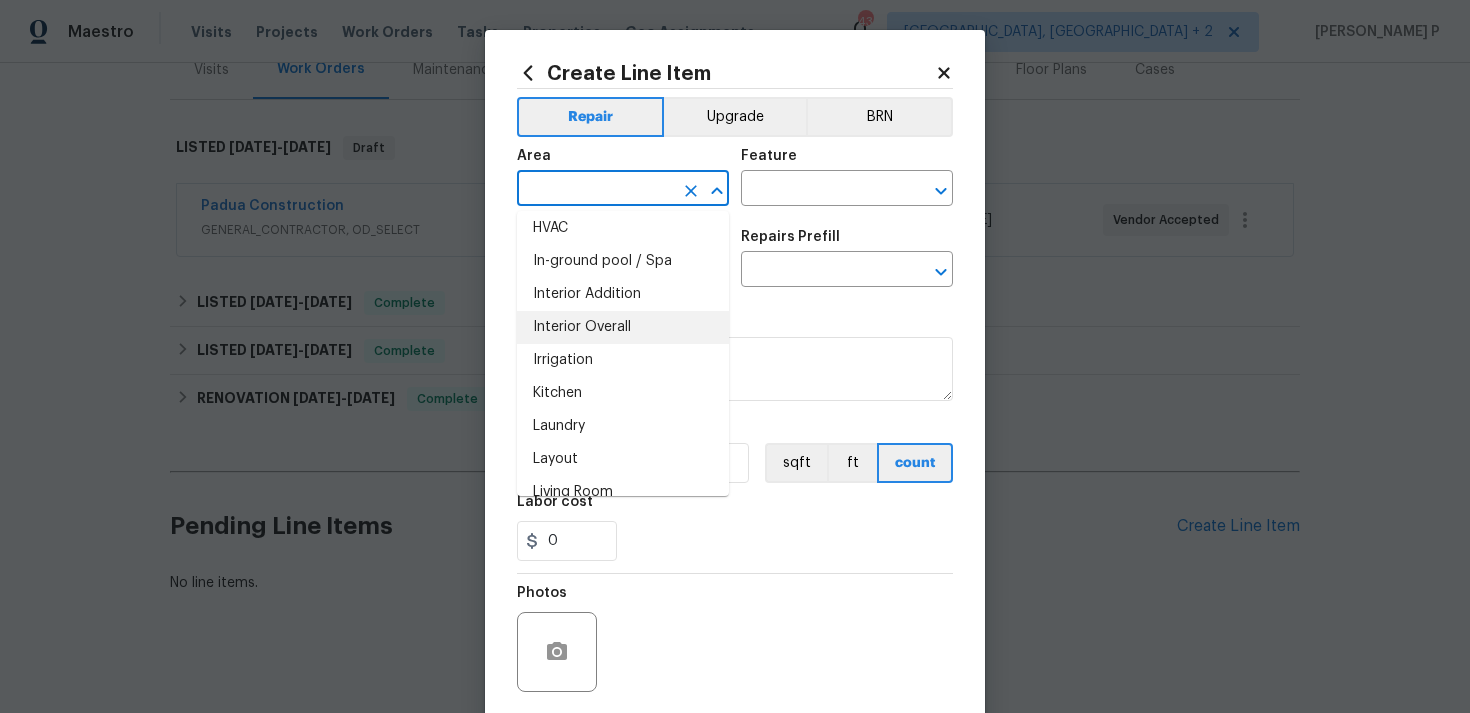 click on "Interior Overall" at bounding box center (623, 327) 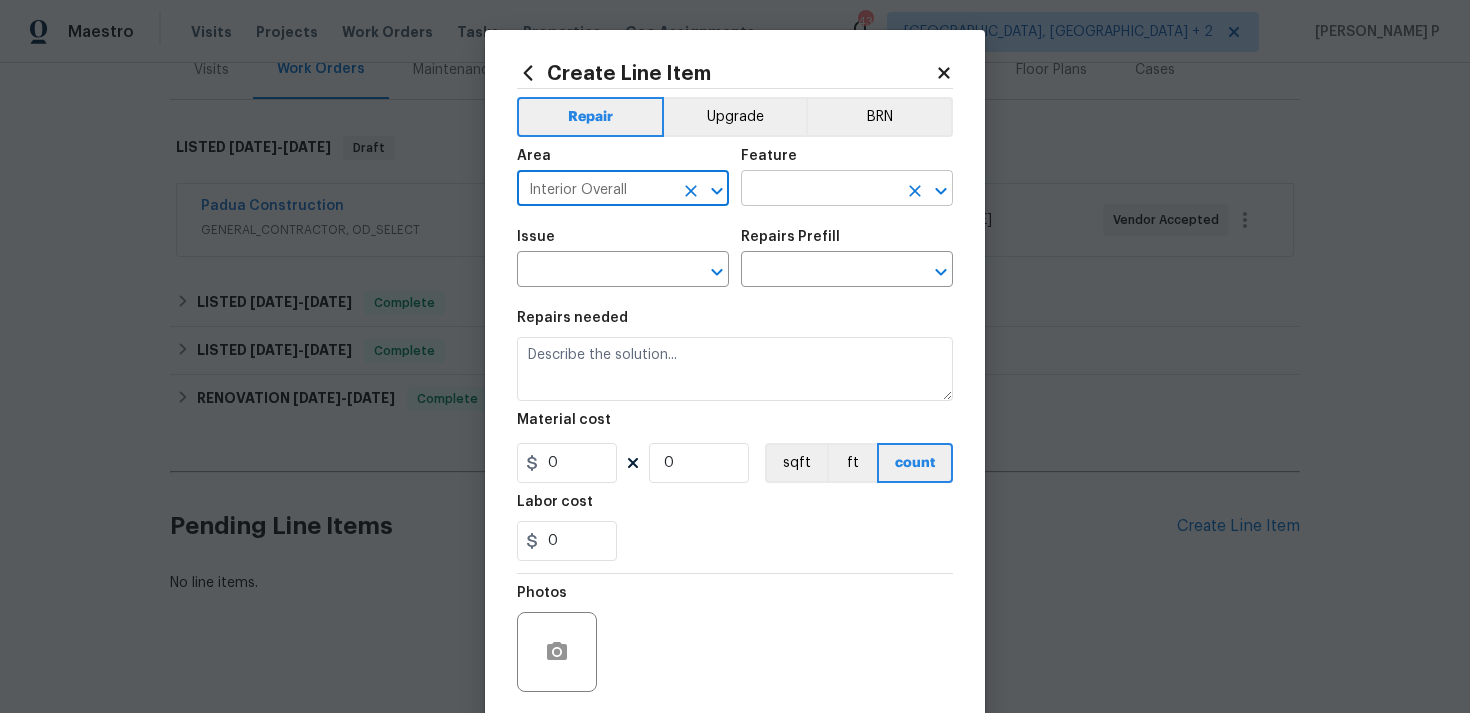 click at bounding box center (819, 190) 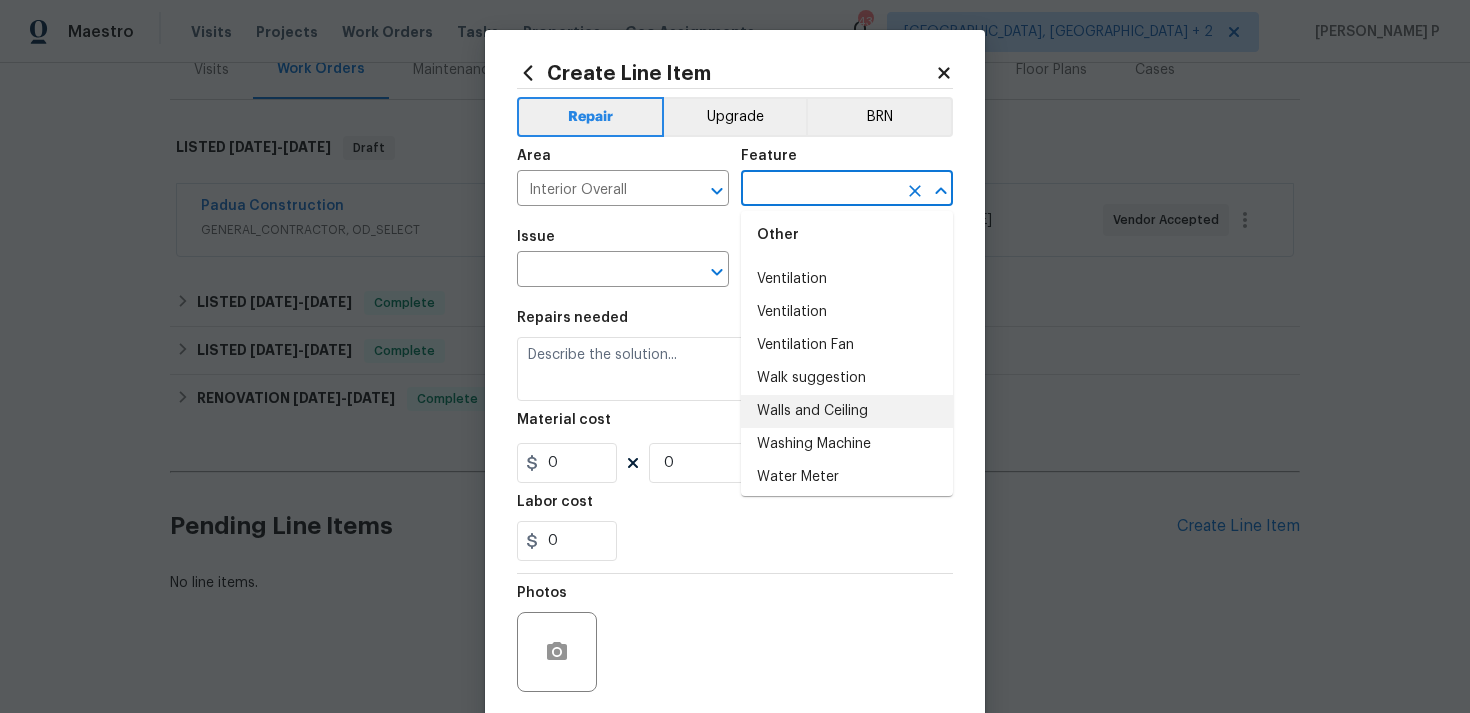 scroll, scrollTop: 4936, scrollLeft: 0, axis: vertical 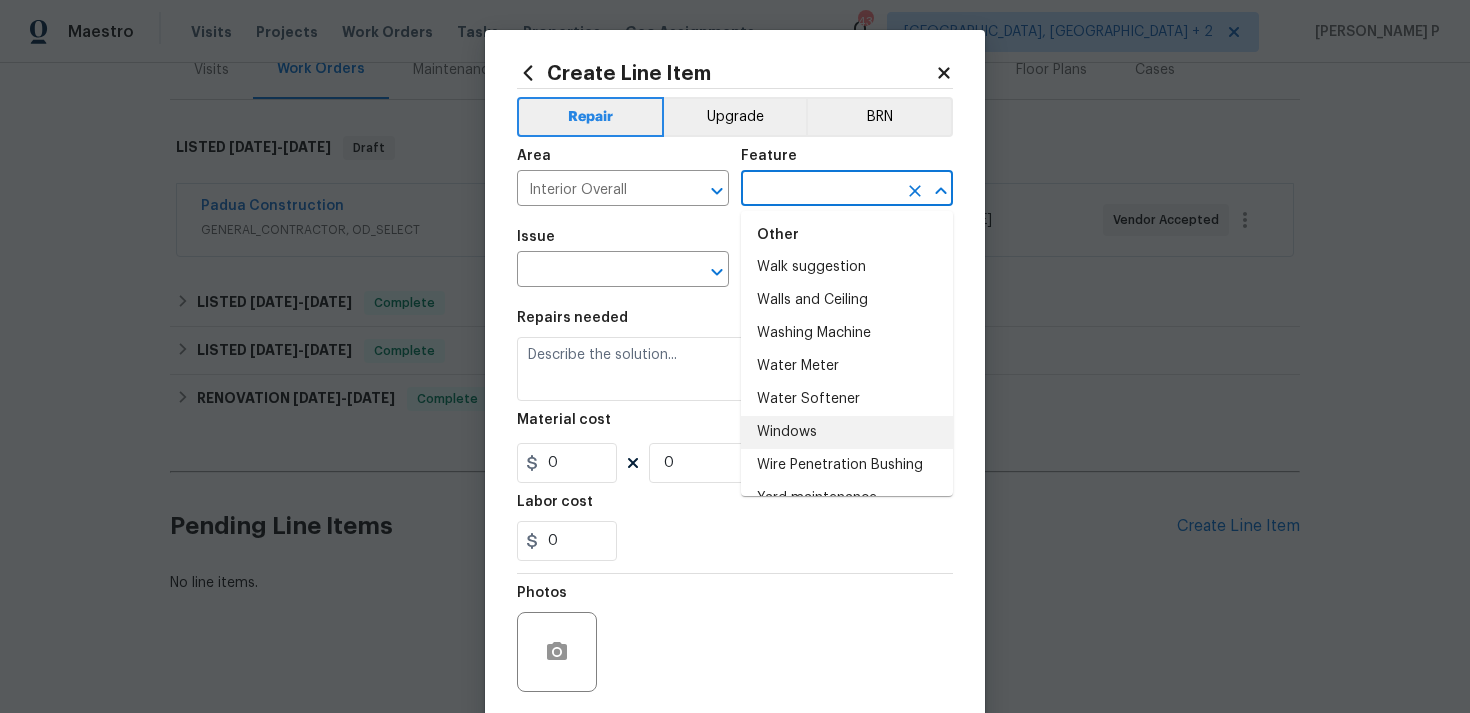 click on "Windows" at bounding box center (847, 432) 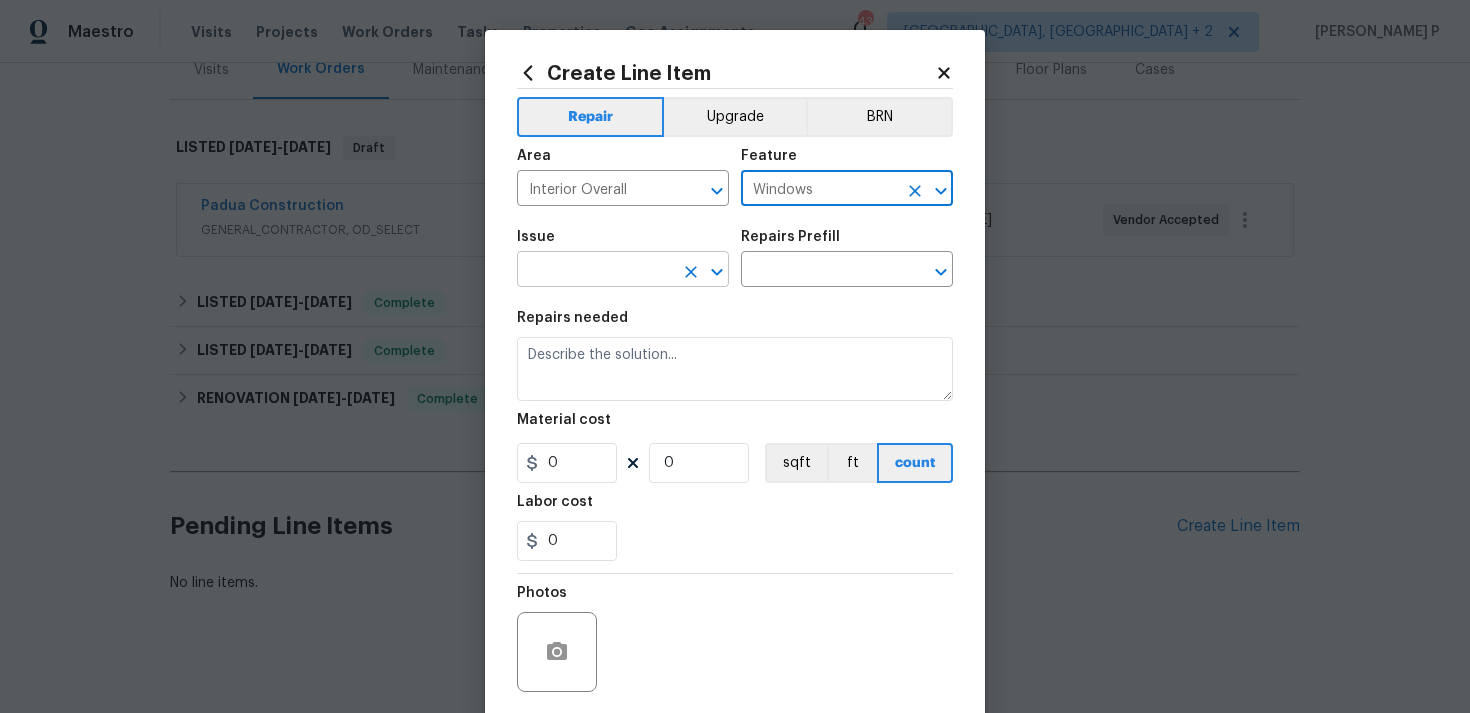 click 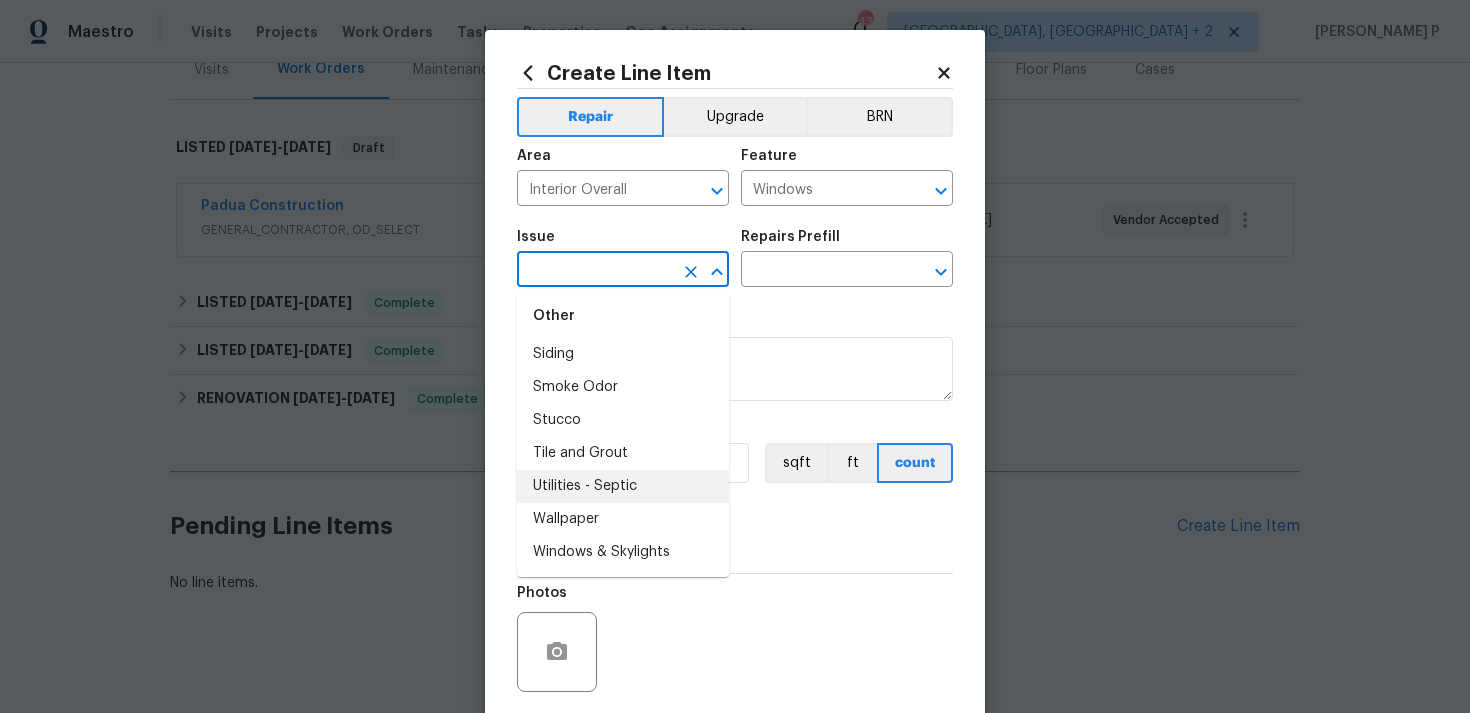 scroll, scrollTop: 3599, scrollLeft: 0, axis: vertical 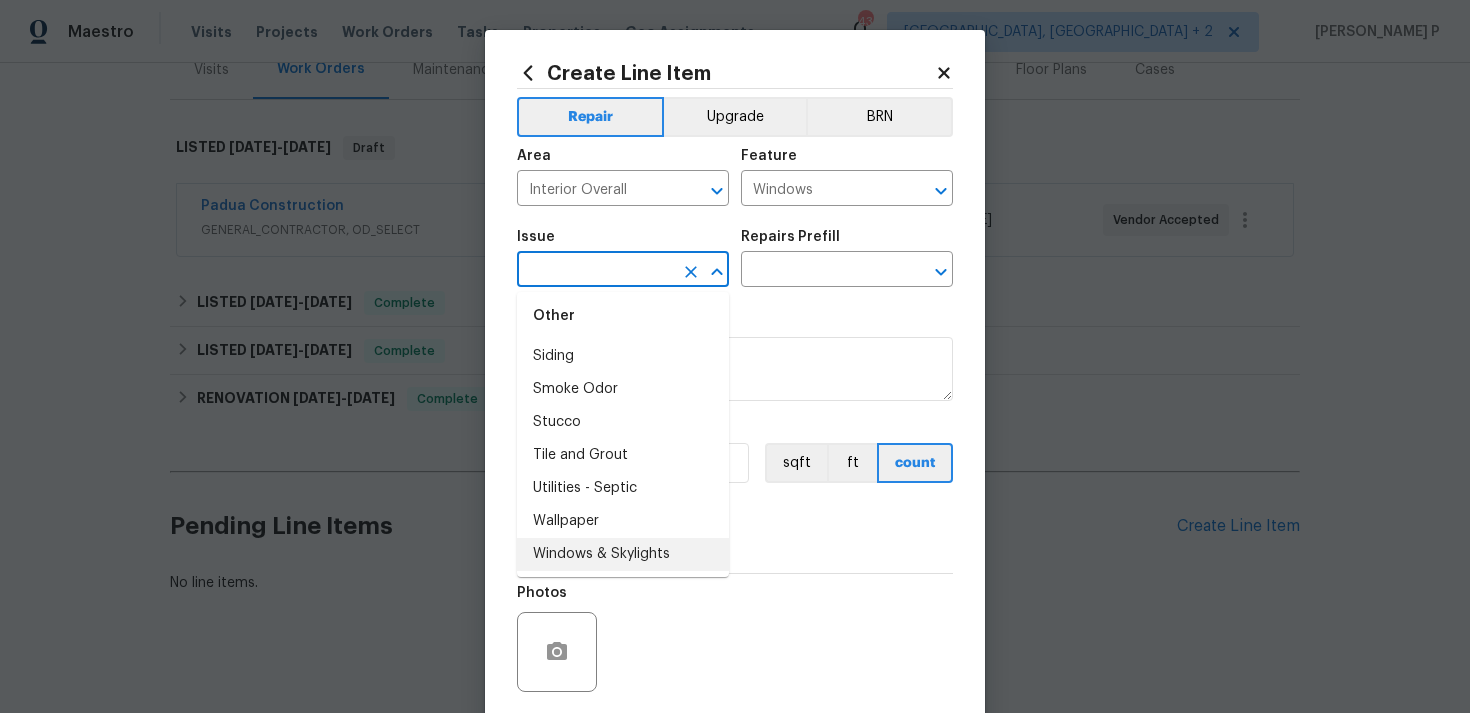 click on "Windows & Skylights" at bounding box center (623, 554) 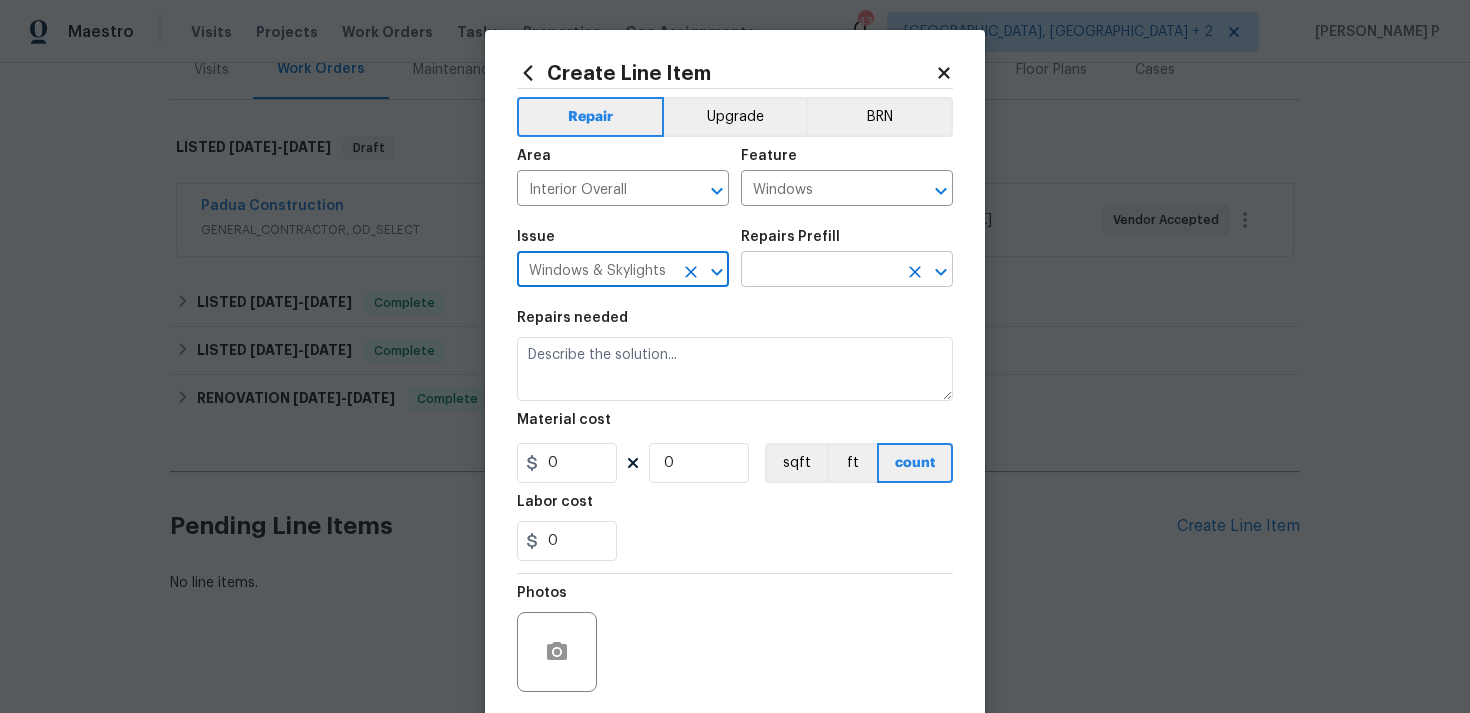 click at bounding box center (819, 271) 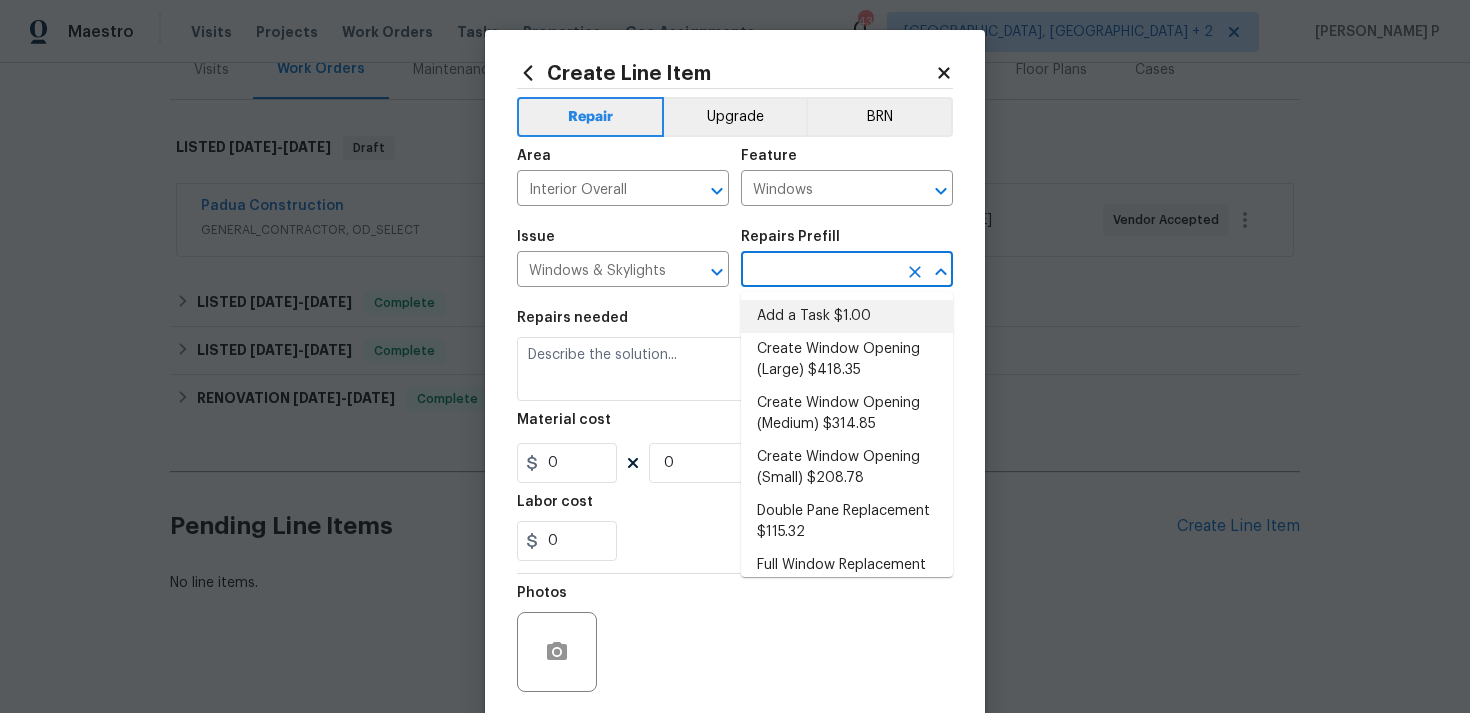 click on "Add a Task $1.00" at bounding box center [847, 316] 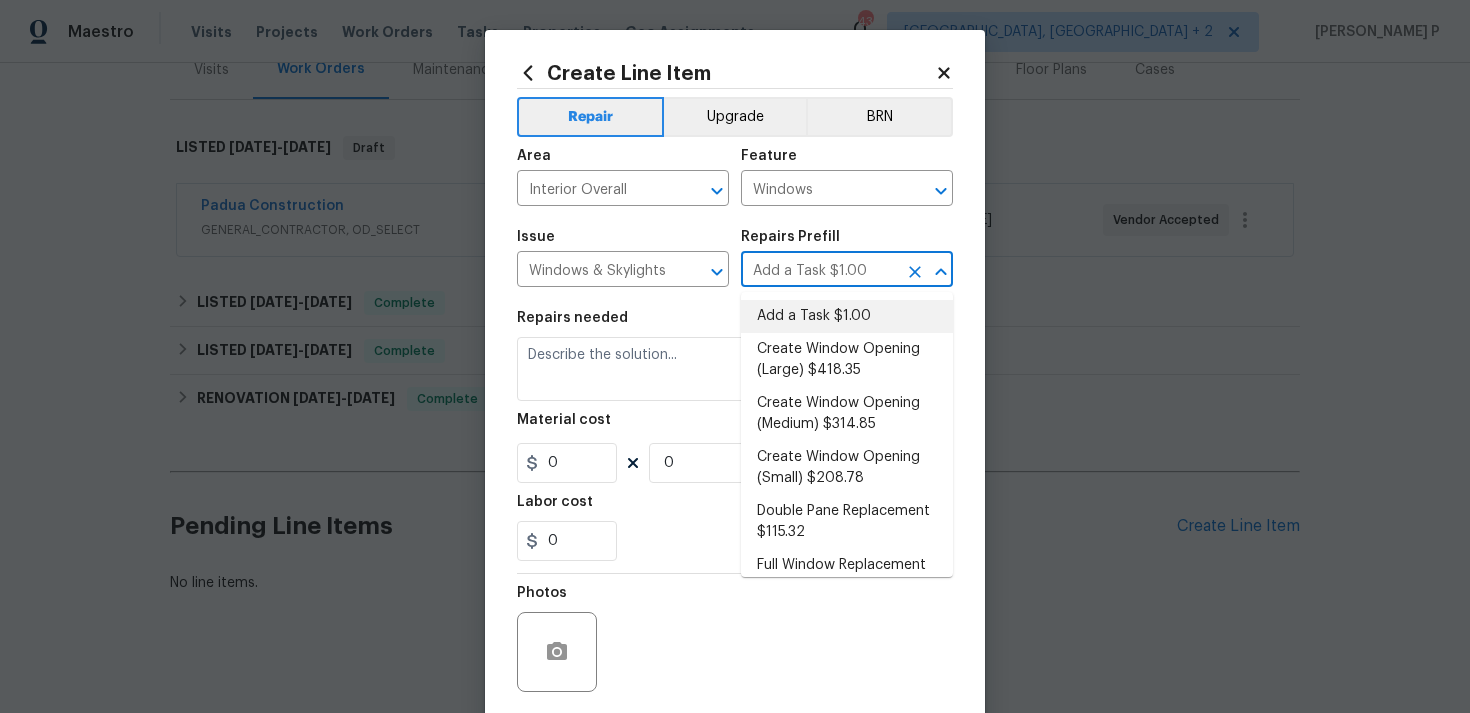 type on "HPM to detail" 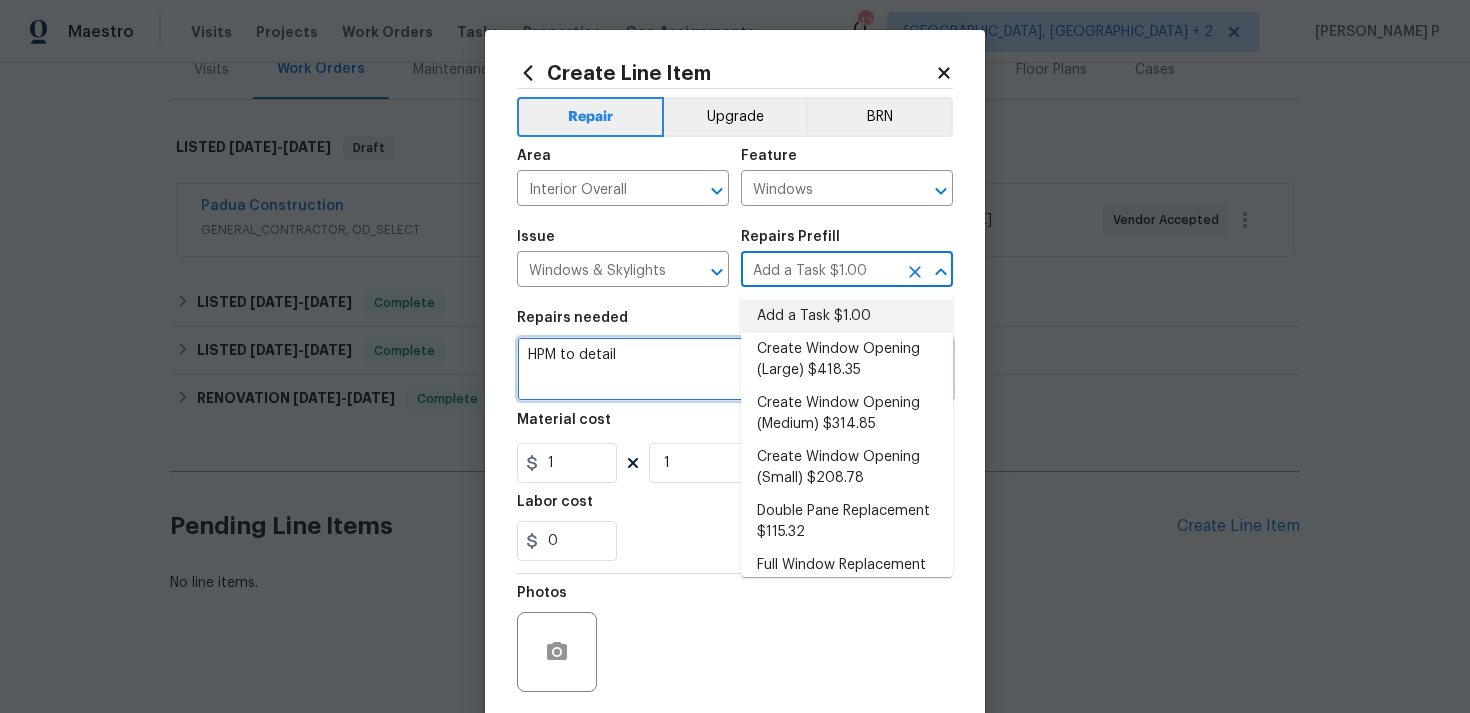 click on "HPM to detail" at bounding box center [735, 369] 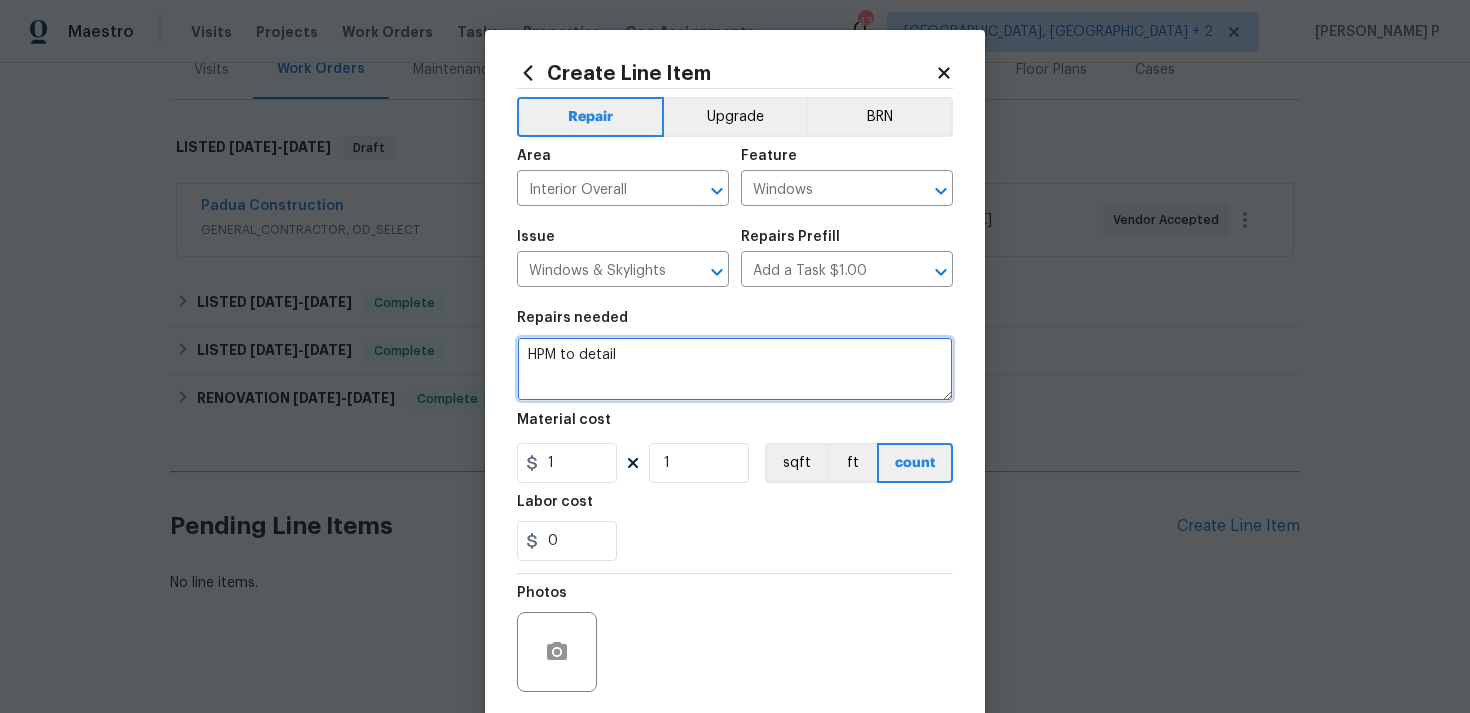 click on "HPM to detail" at bounding box center [735, 369] 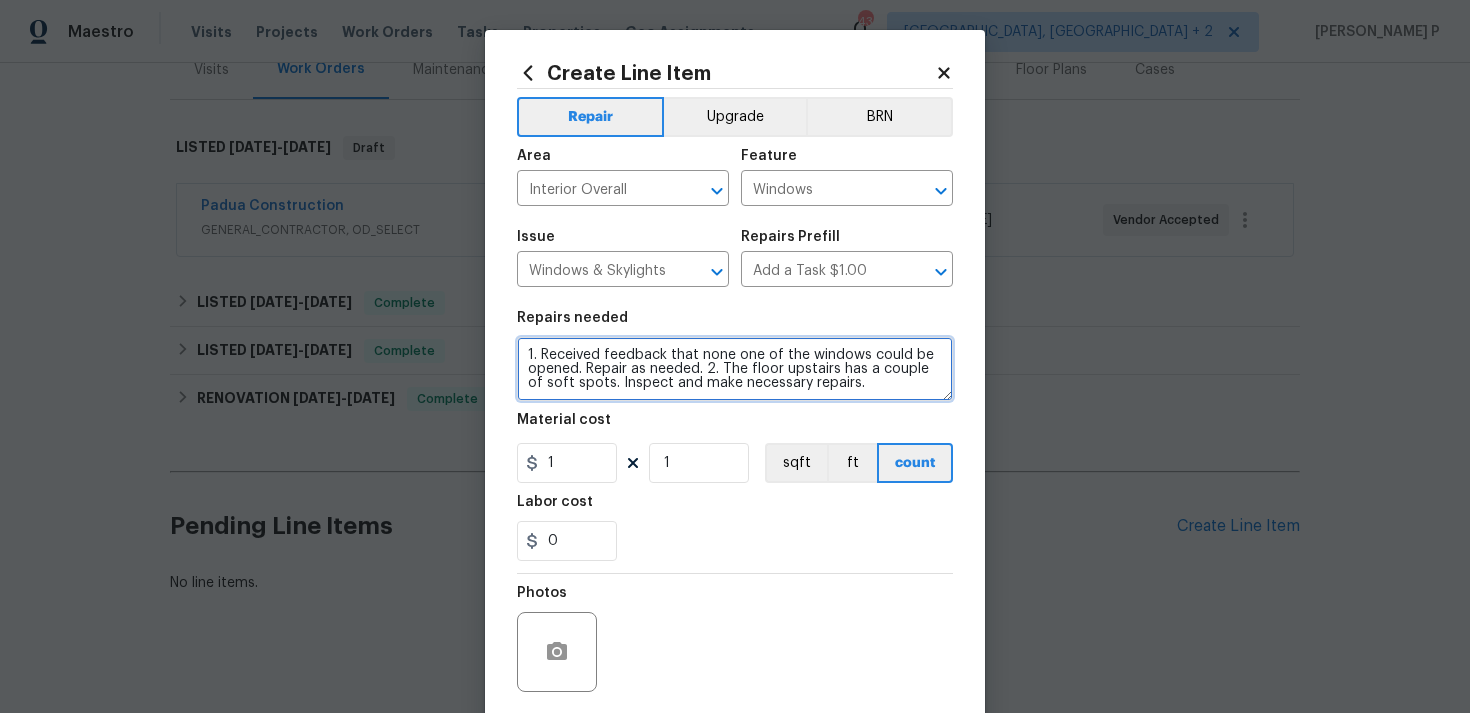 type on "1. Received feedback that none one of the windows could be opened. Repair as needed. 2. The floor upstairs has a couple of soft spots. Inspect and make necessary repairs." 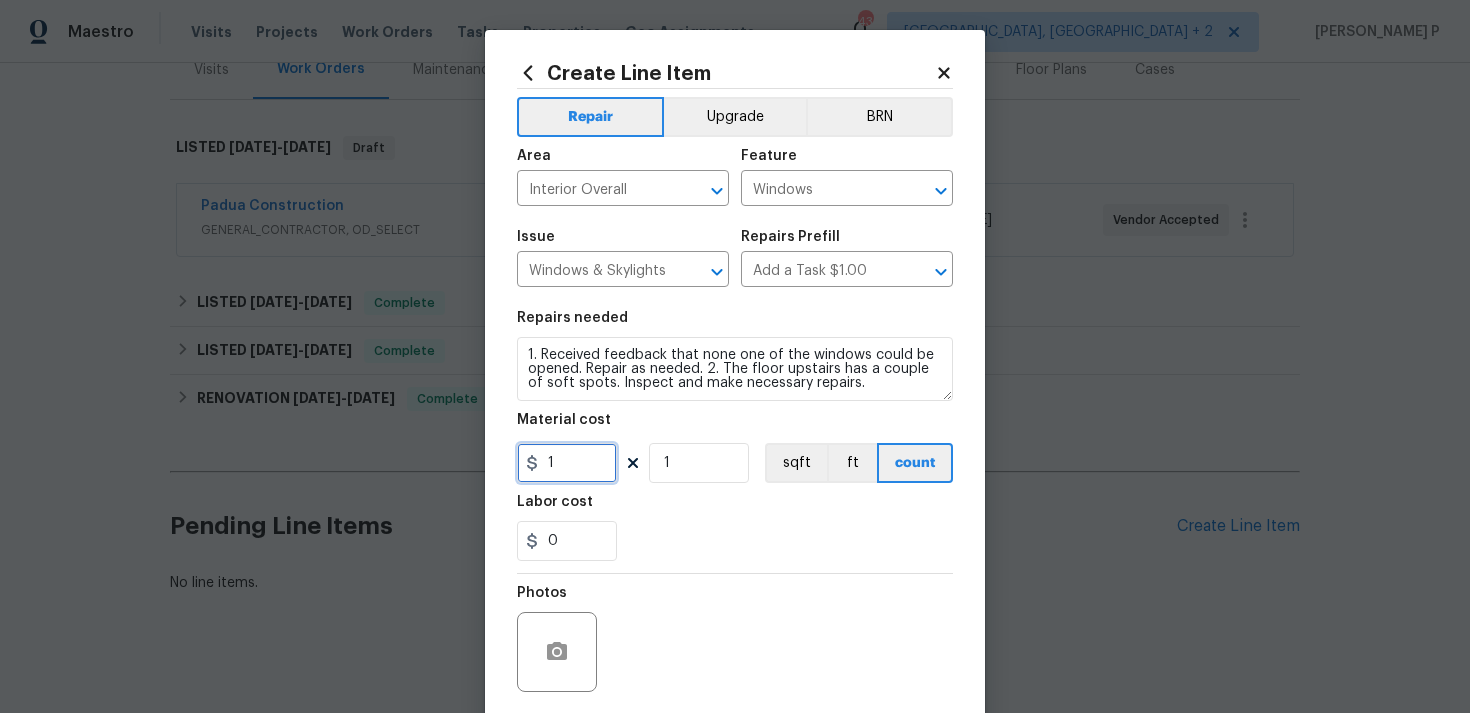 click on "1" at bounding box center [567, 463] 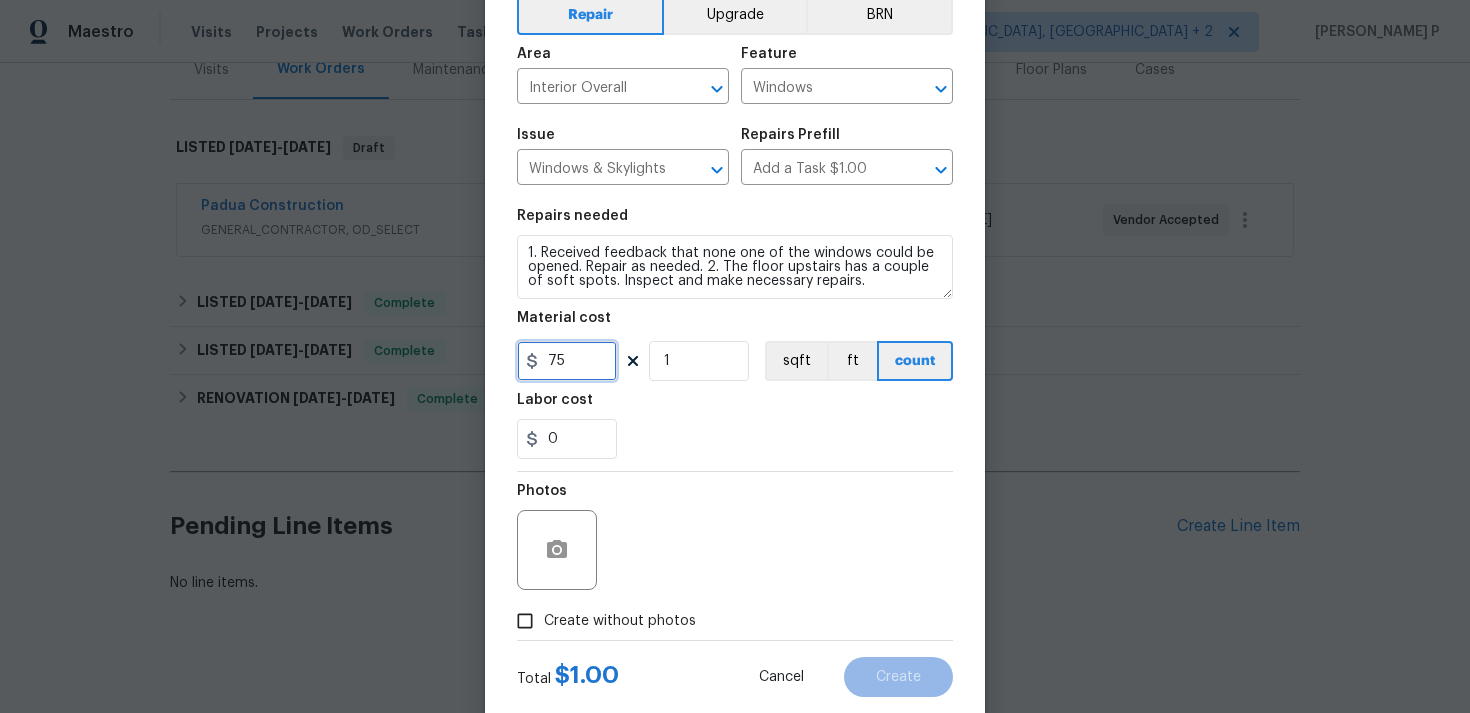 scroll, scrollTop: 149, scrollLeft: 0, axis: vertical 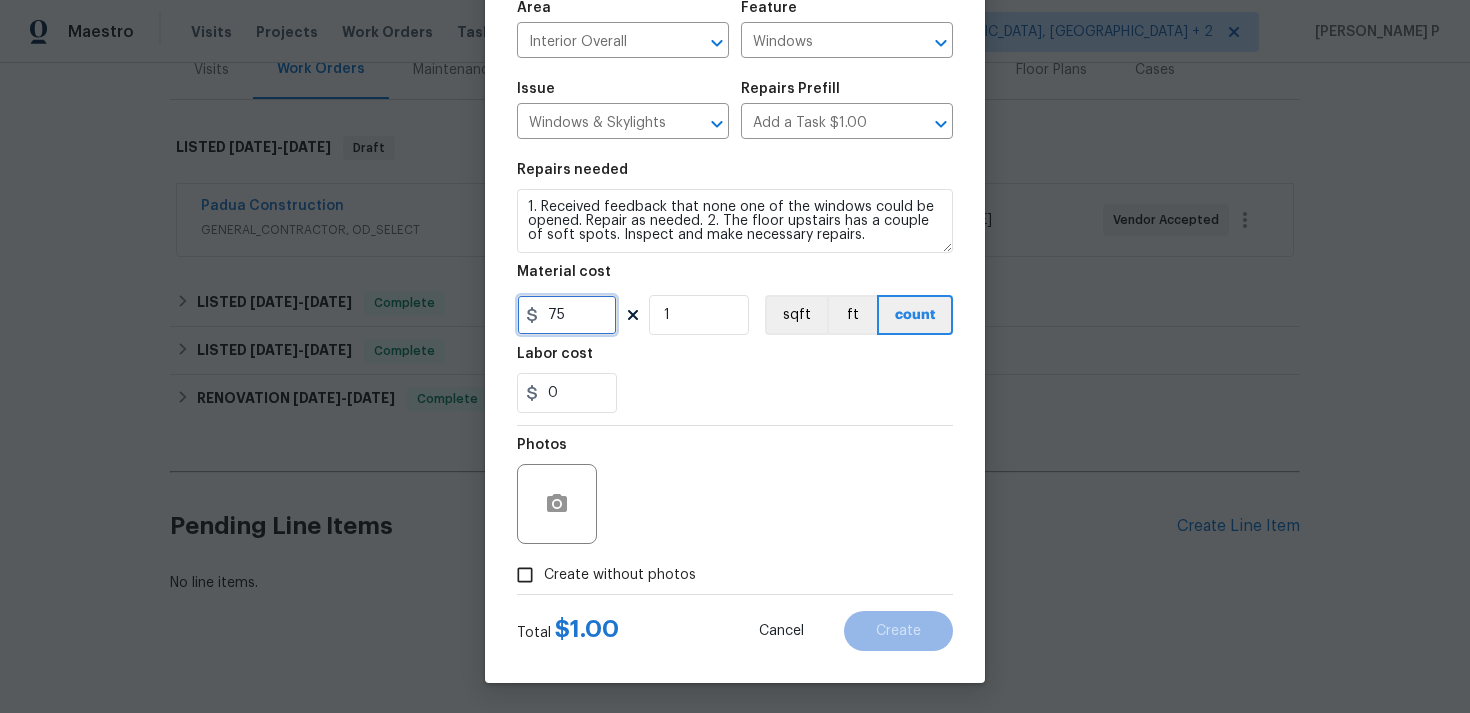 type on "75" 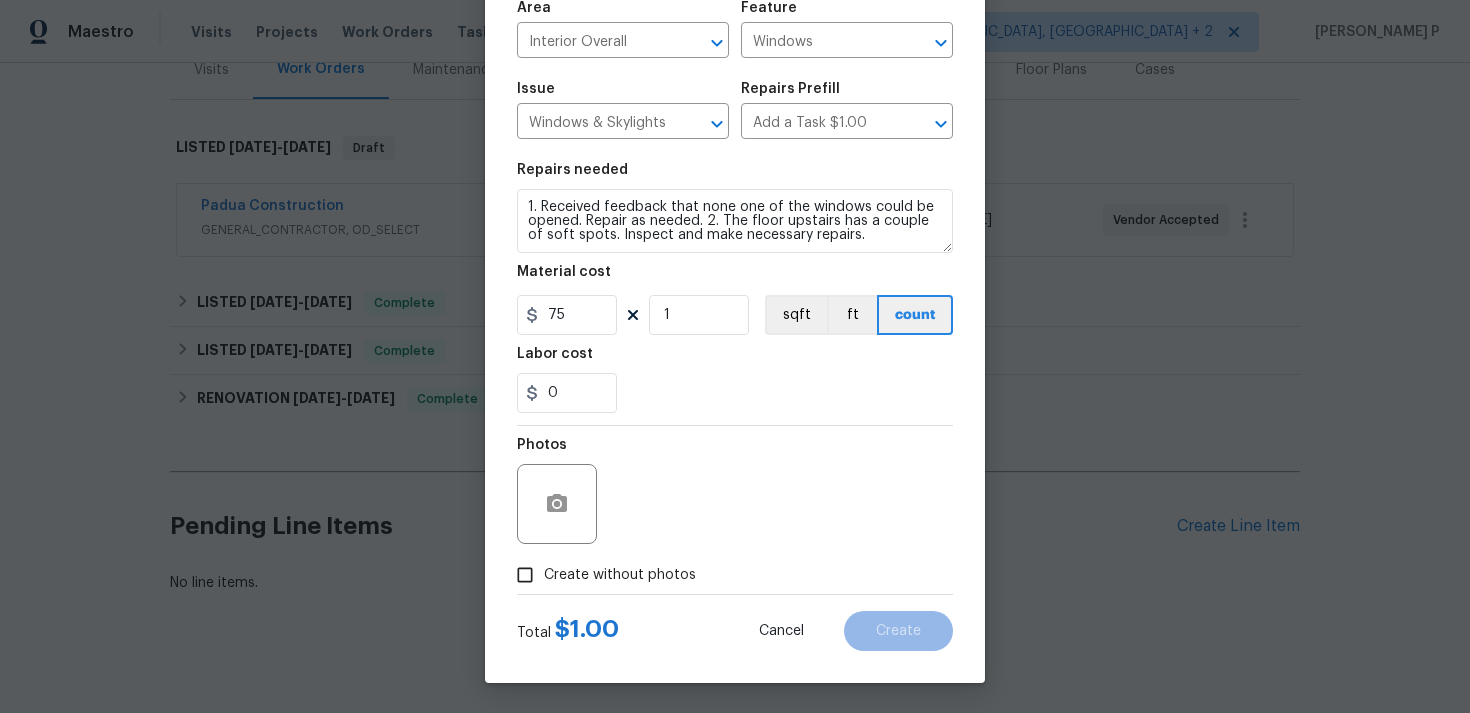 click on "Create without photos" at bounding box center [525, 575] 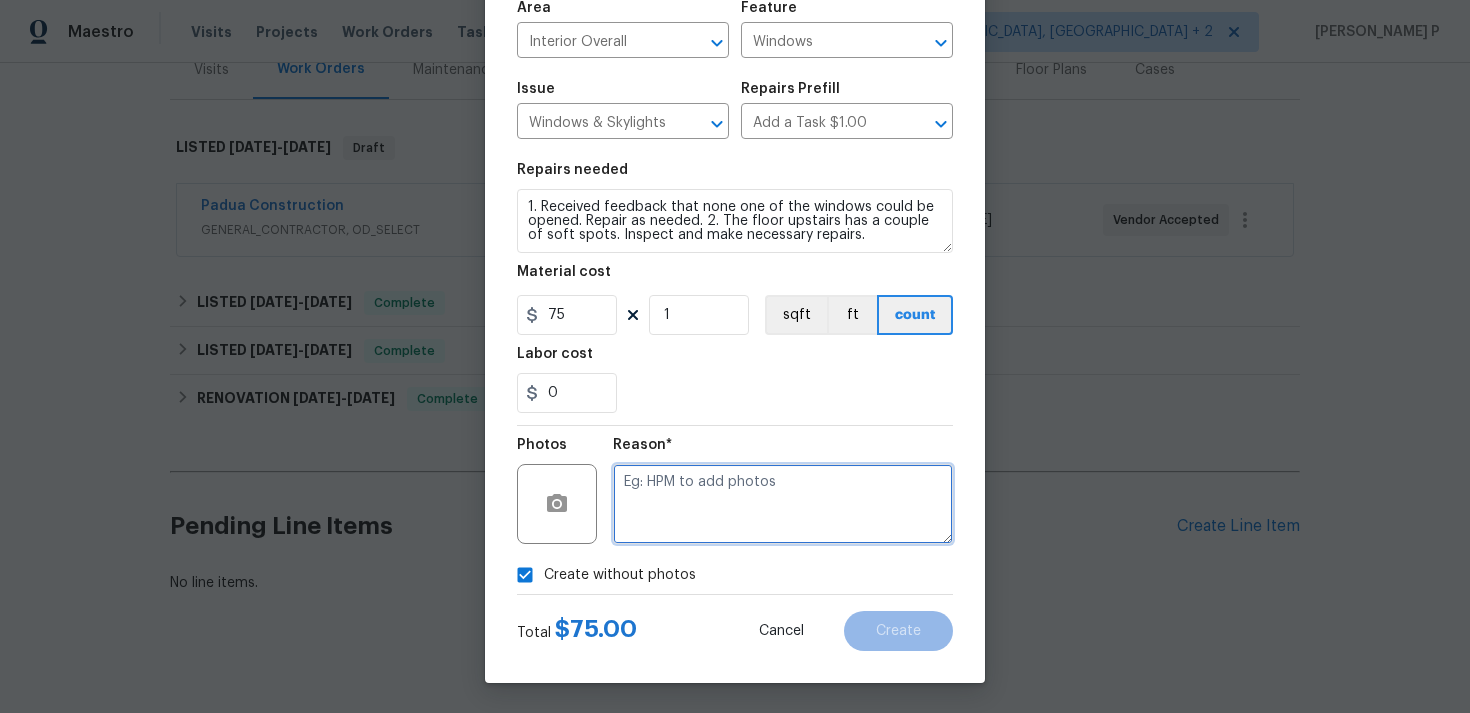 click at bounding box center [783, 504] 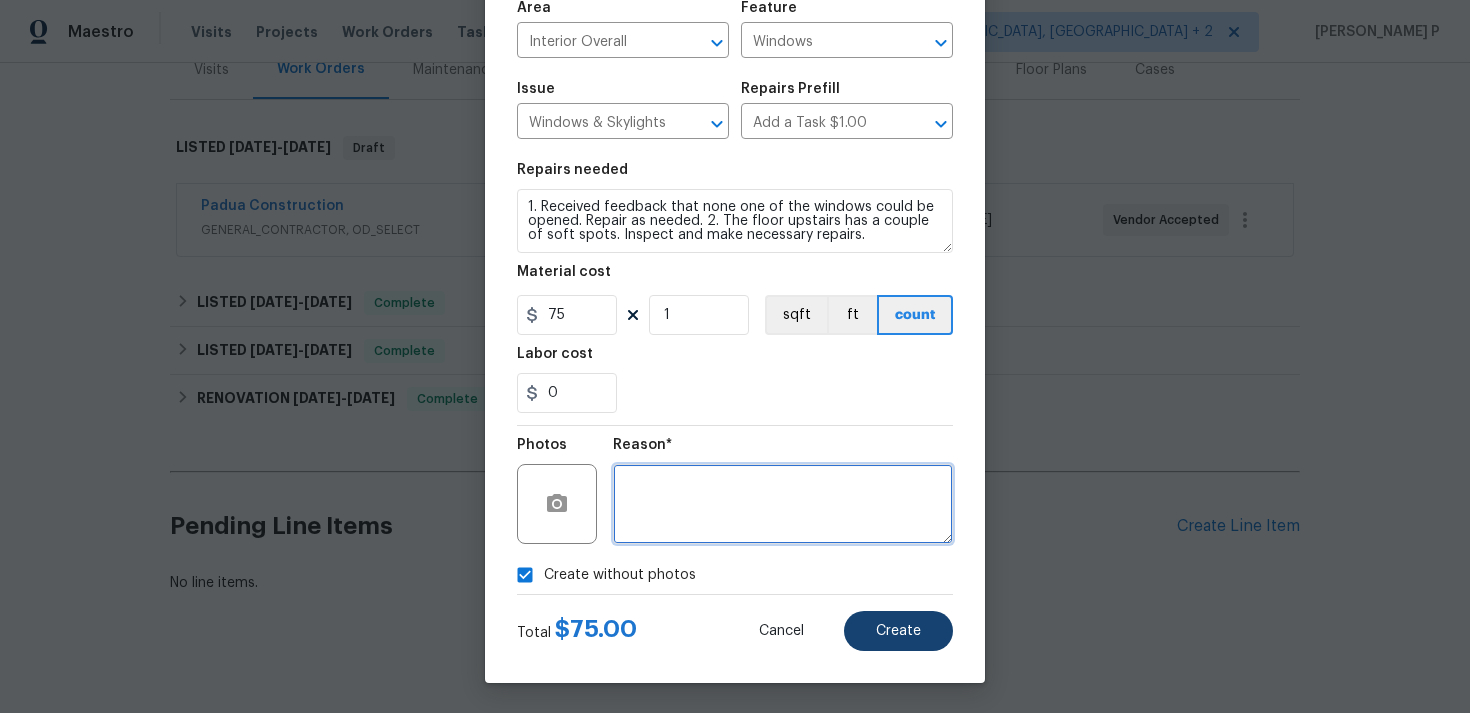 type 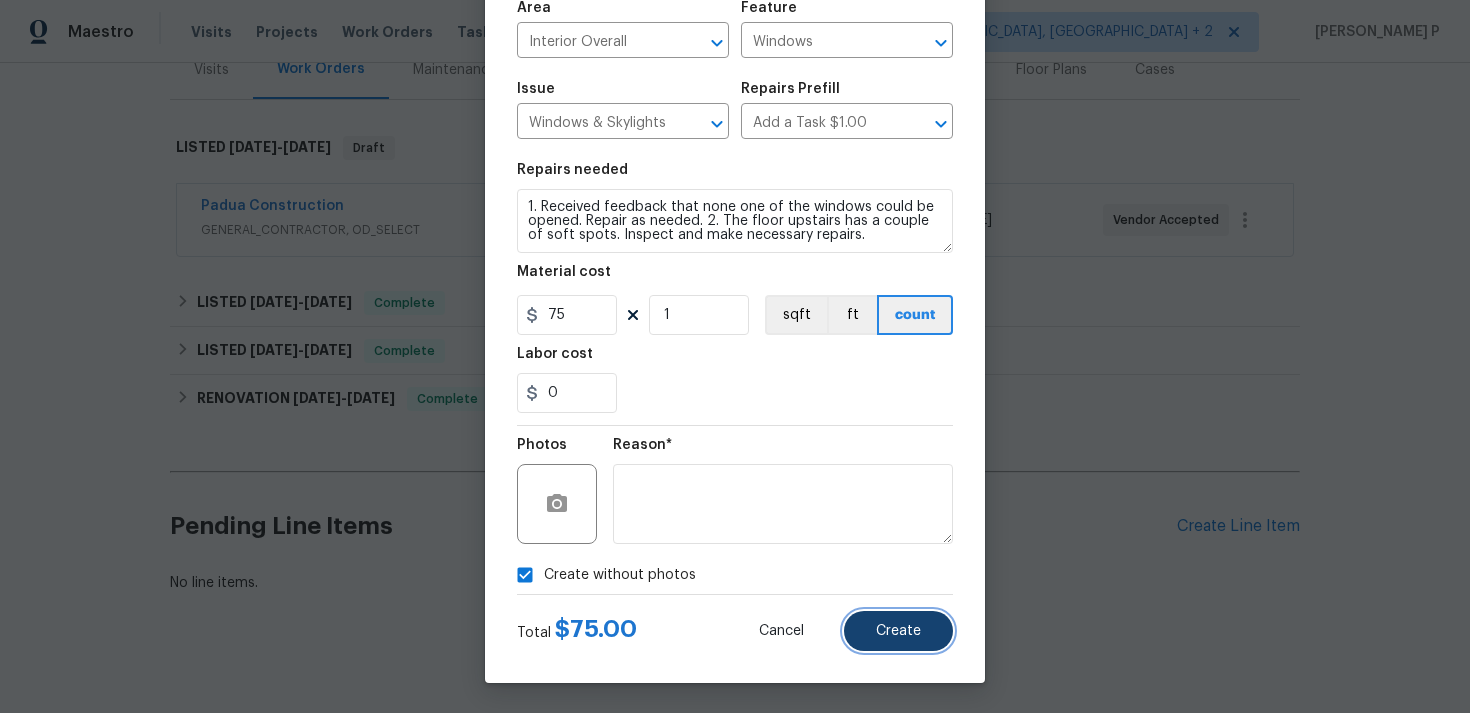 click on "Create" at bounding box center [898, 631] 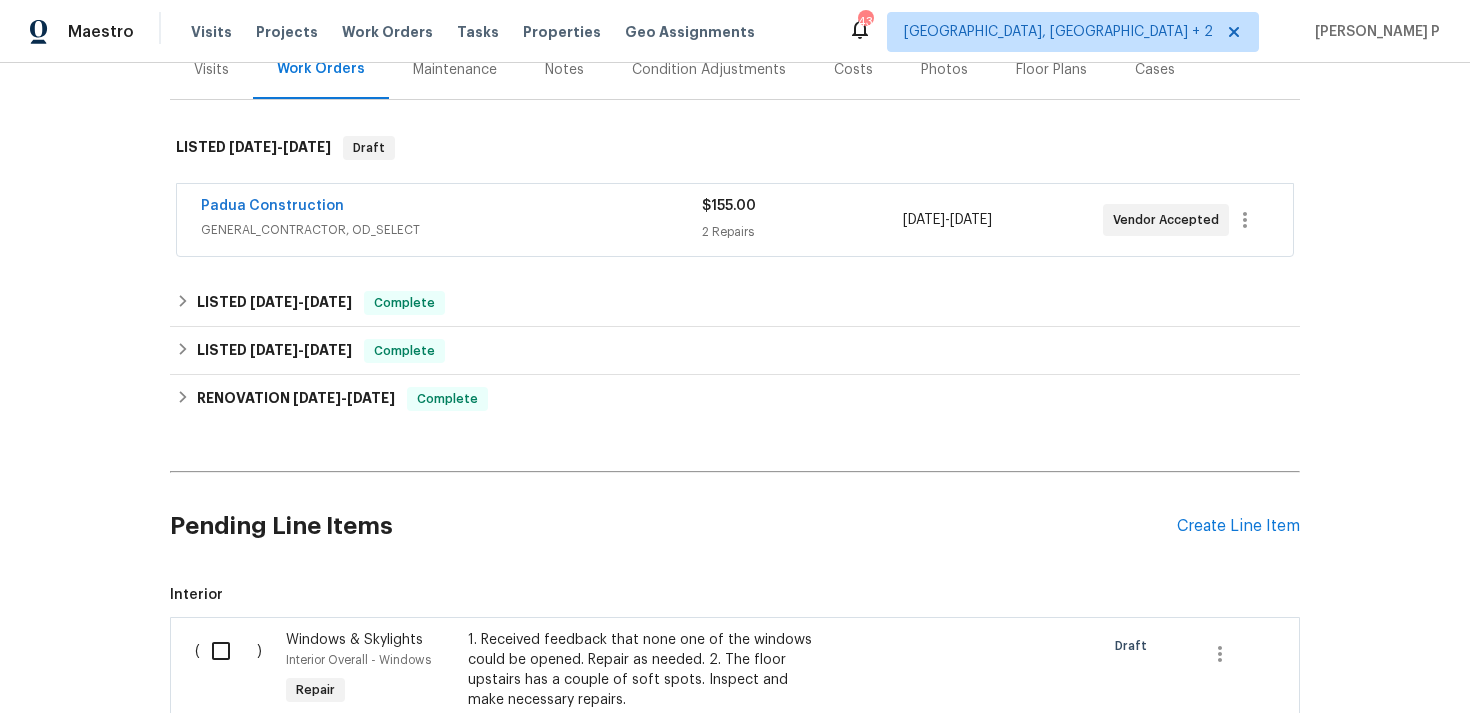 click at bounding box center (228, 651) 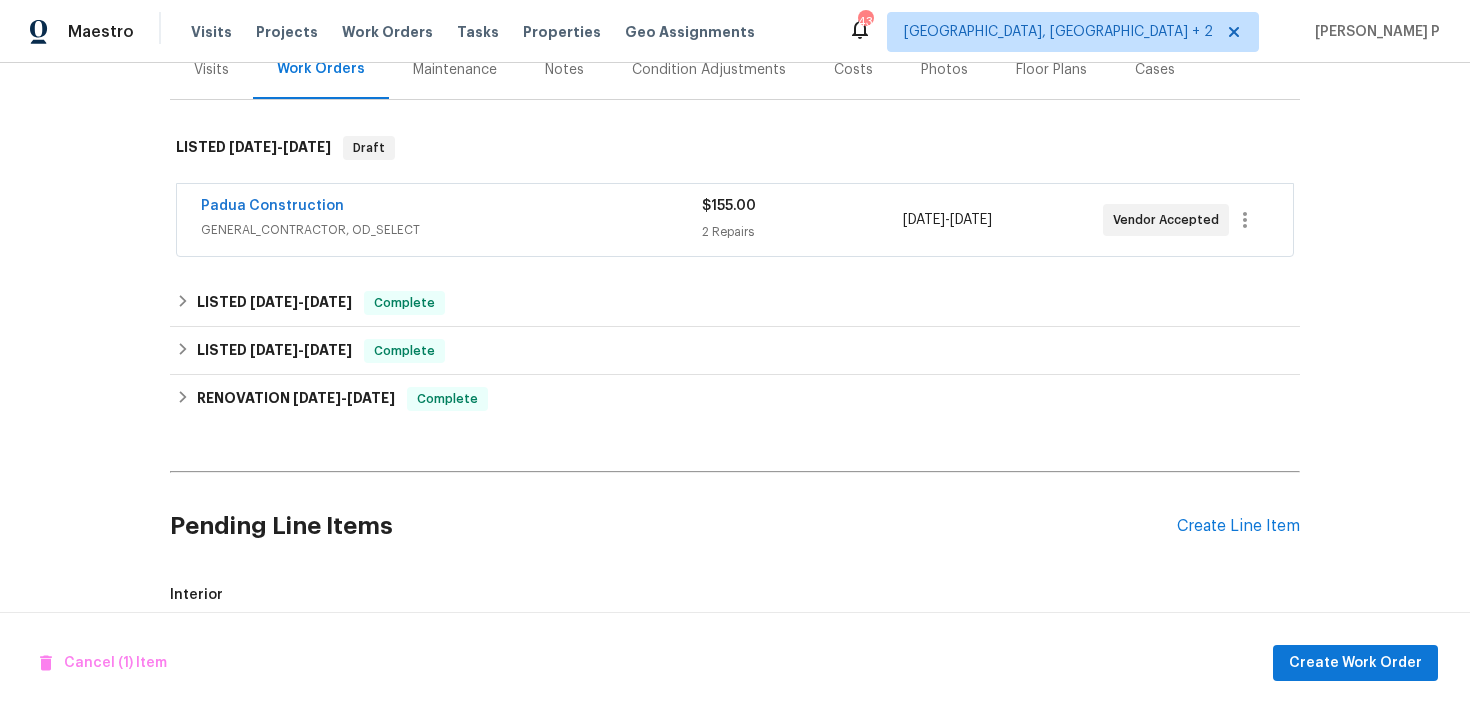 scroll, scrollTop: 547, scrollLeft: 0, axis: vertical 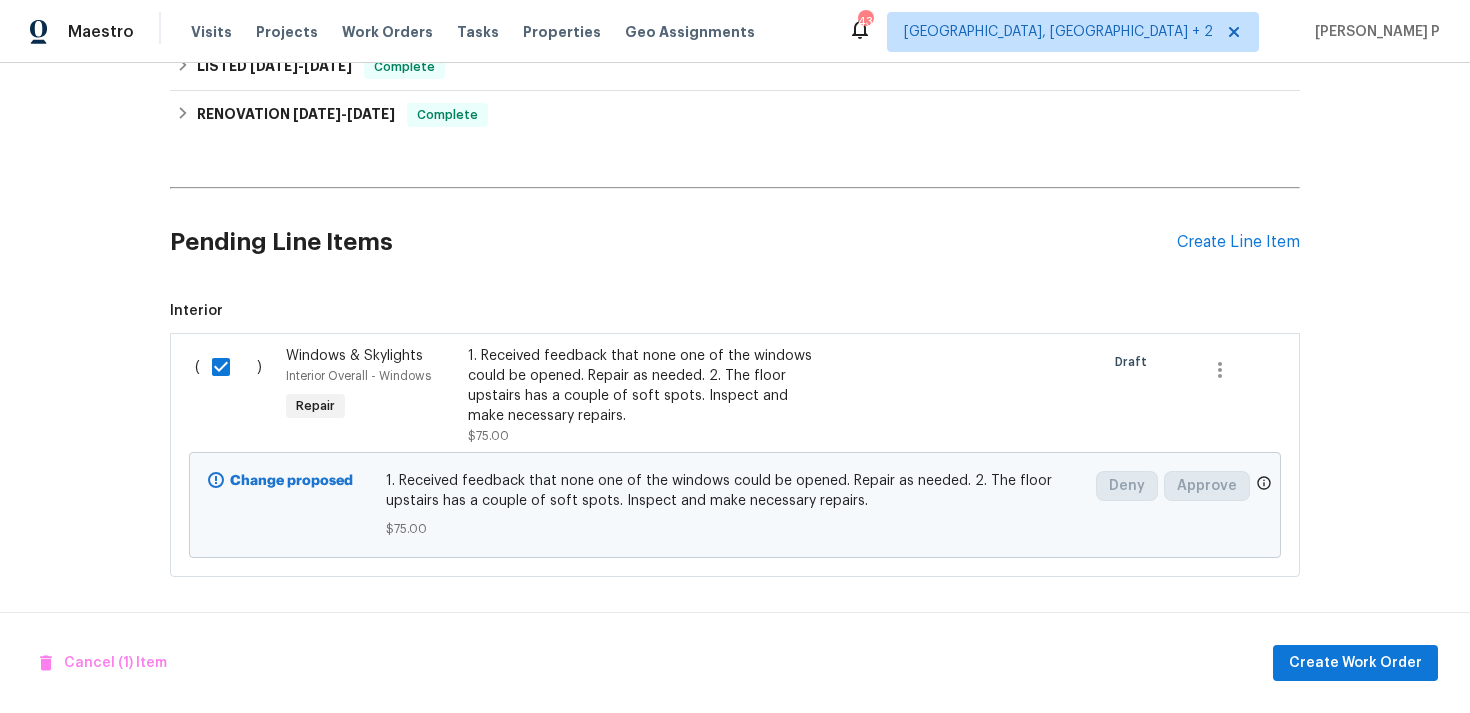 click on "1. Received feedback that none one of the windows could be opened. Repair as needed. 2. The floor upstairs has a couple of soft spots. Inspect and make necessary repairs. $75.00" at bounding box center (644, 396) 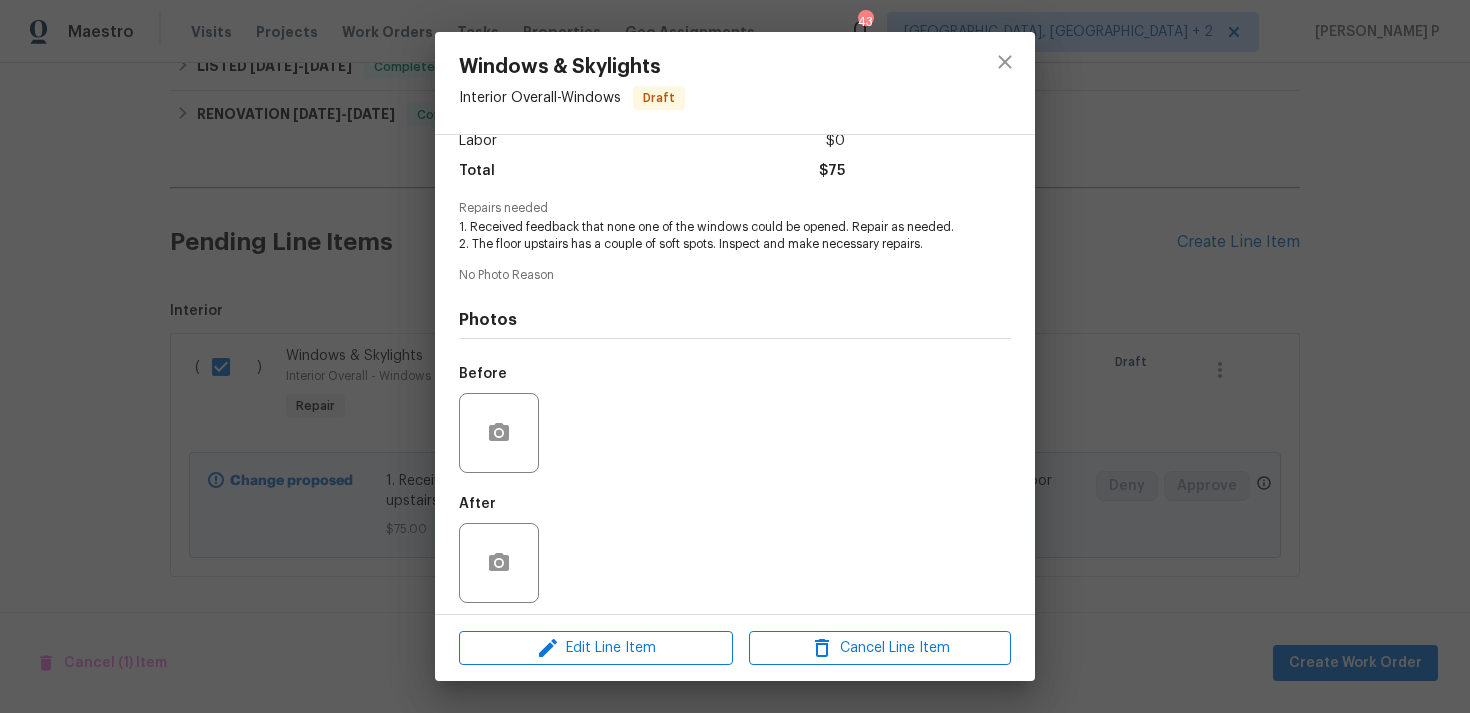 scroll, scrollTop: 157, scrollLeft: 0, axis: vertical 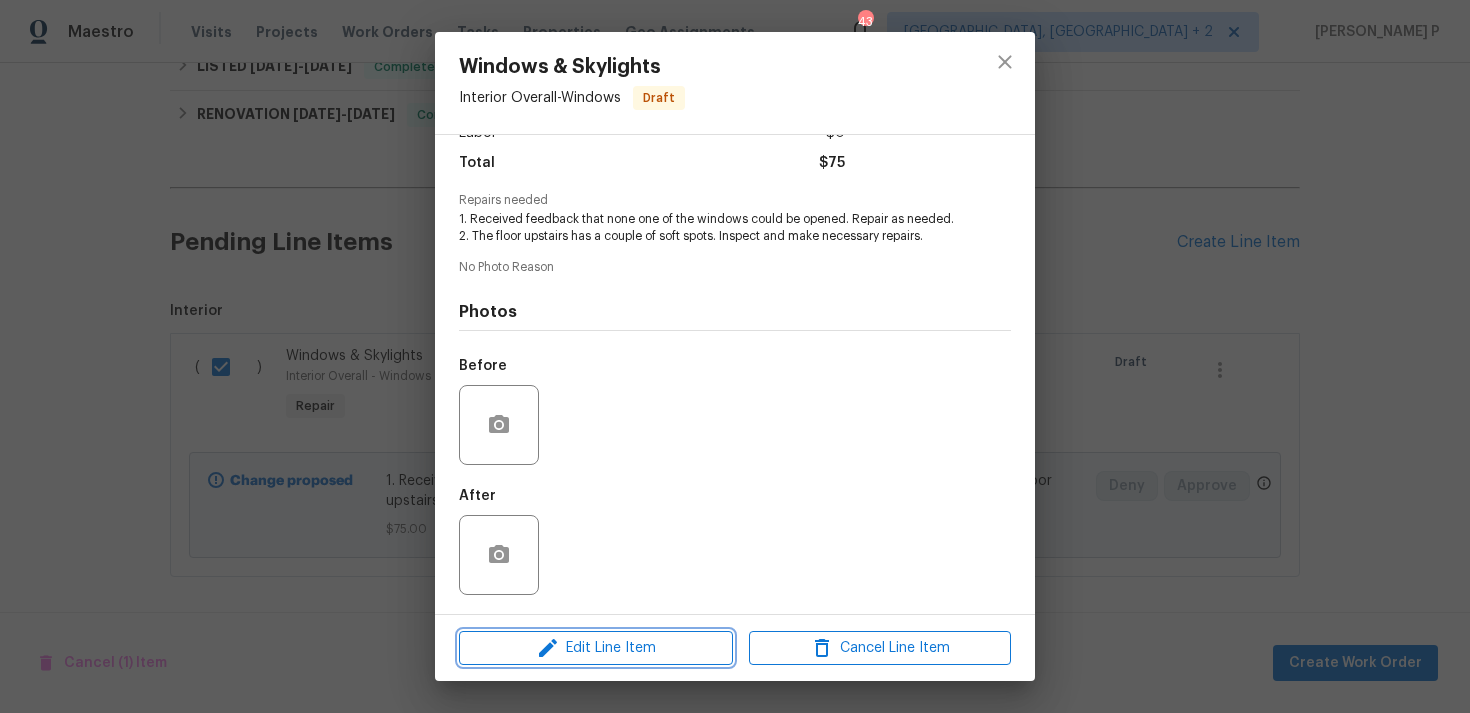click on "Edit Line Item" at bounding box center [596, 648] 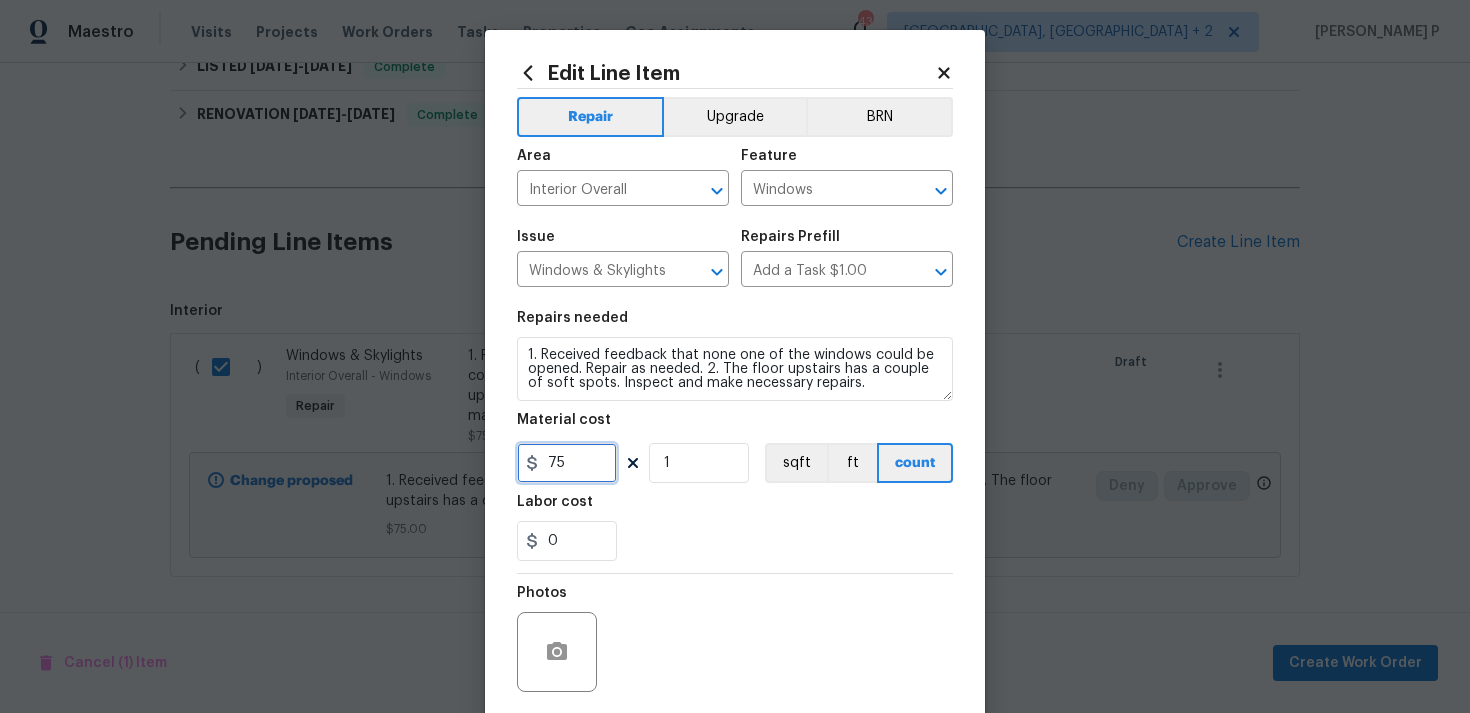 click on "75" at bounding box center (567, 463) 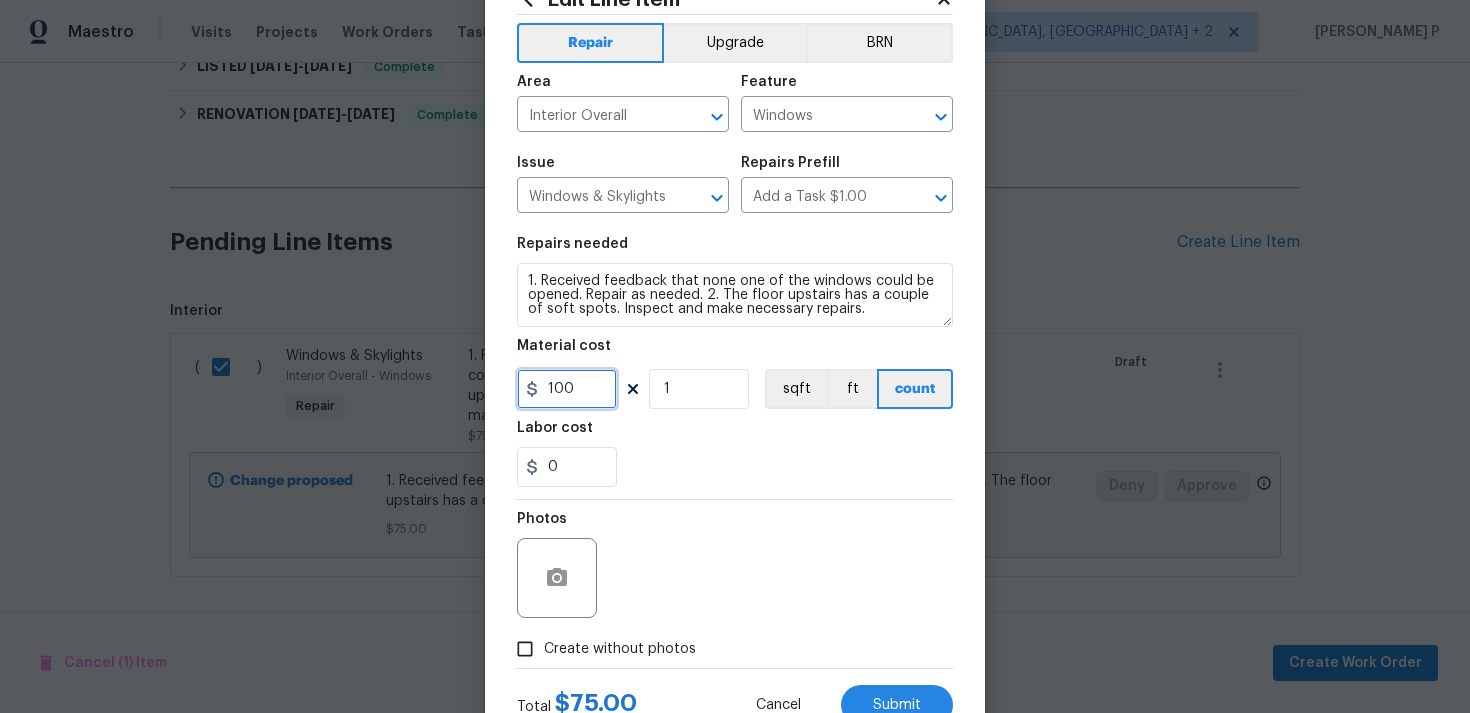 scroll, scrollTop: 149, scrollLeft: 0, axis: vertical 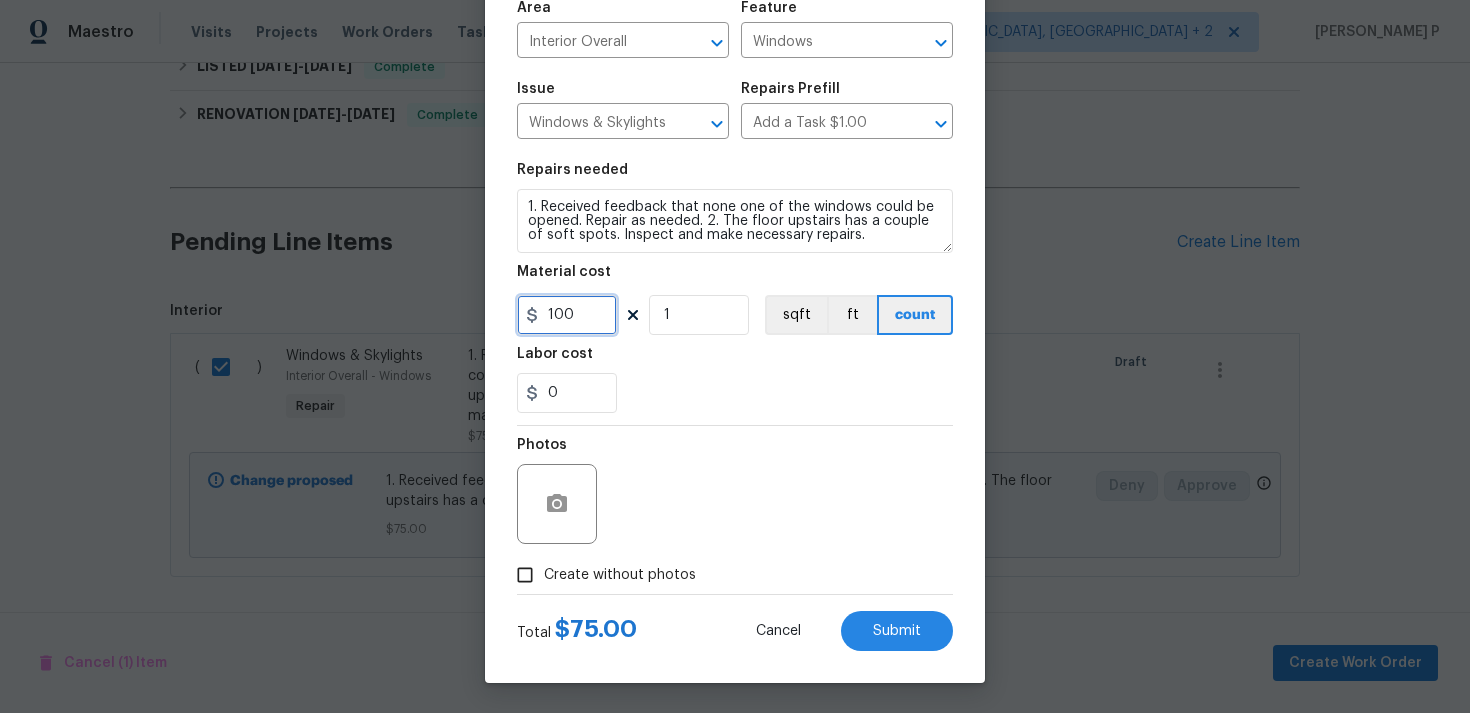 type on "100" 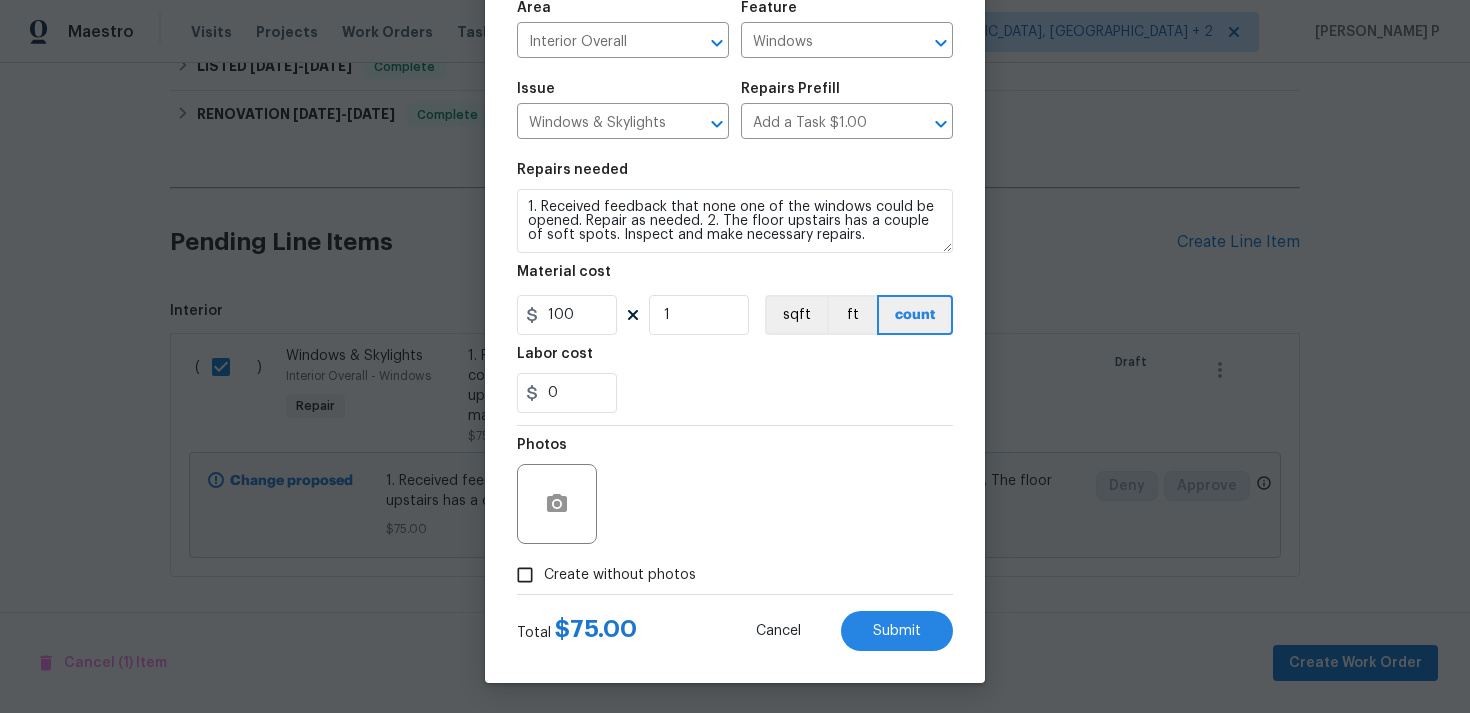 click at bounding box center (557, 504) 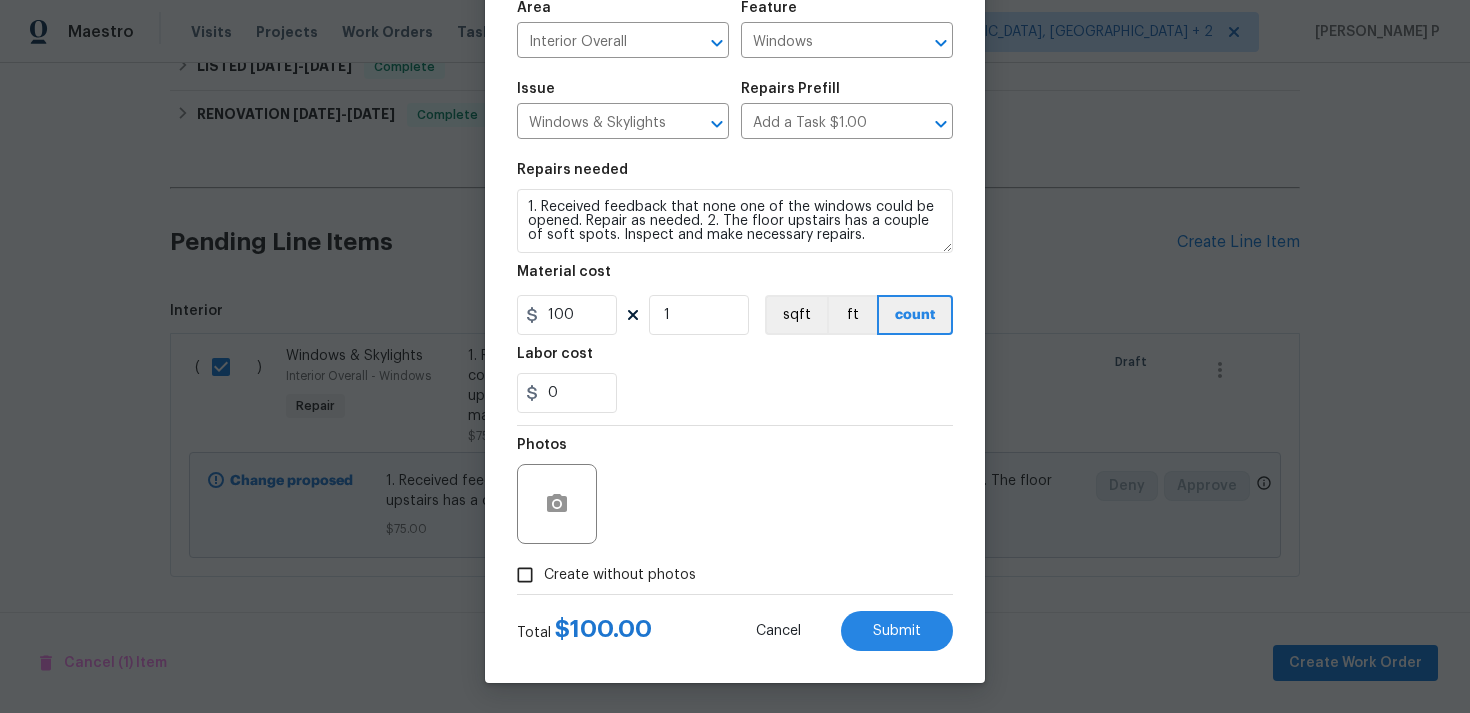 click on "Create without photos" at bounding box center [525, 575] 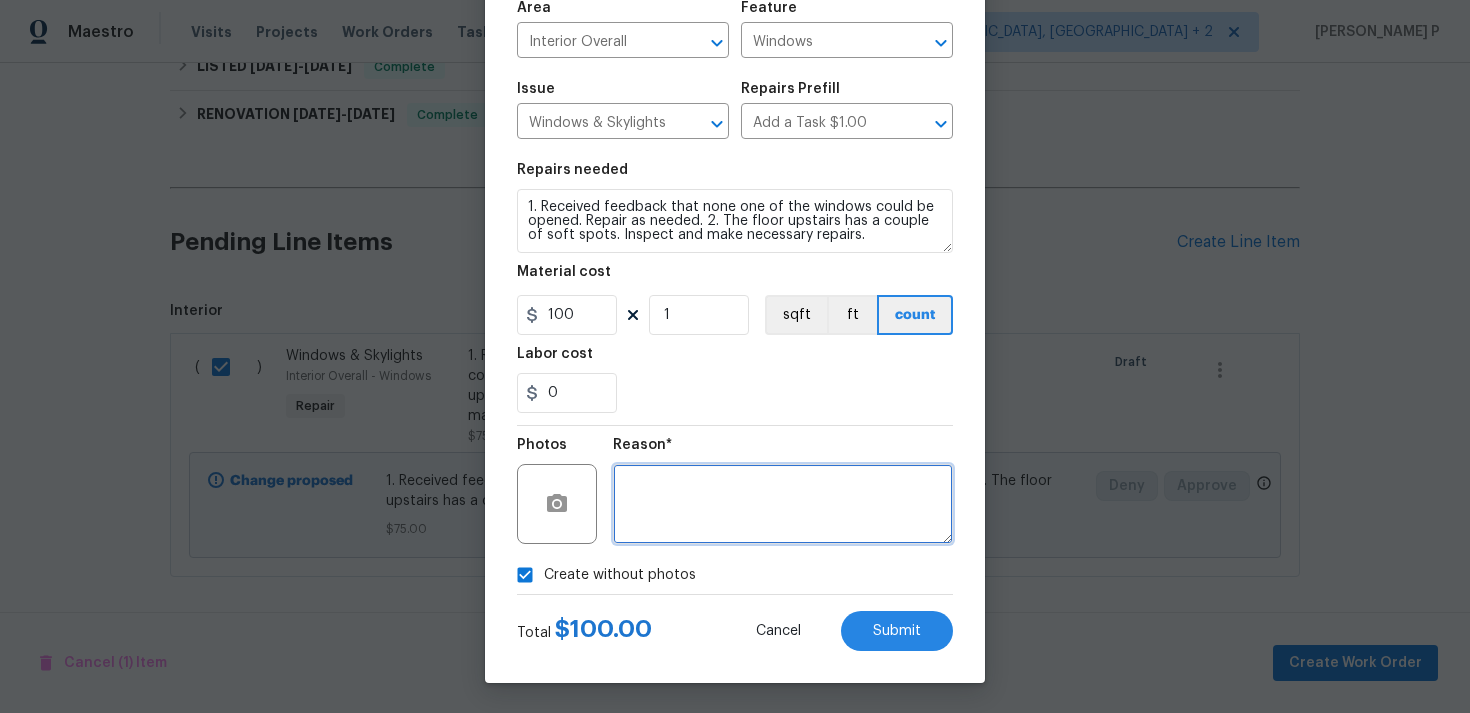 click at bounding box center [783, 504] 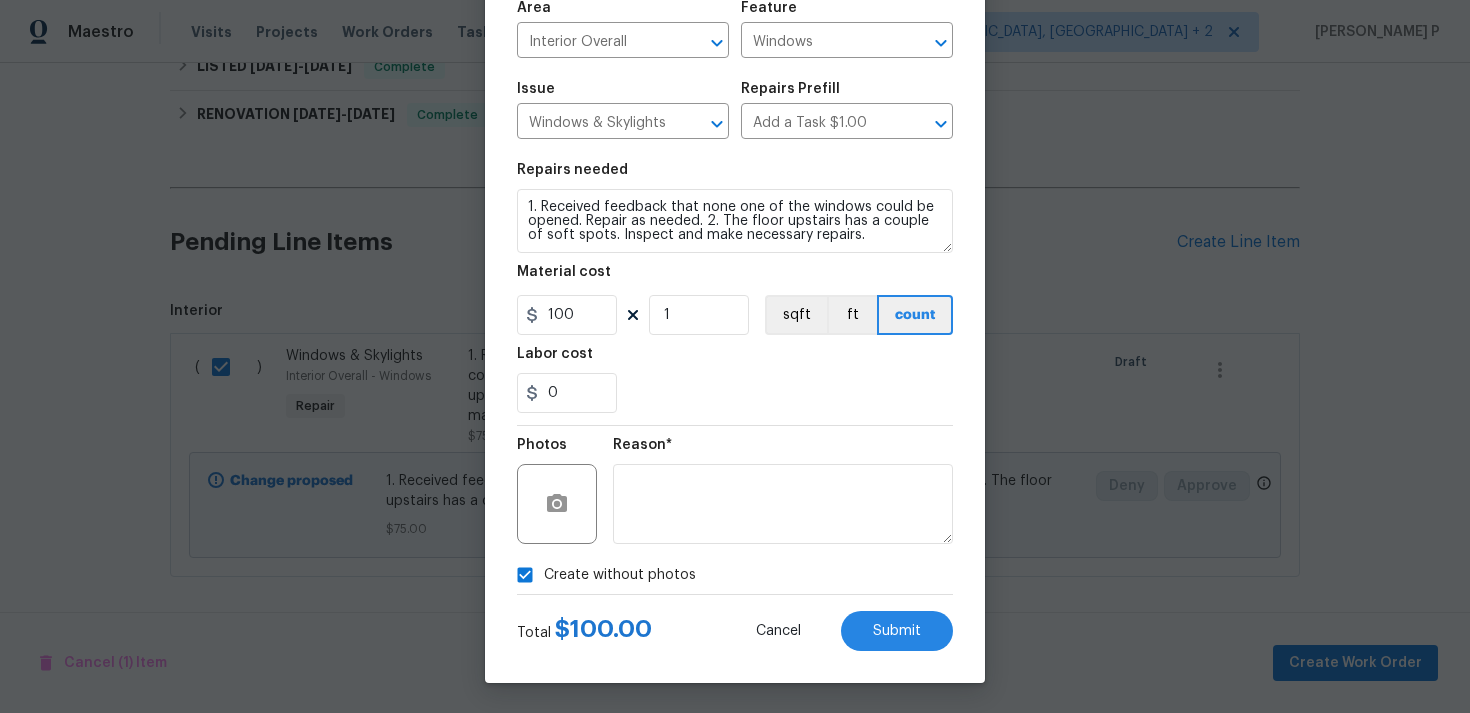 click on "Total   $ 100.00 Cancel Submit" at bounding box center (735, 623) 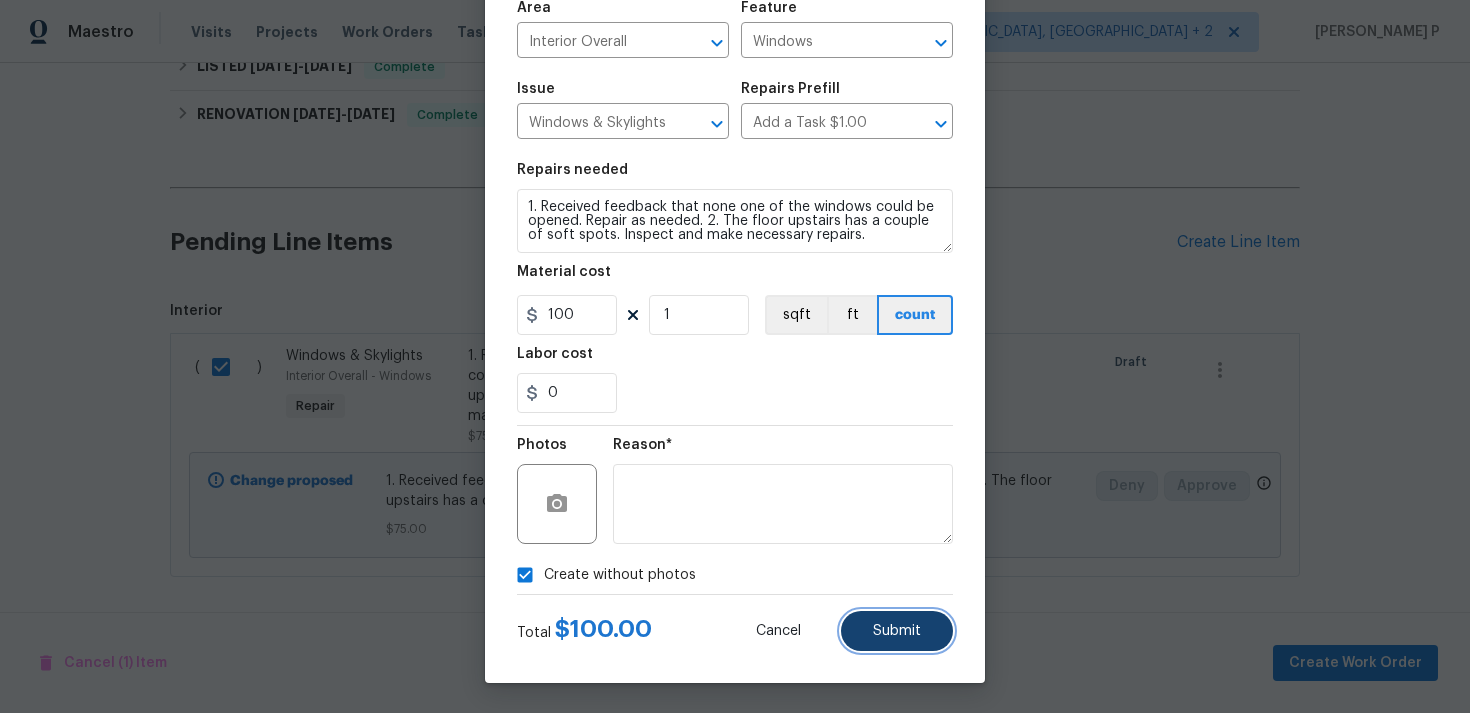 click on "Submit" at bounding box center [897, 631] 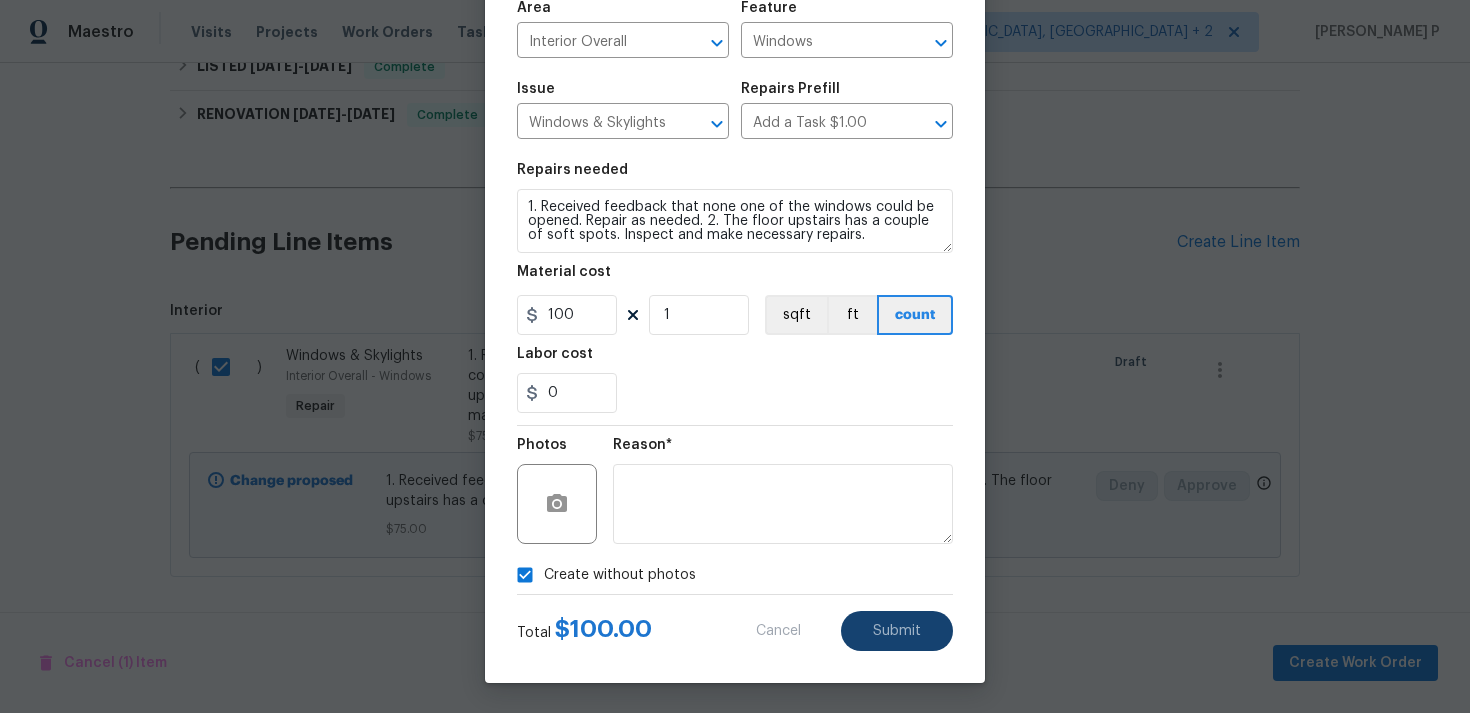 checkbox on "false" 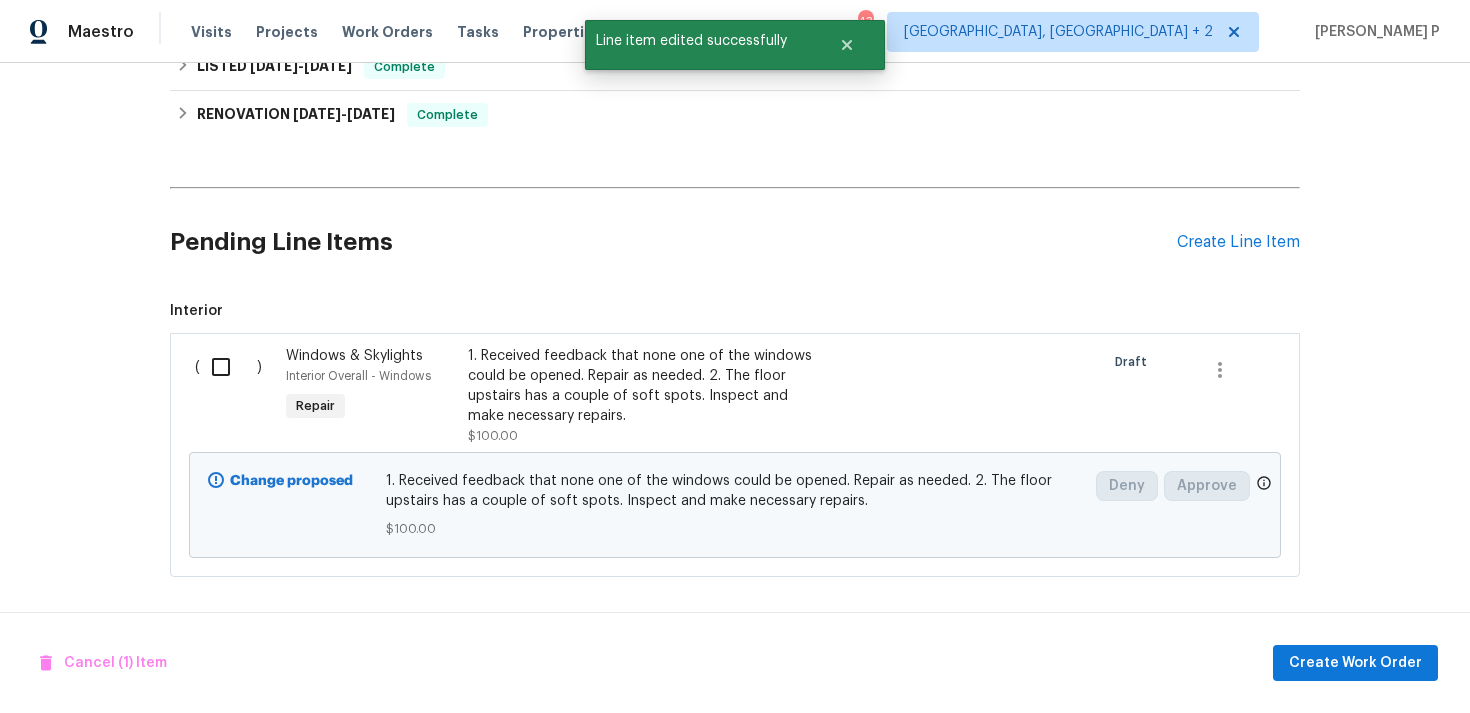 scroll, scrollTop: 0, scrollLeft: 0, axis: both 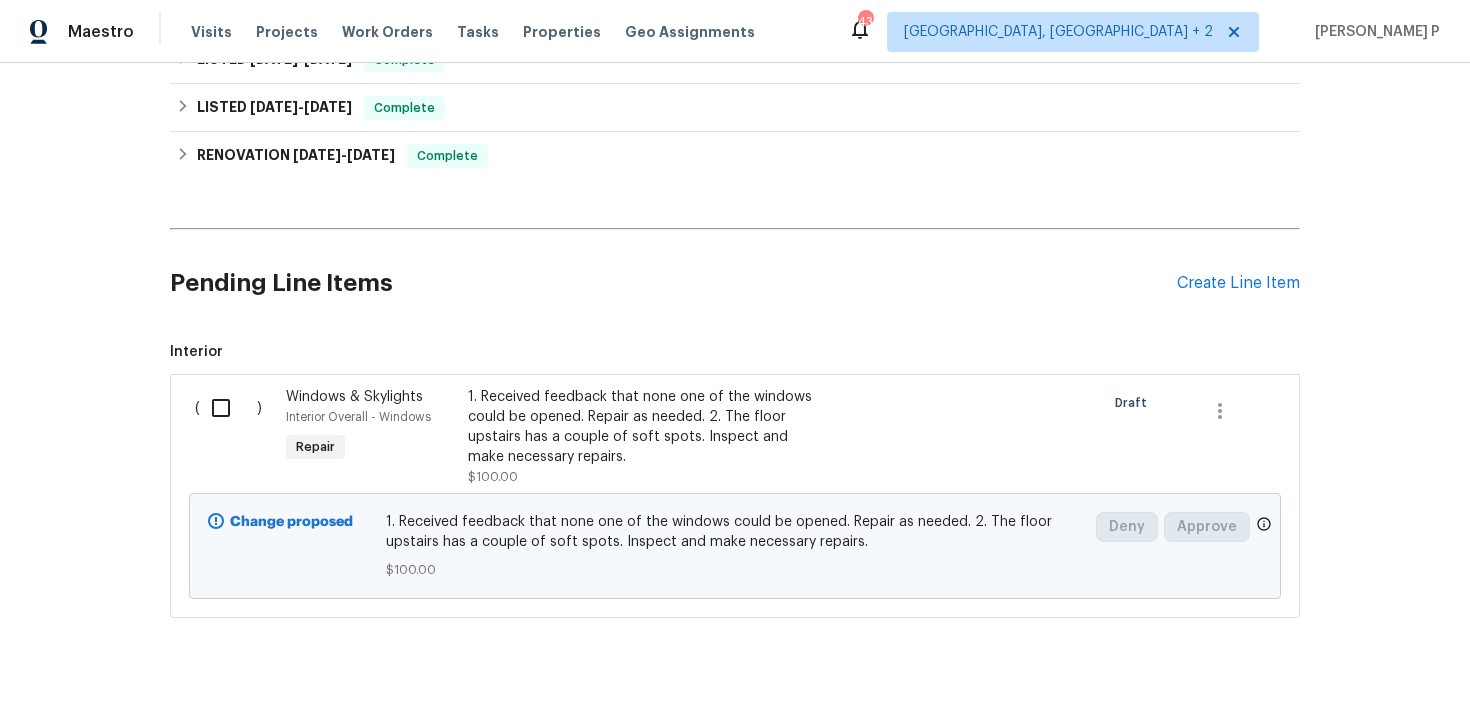 click at bounding box center [228, 408] 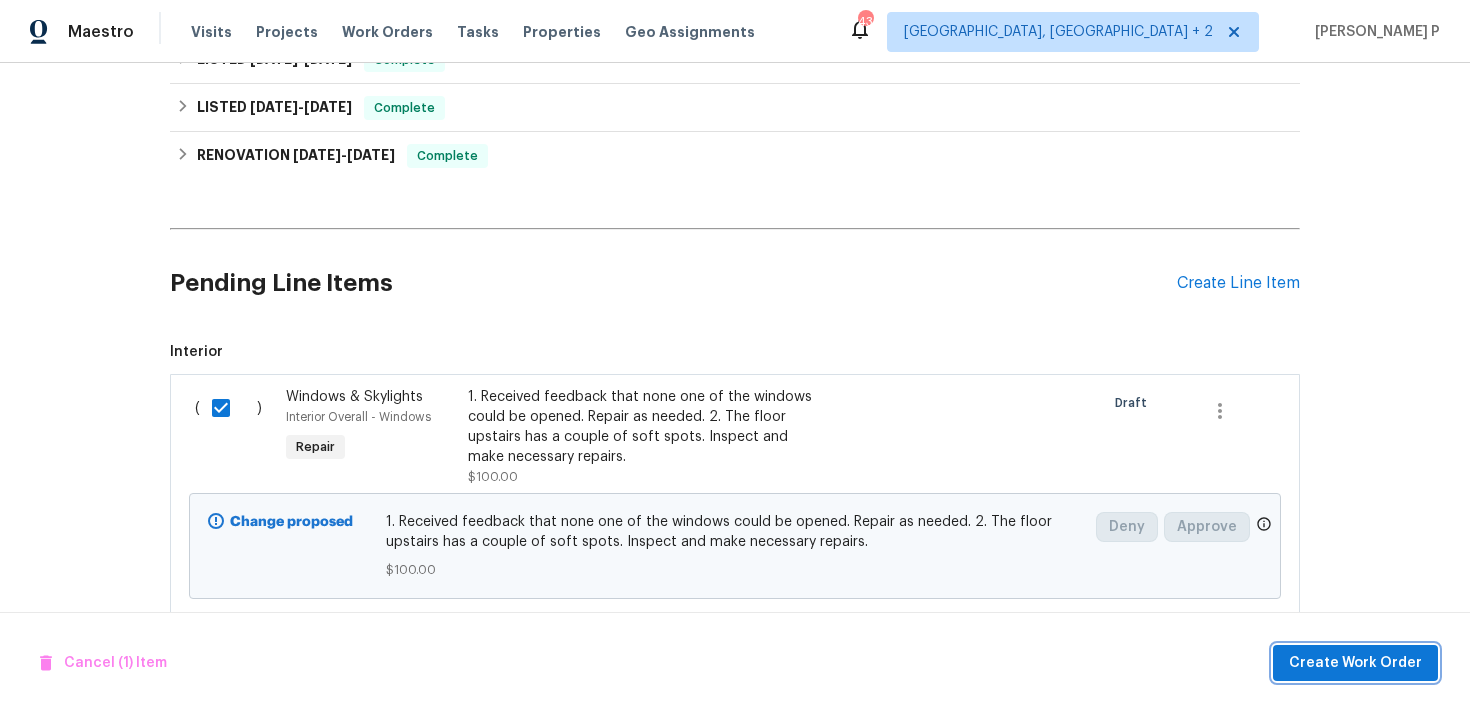 click on "Create Work Order" at bounding box center [1355, 663] 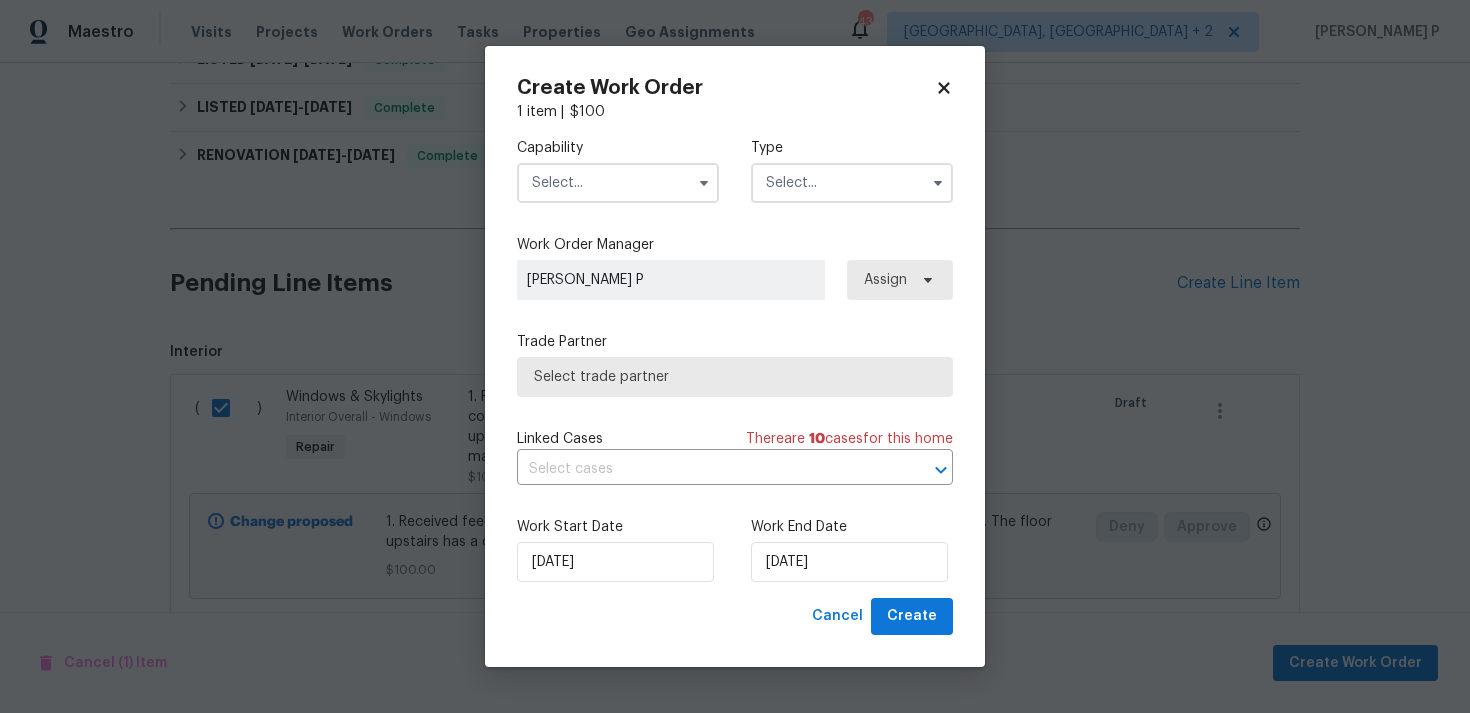 click at bounding box center [852, 183] 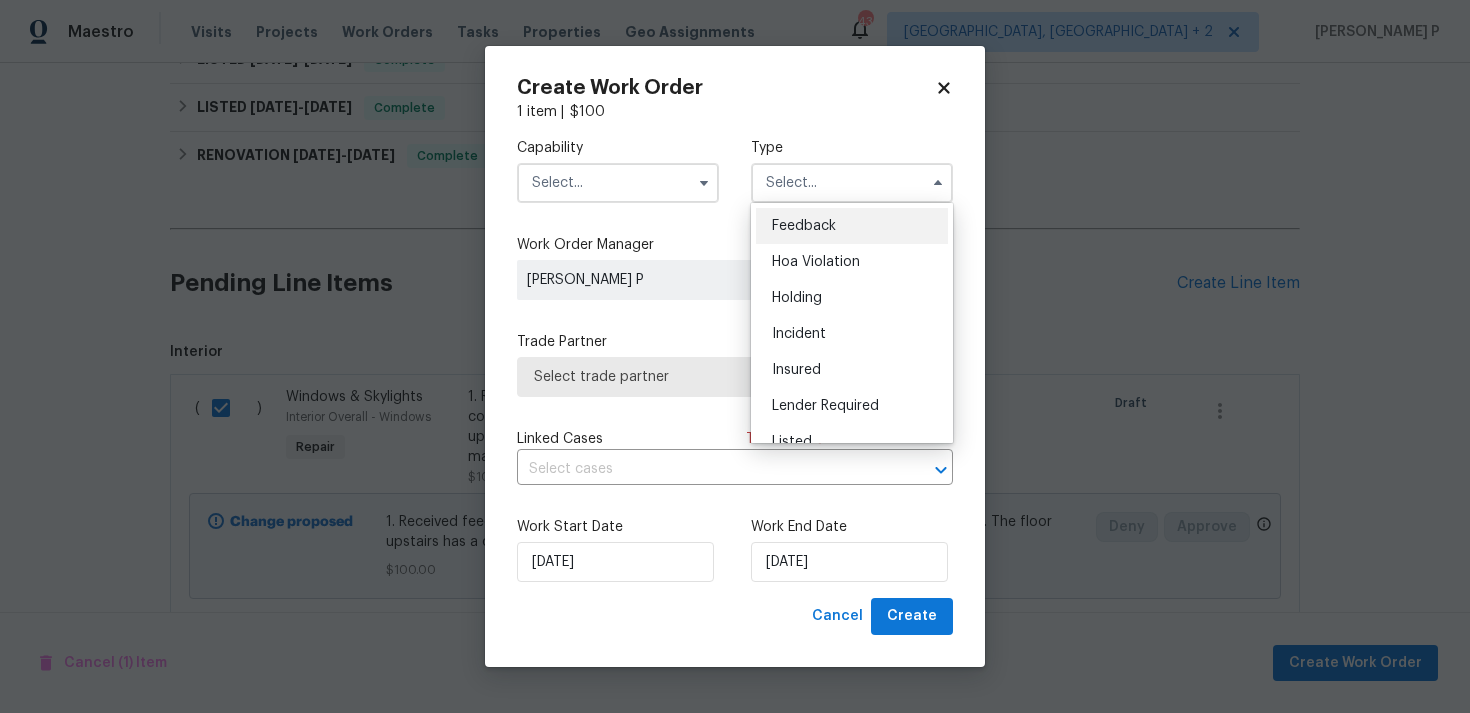 click on "Feedback" at bounding box center [804, 226] 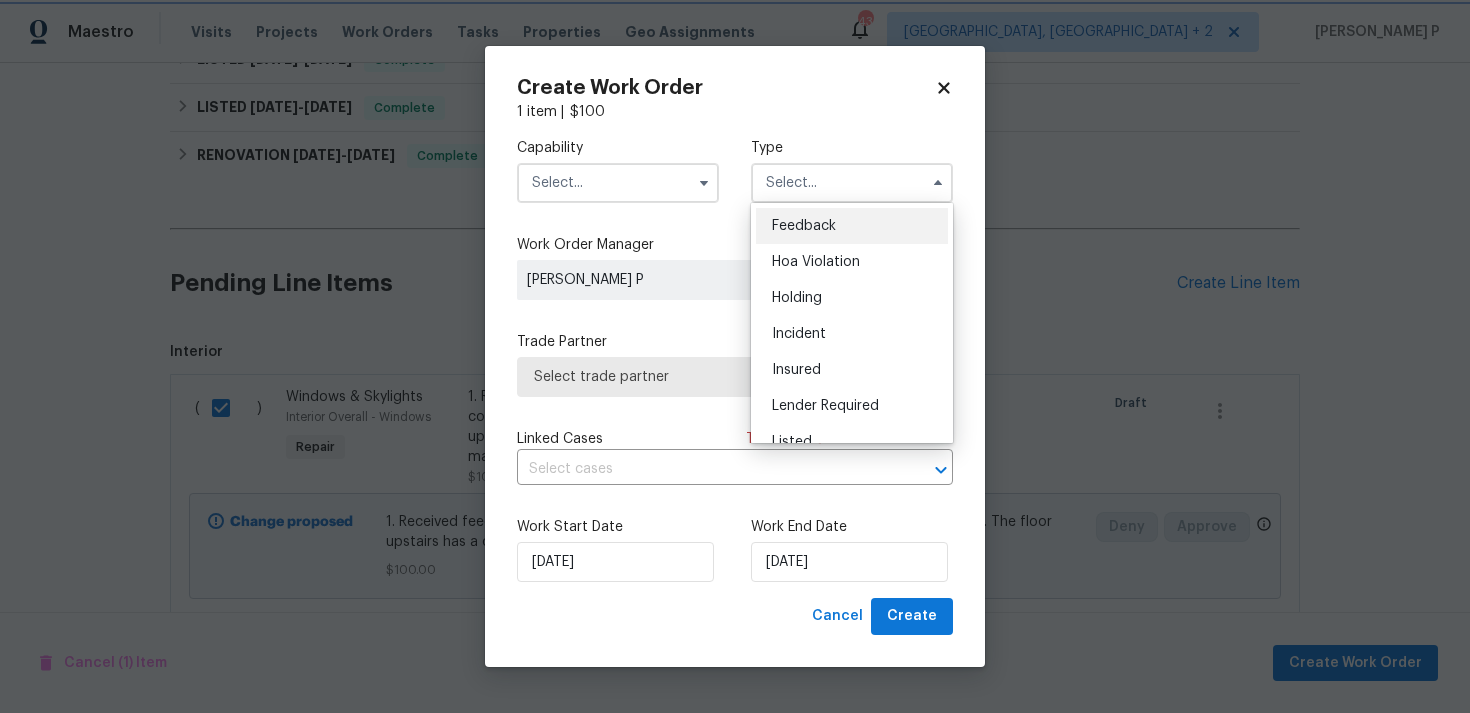 type on "Feedback" 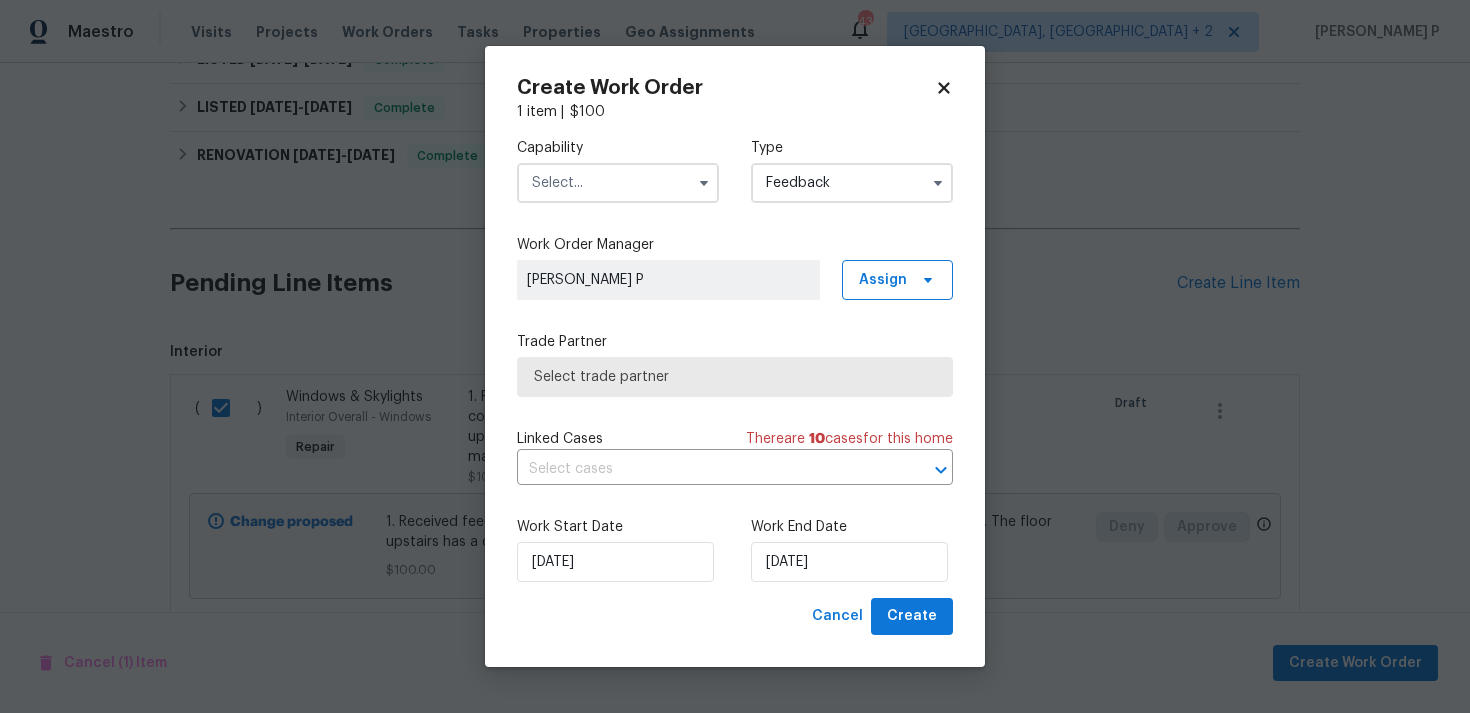 click at bounding box center [618, 183] 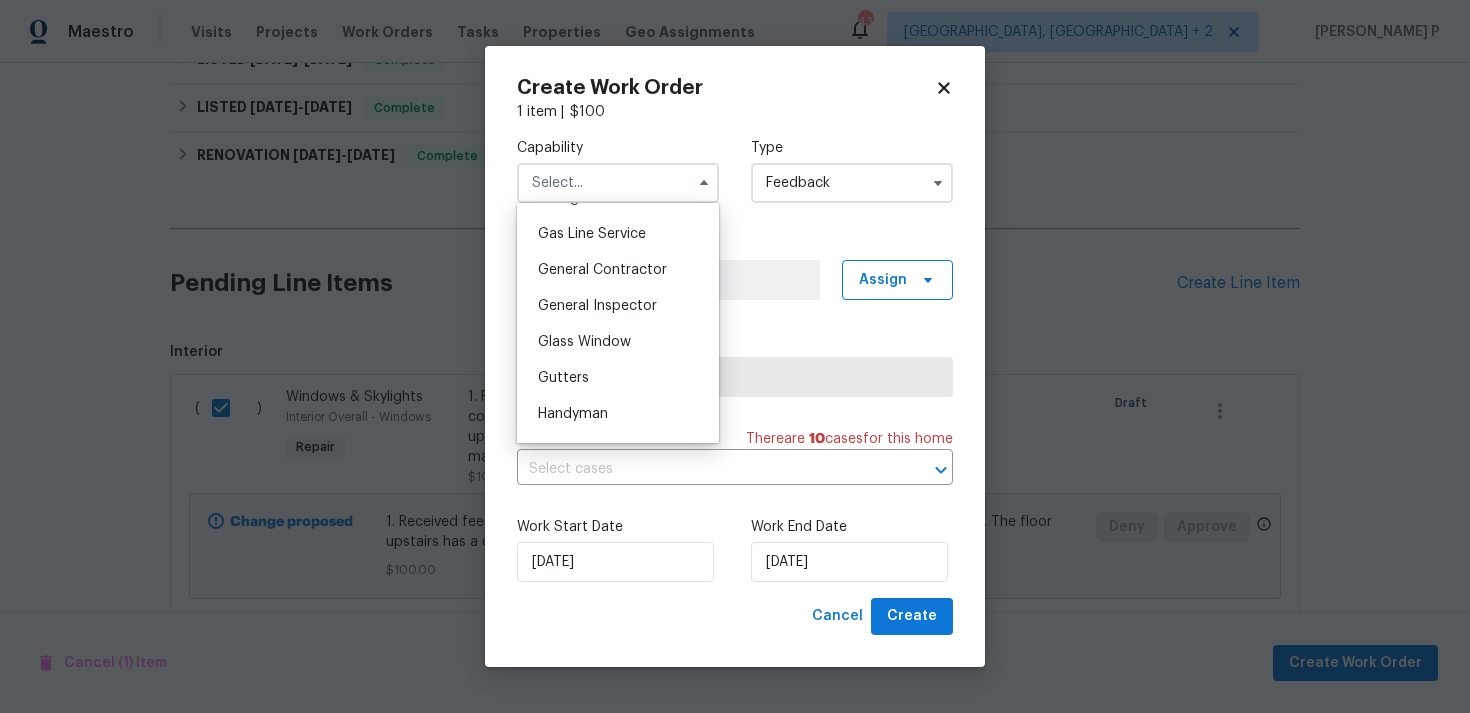 scroll, scrollTop: 914, scrollLeft: 0, axis: vertical 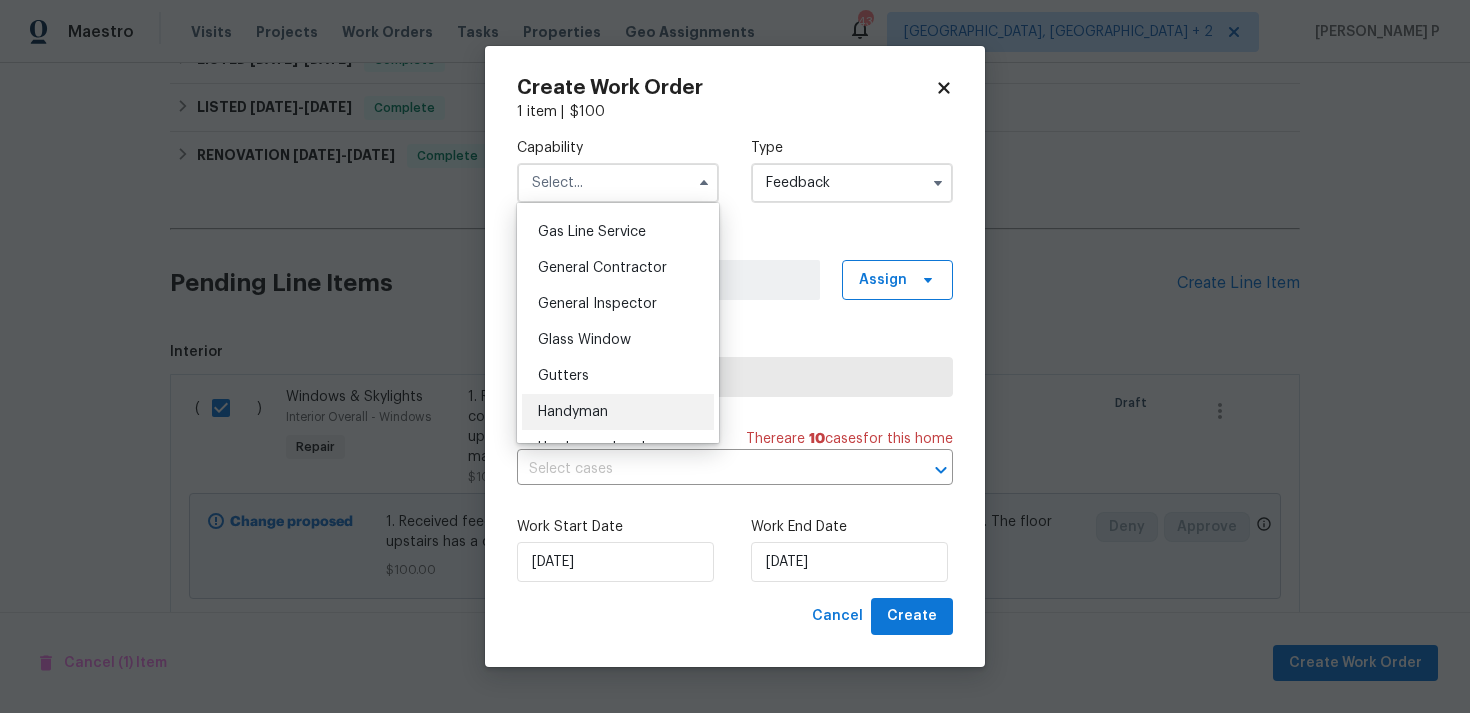 click on "Handyman" at bounding box center (618, 412) 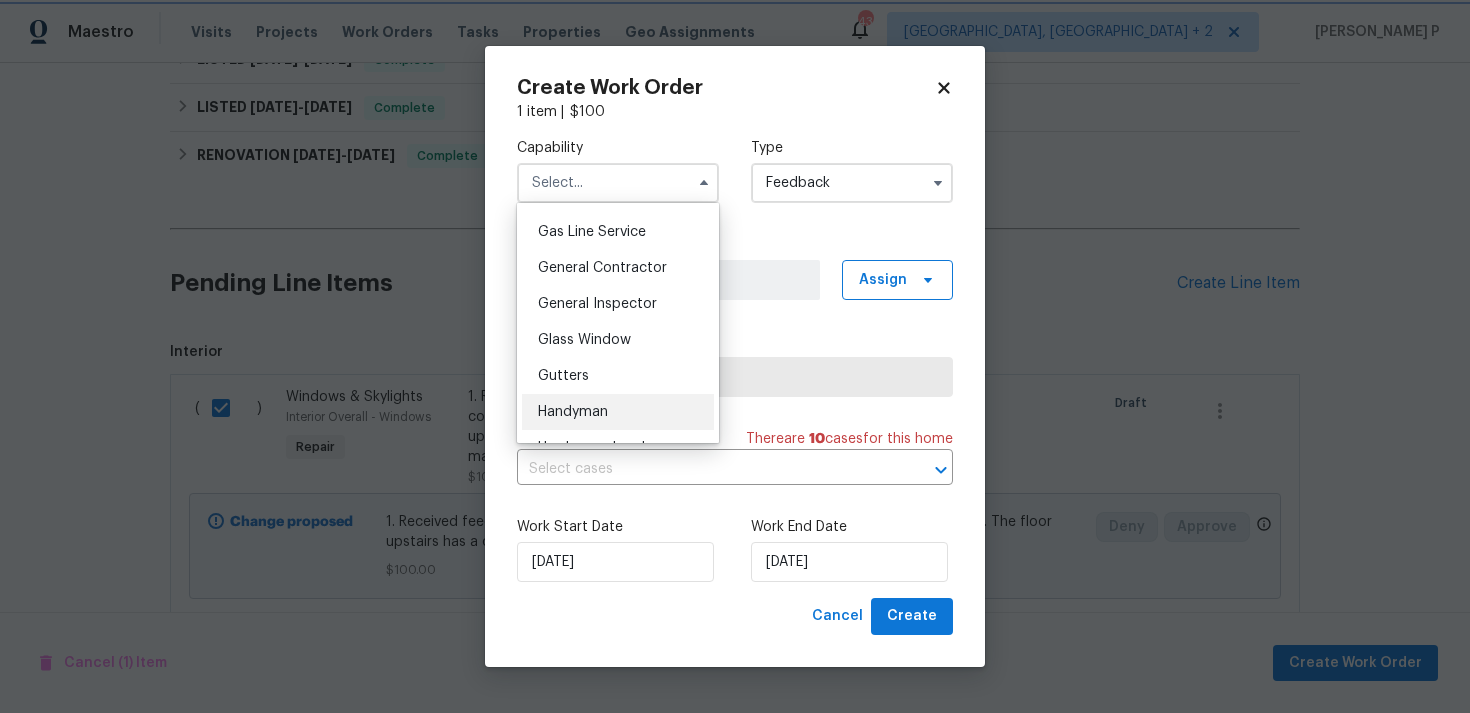 type on "Handyman" 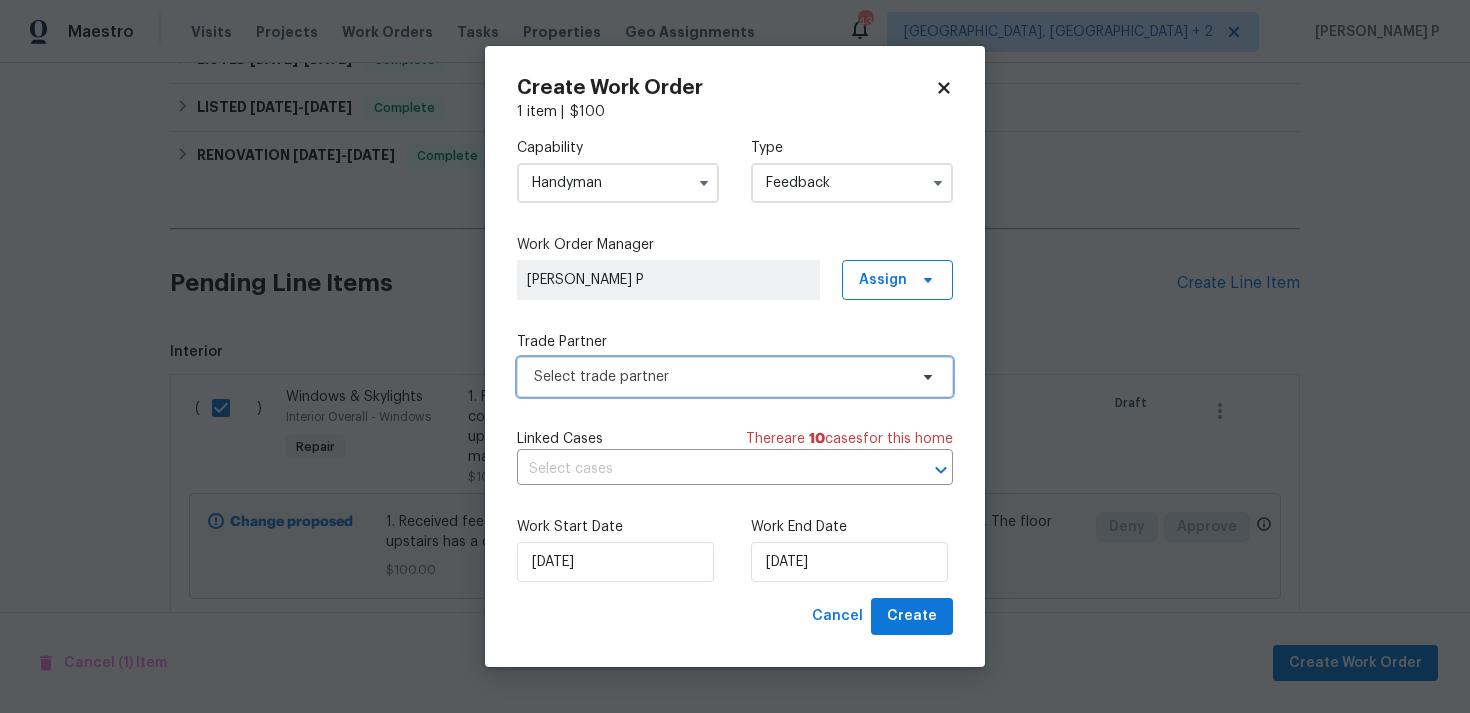 click on "Select trade partner" at bounding box center (720, 377) 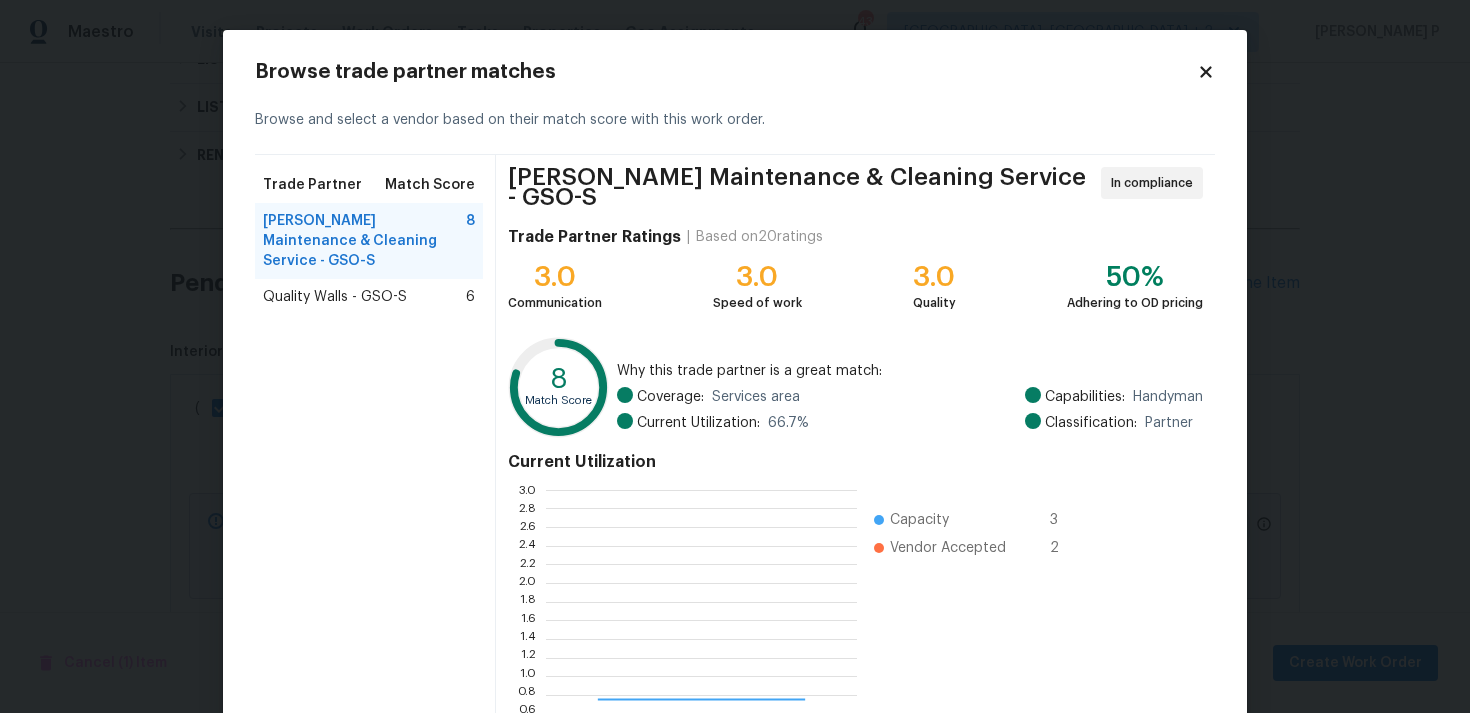 scroll, scrollTop: 2, scrollLeft: 1, axis: both 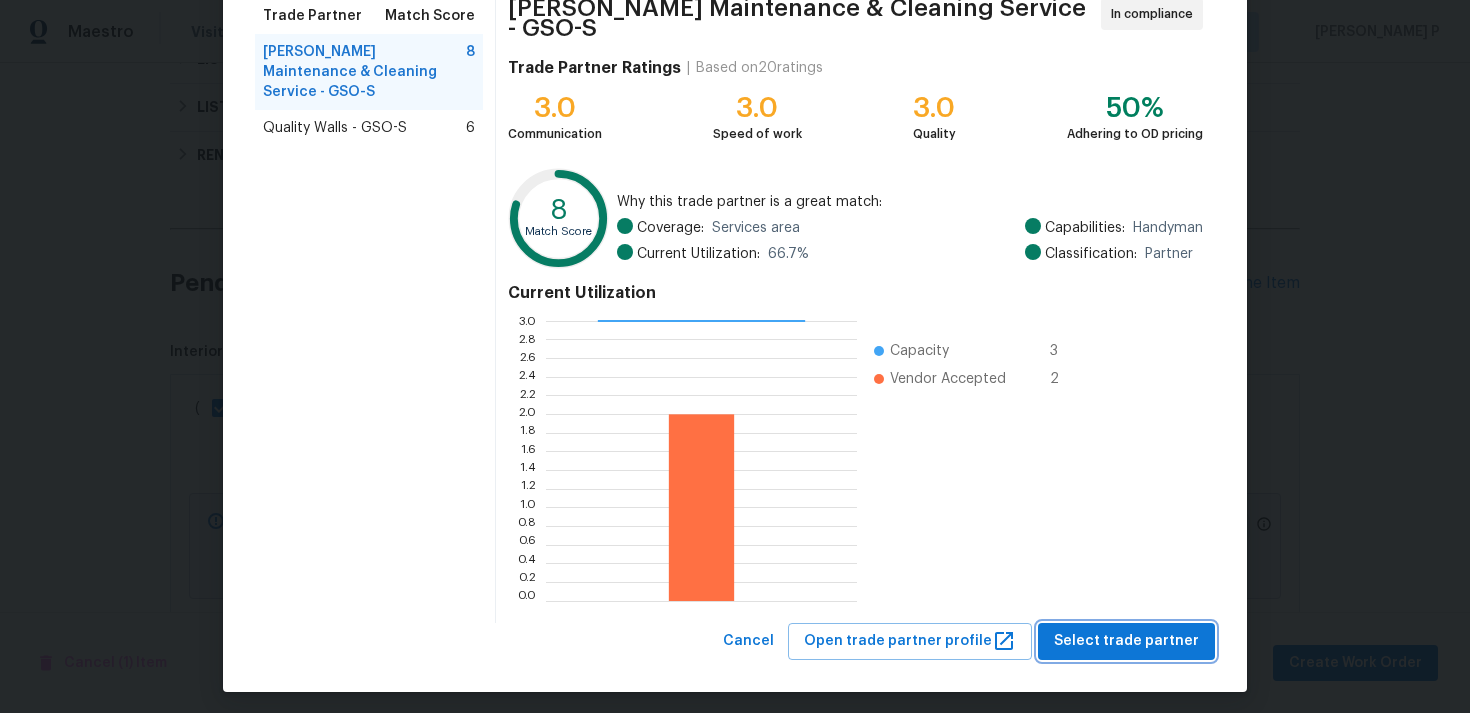 click on "Select trade partner" at bounding box center (1126, 641) 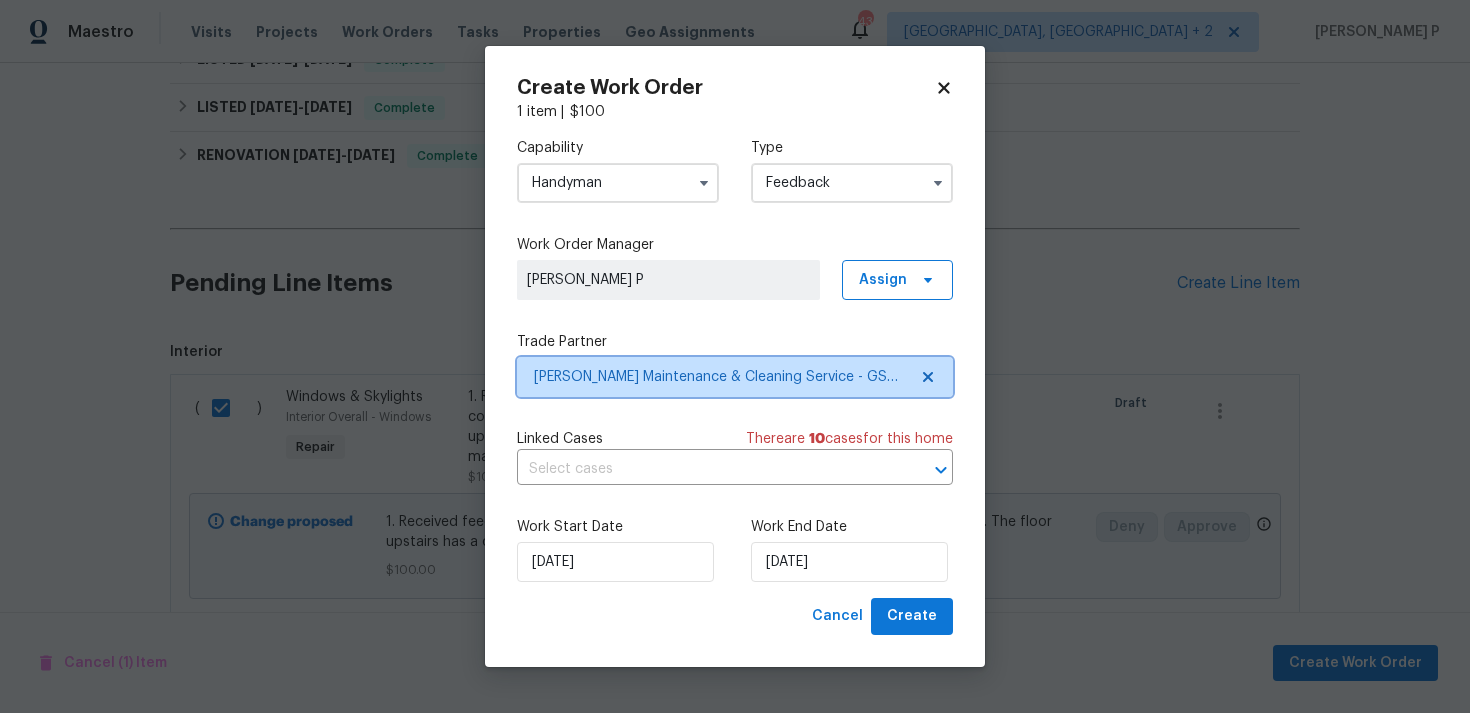 scroll, scrollTop: 0, scrollLeft: 0, axis: both 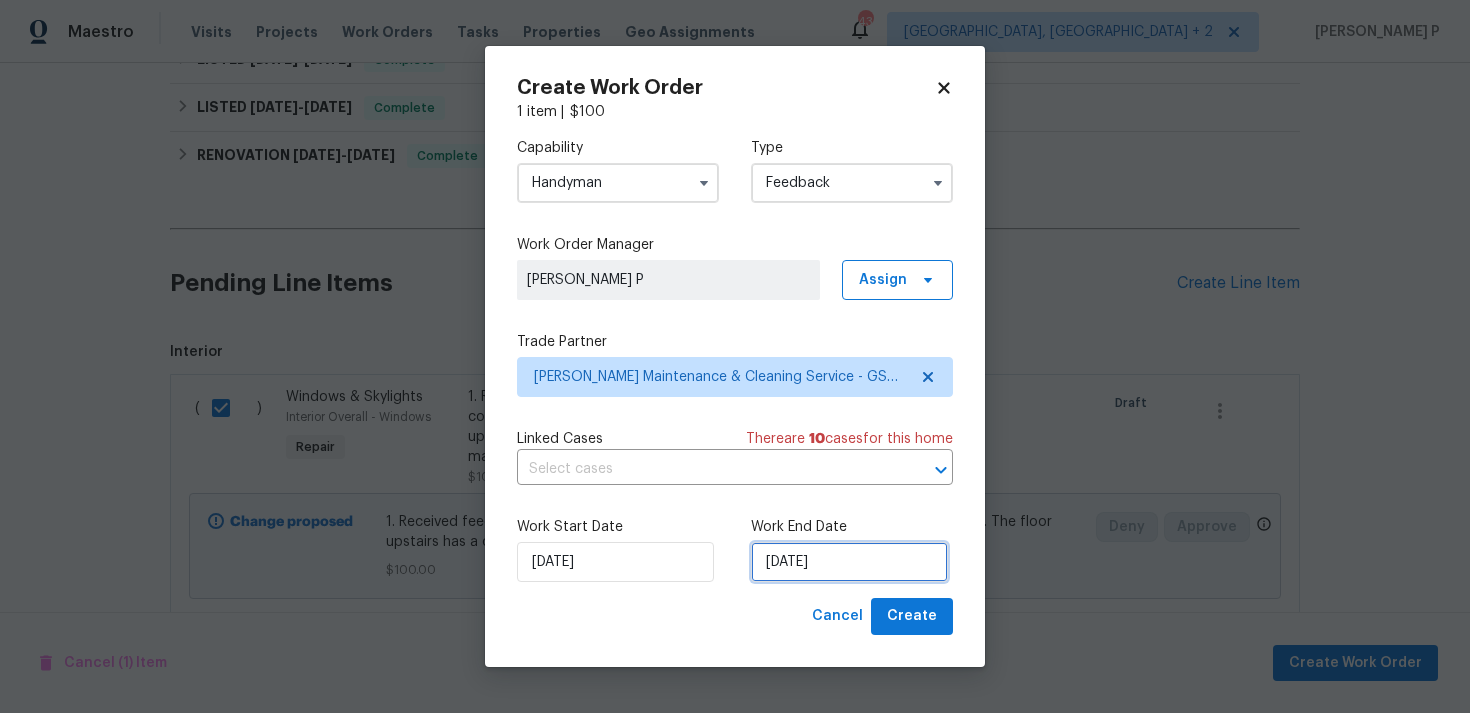 click on "18/07/2025" at bounding box center [849, 562] 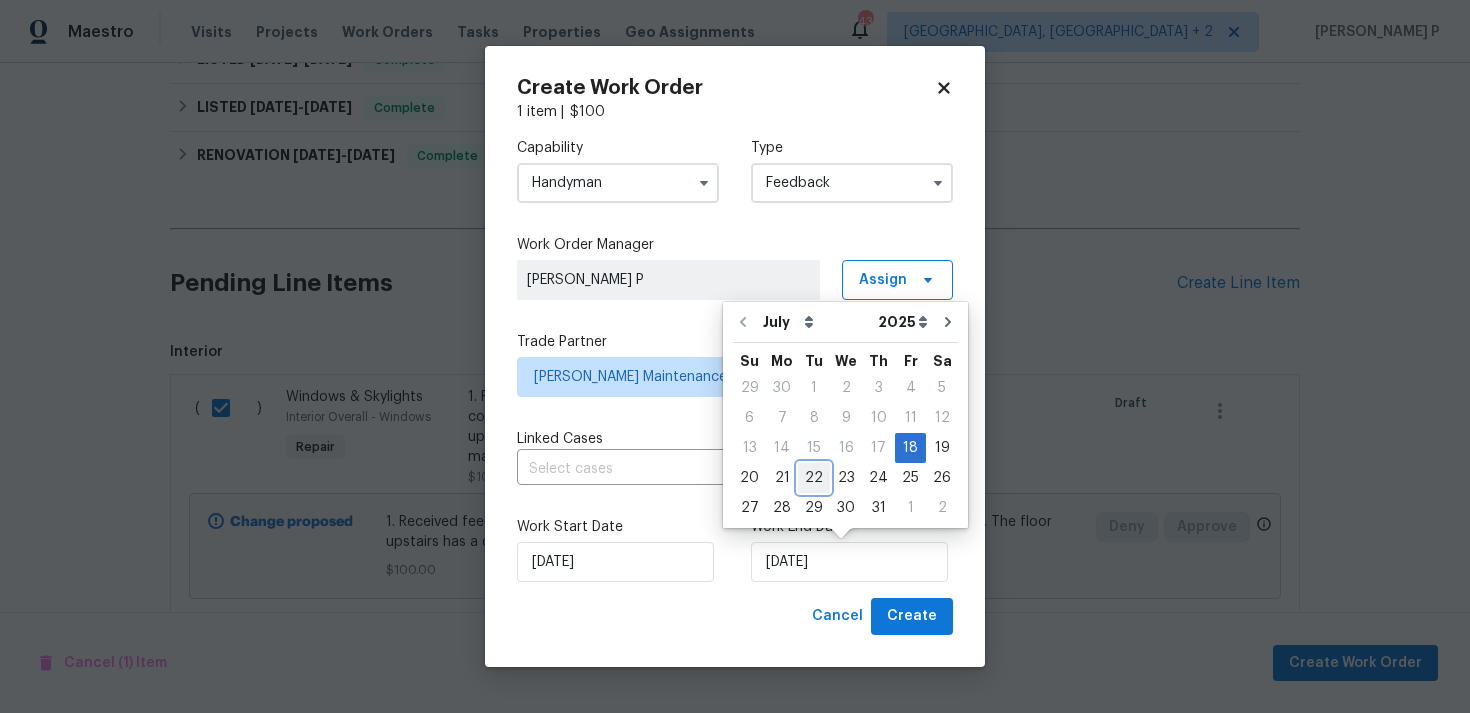 click on "22" at bounding box center (814, 478) 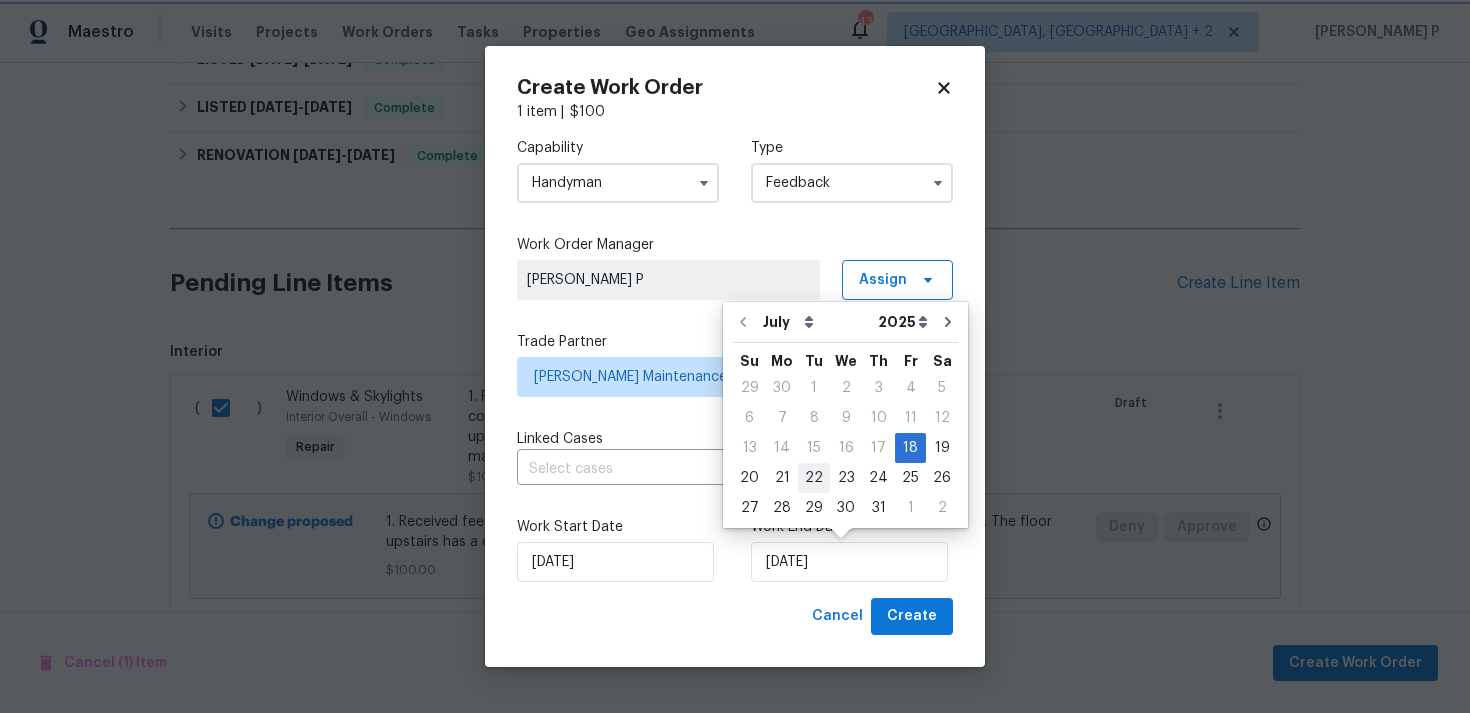 type on "22/07/2025" 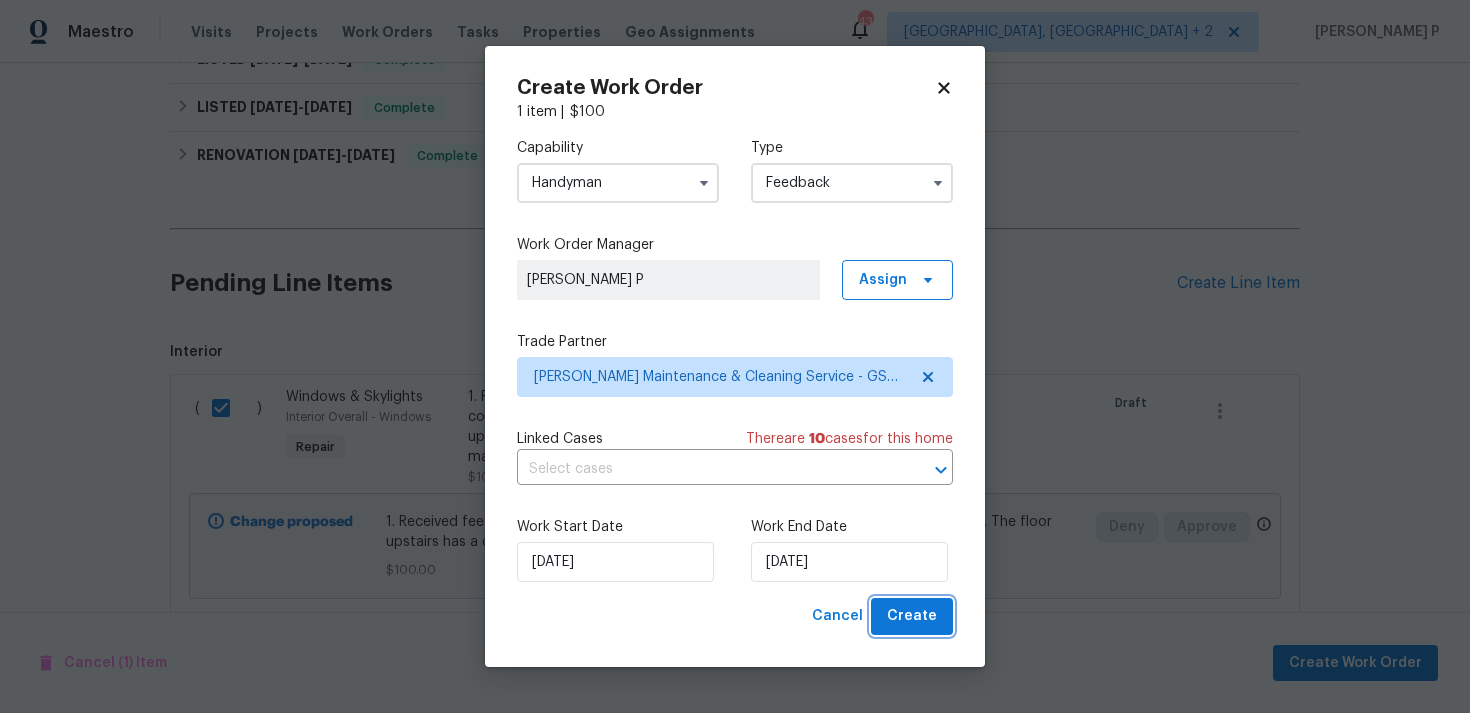 click on "Create" at bounding box center [912, 616] 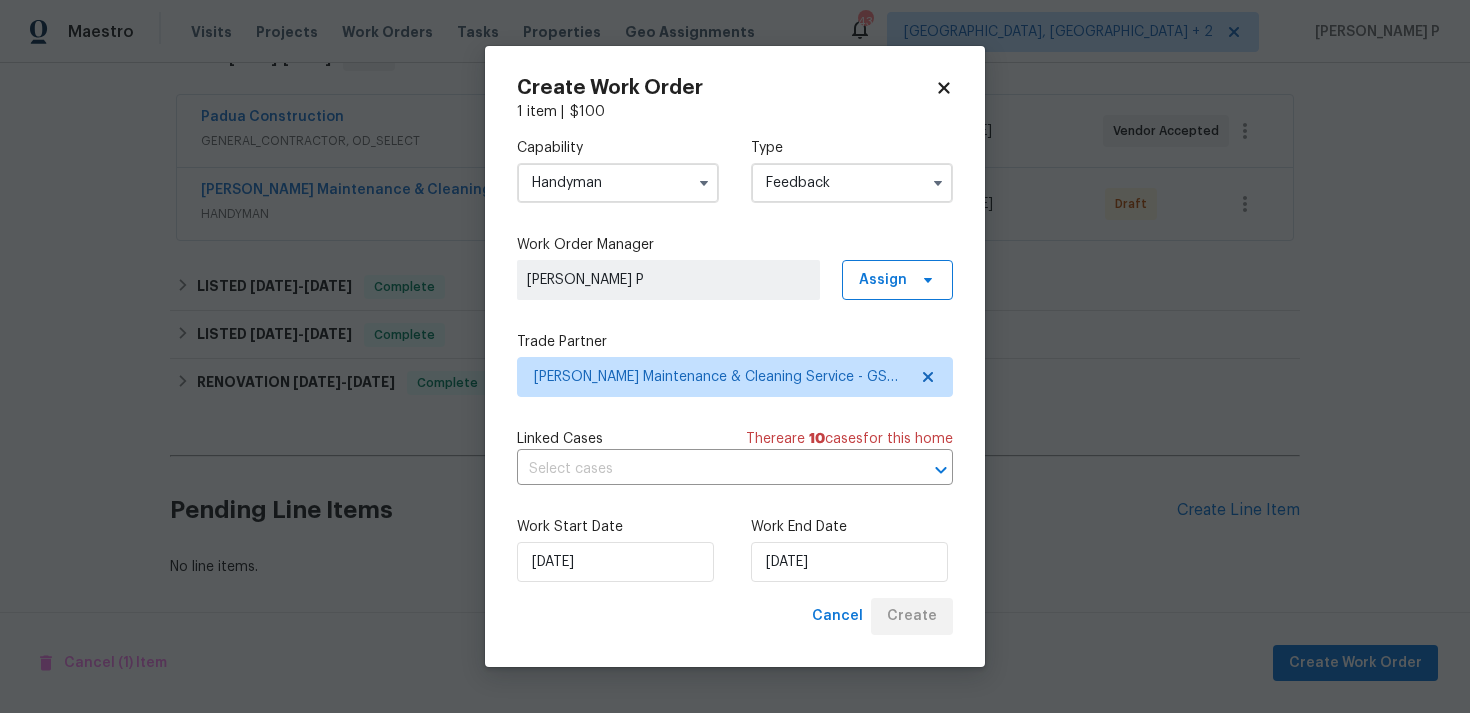scroll, scrollTop: 352, scrollLeft: 0, axis: vertical 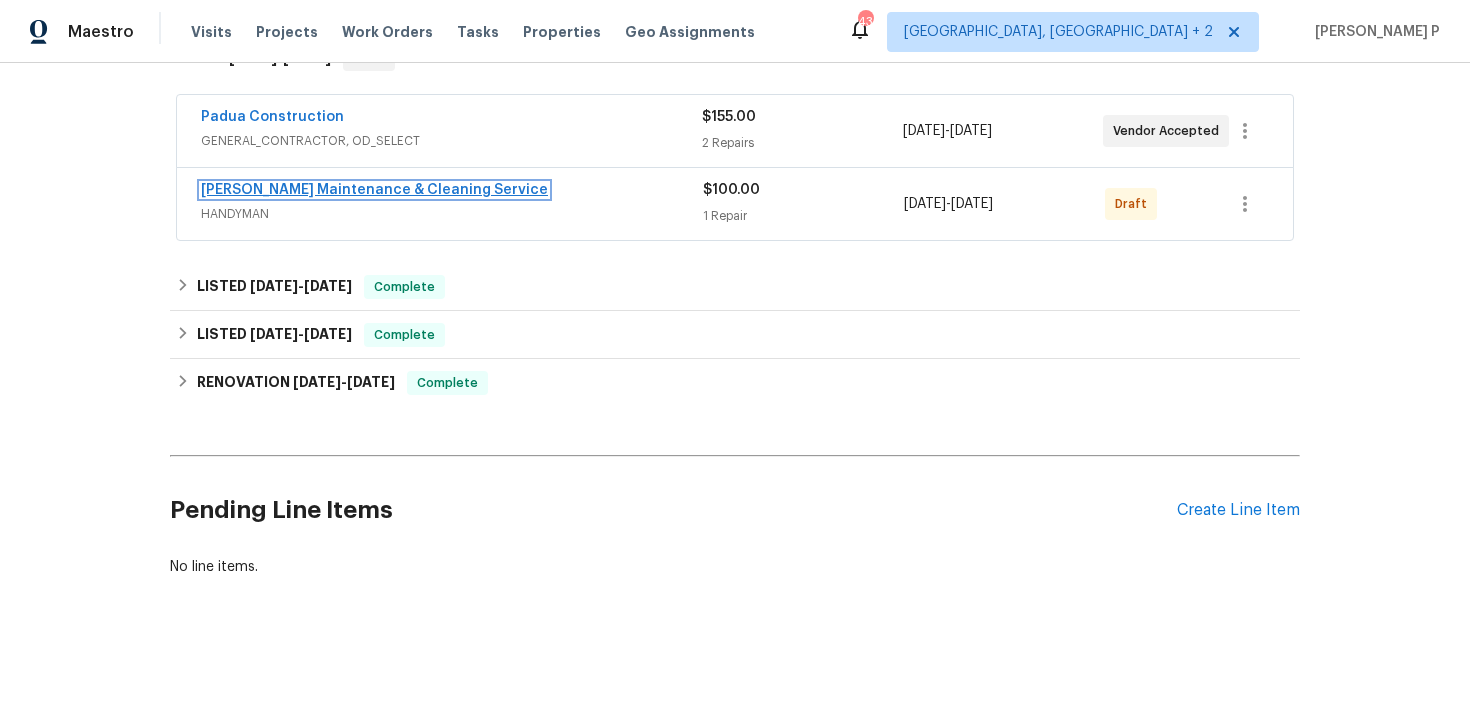 click on "[PERSON_NAME] Maintenance & Cleaning Service" at bounding box center (374, 190) 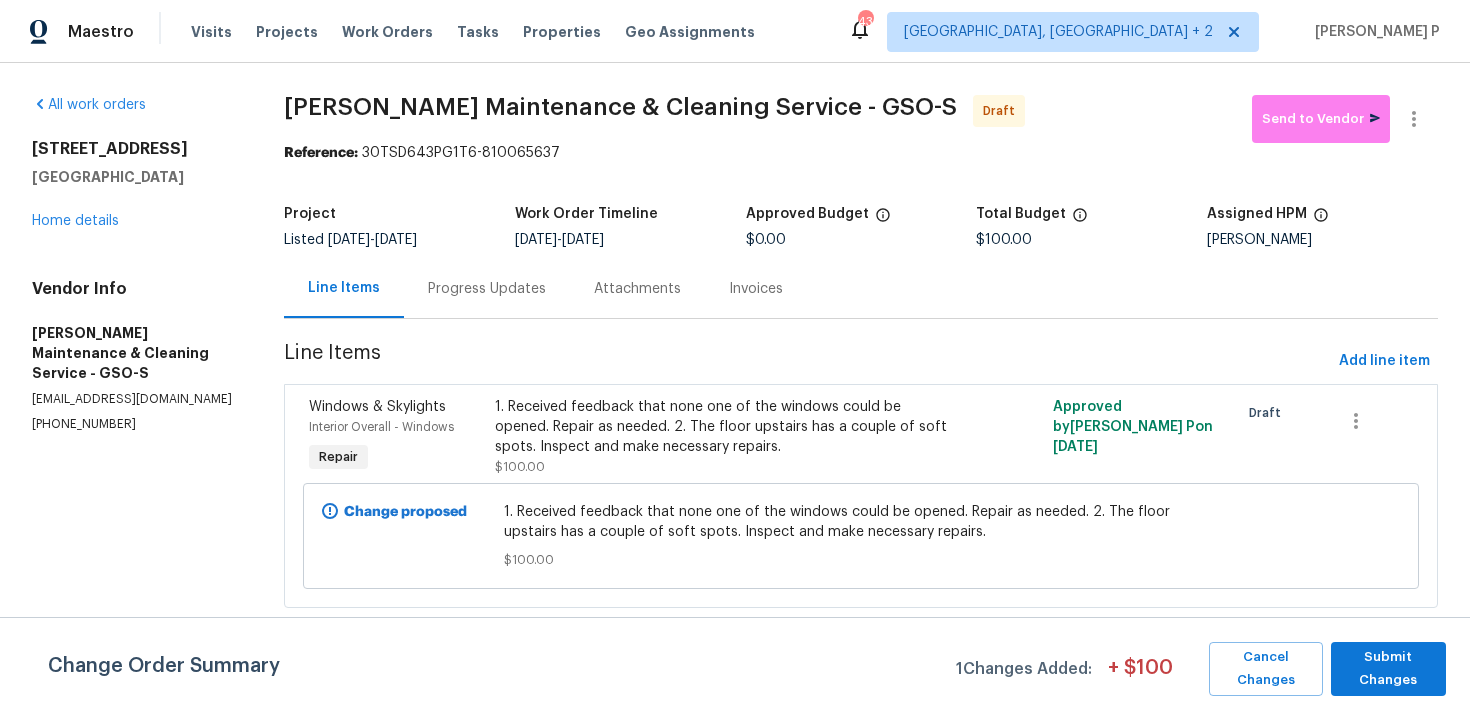 click on "Change Order Summary 1  Changes Added: + $ 100 Cancel Changes Submit Changes" at bounding box center (735, 665) 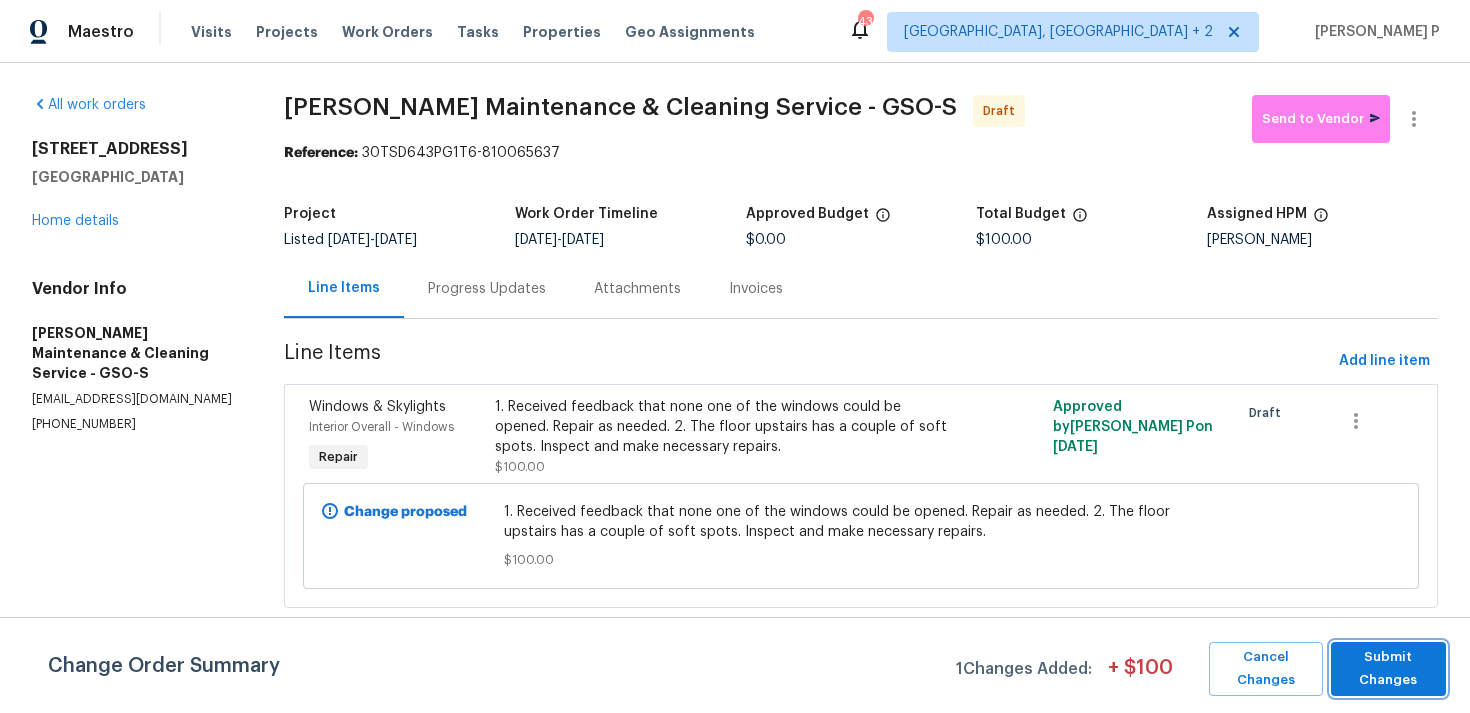 click on "Submit Changes" at bounding box center [1388, 669] 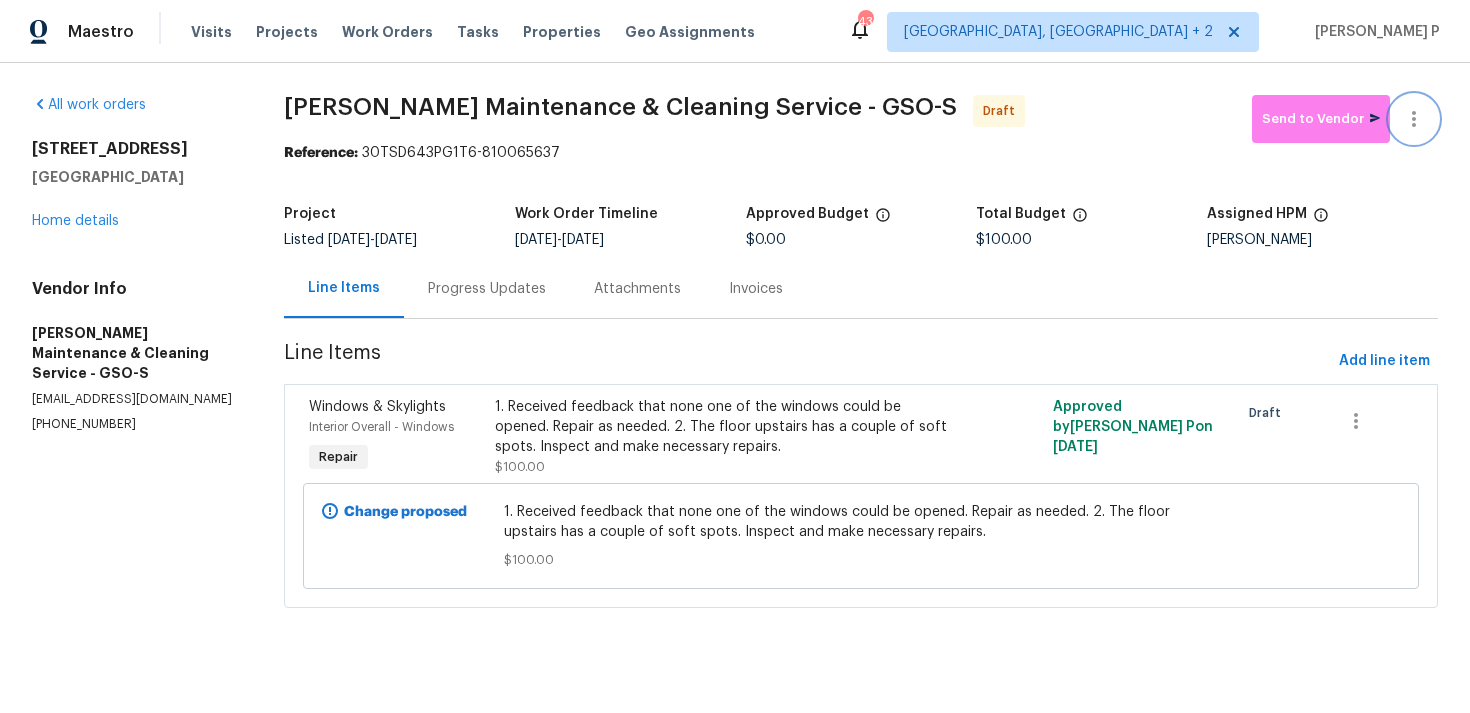 click 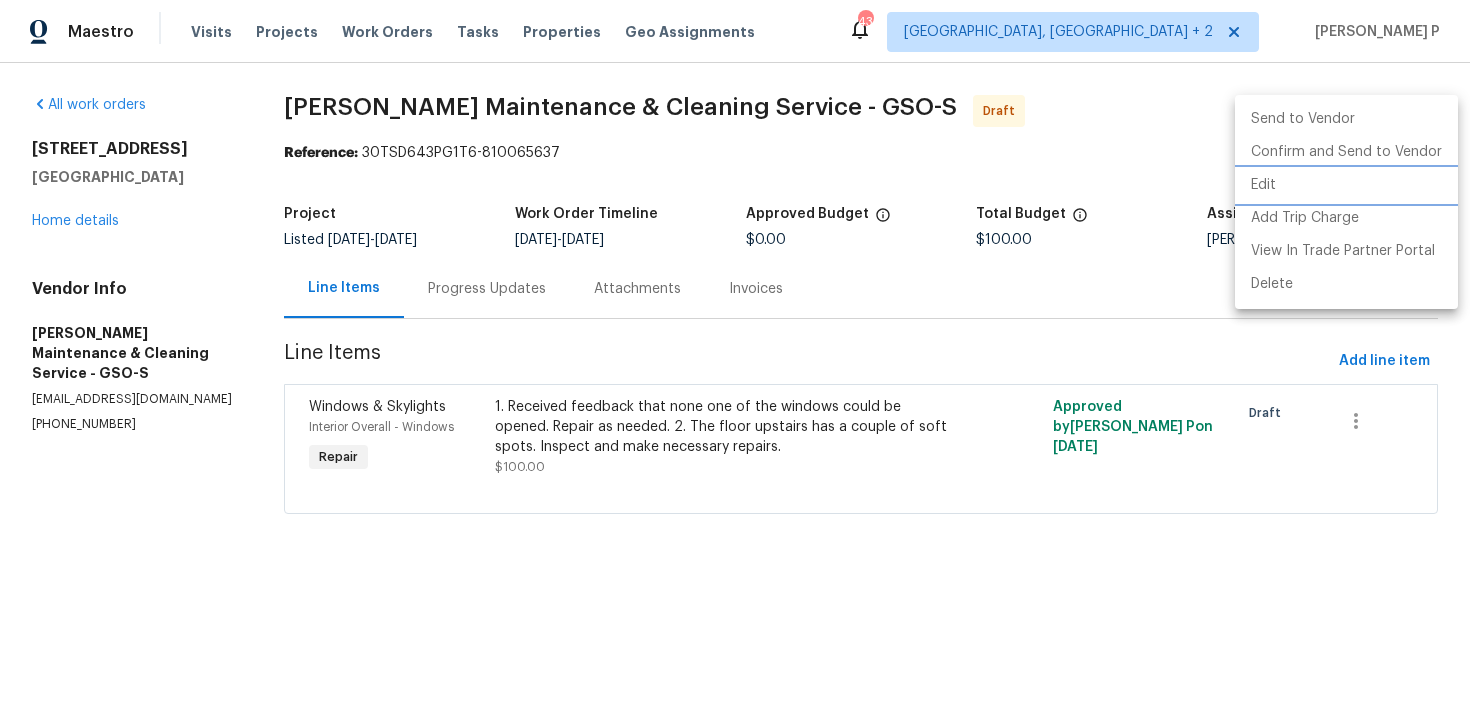 click on "Edit" at bounding box center (1346, 185) 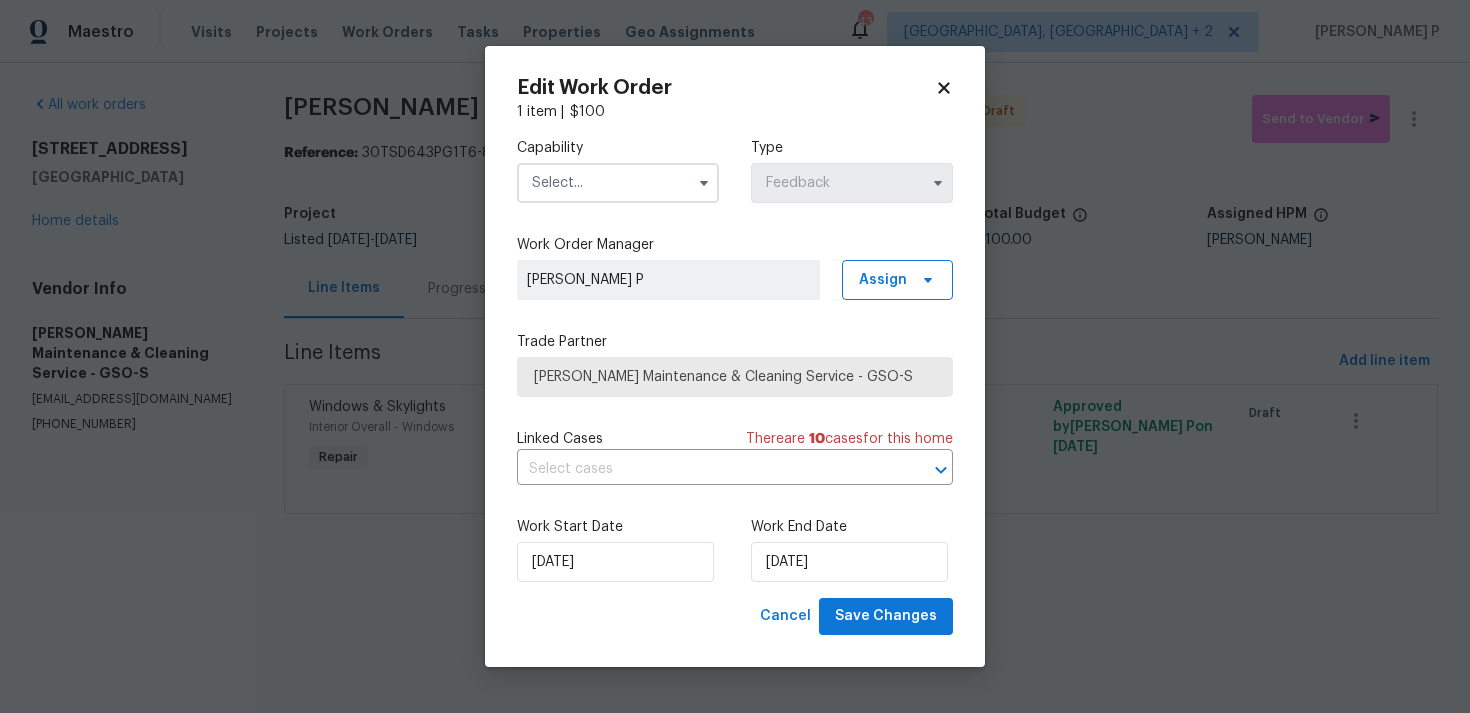 click at bounding box center [618, 183] 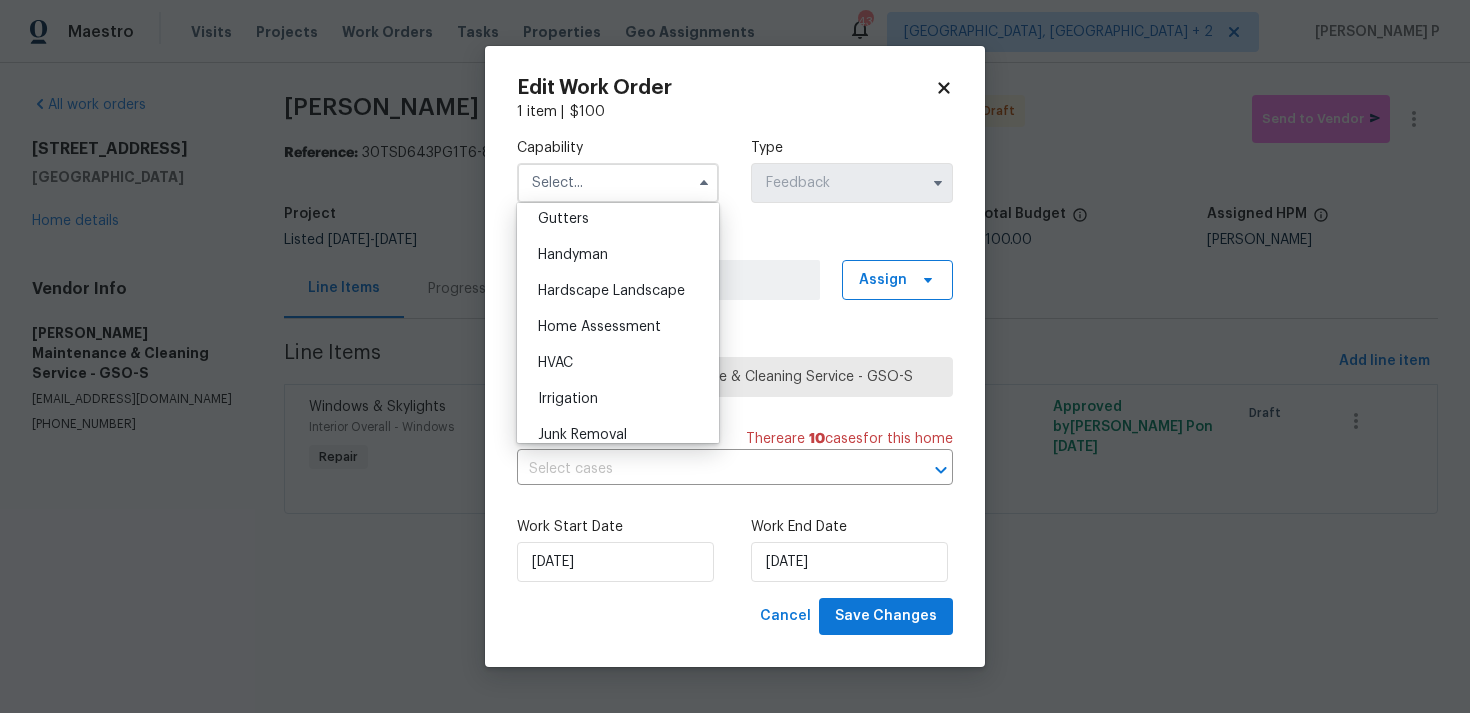 scroll, scrollTop: 1098, scrollLeft: 0, axis: vertical 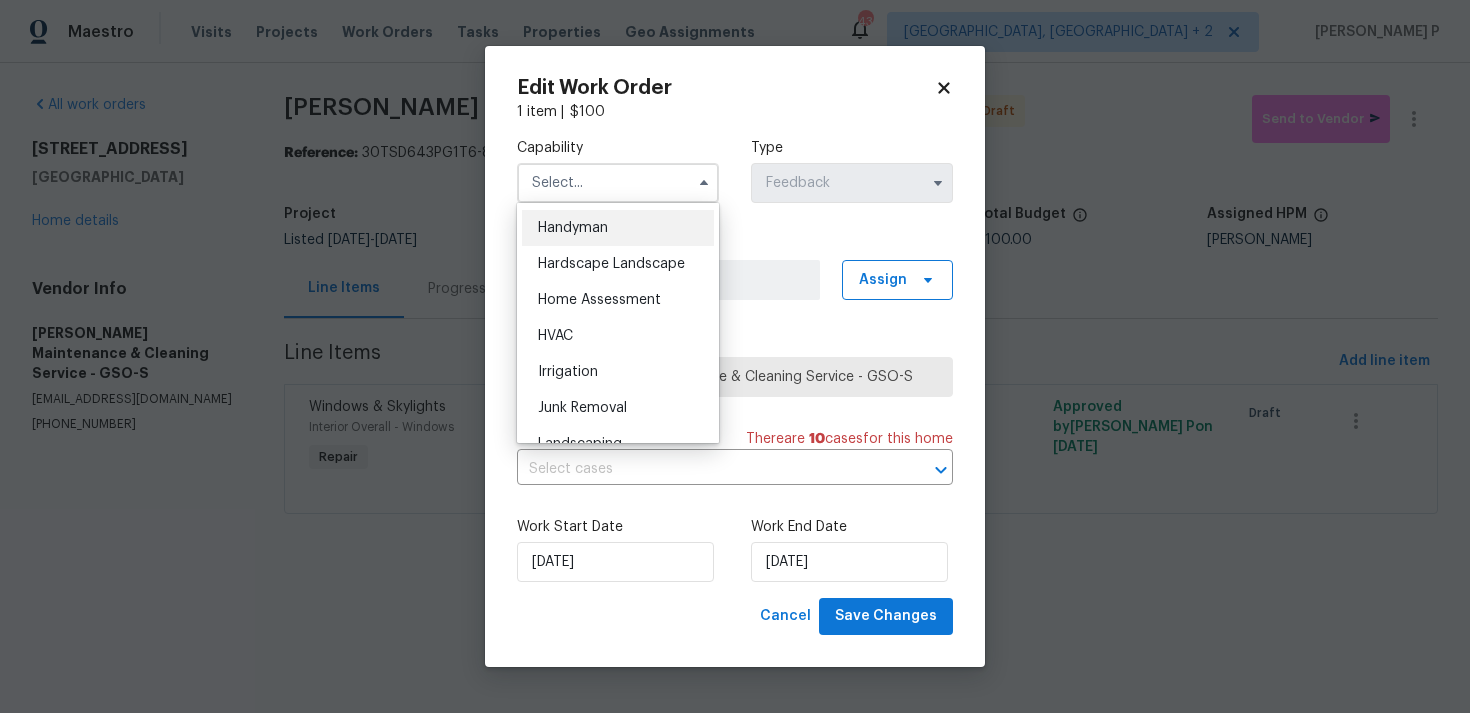 click on "Handyman" at bounding box center (618, 228) 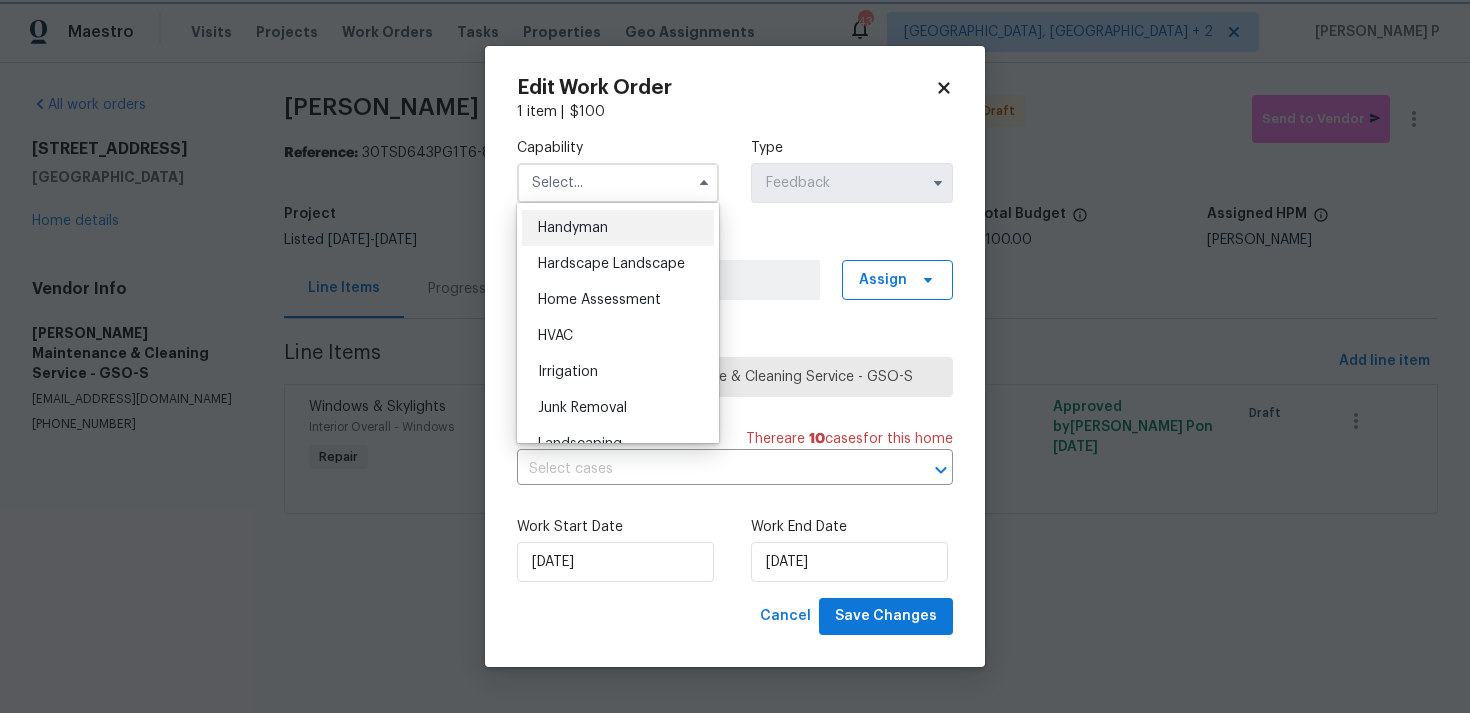 type on "Handyman" 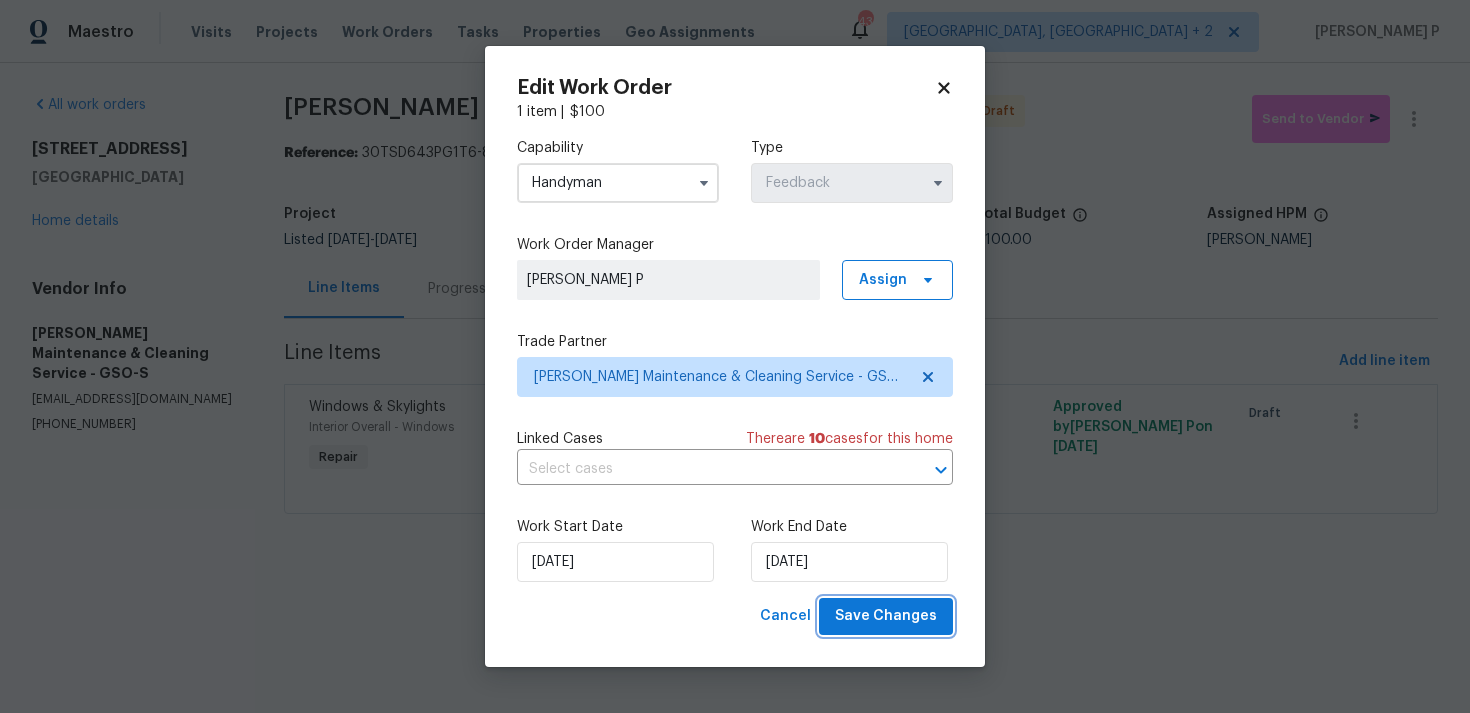 click on "Save Changes" at bounding box center [886, 616] 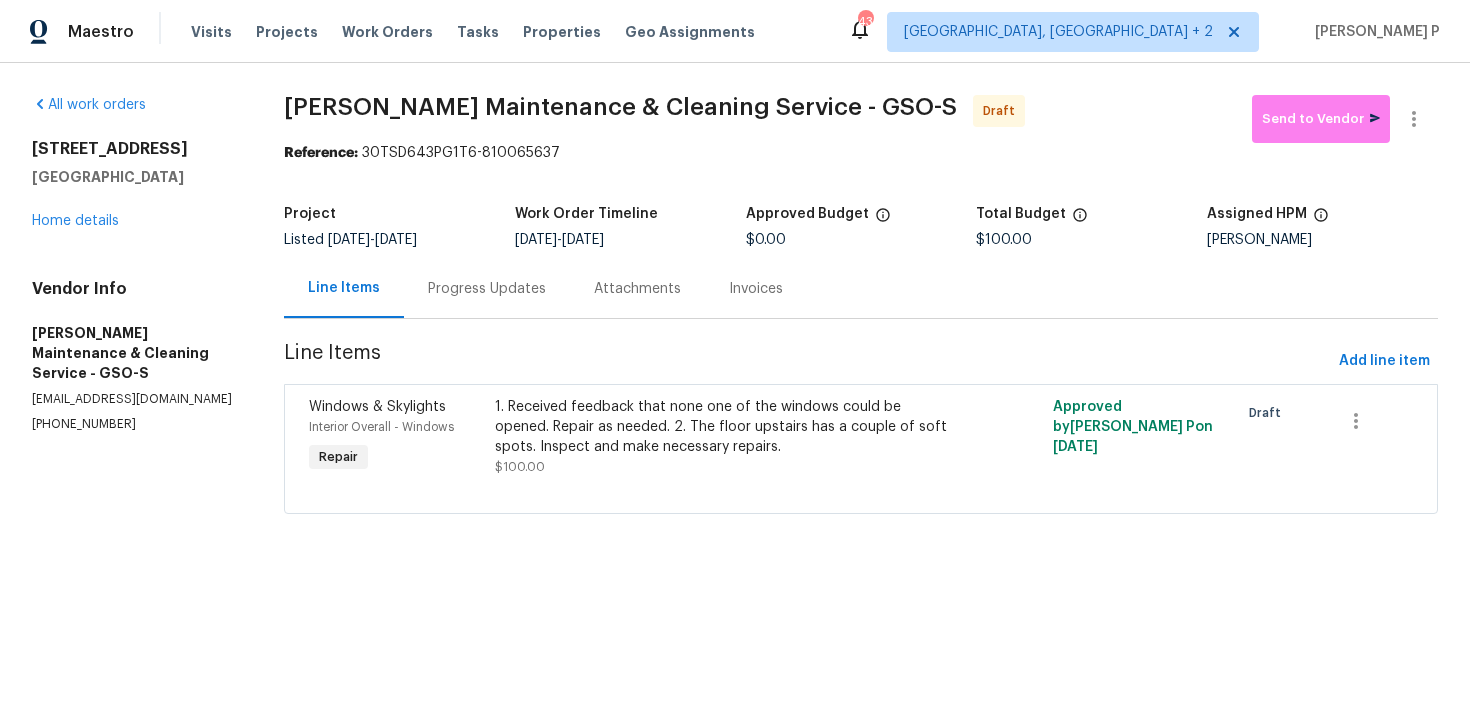 click on "Progress Updates" at bounding box center (487, 289) 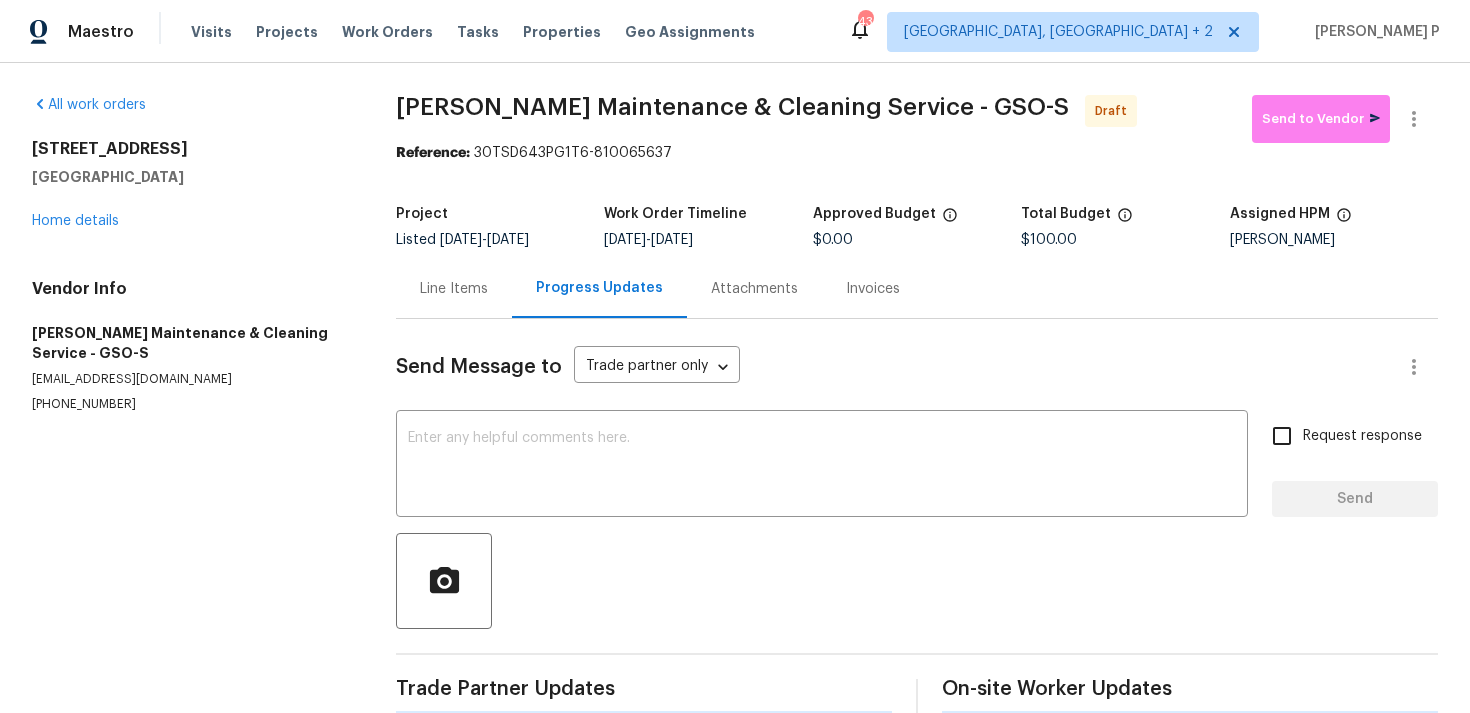 click at bounding box center (917, 581) 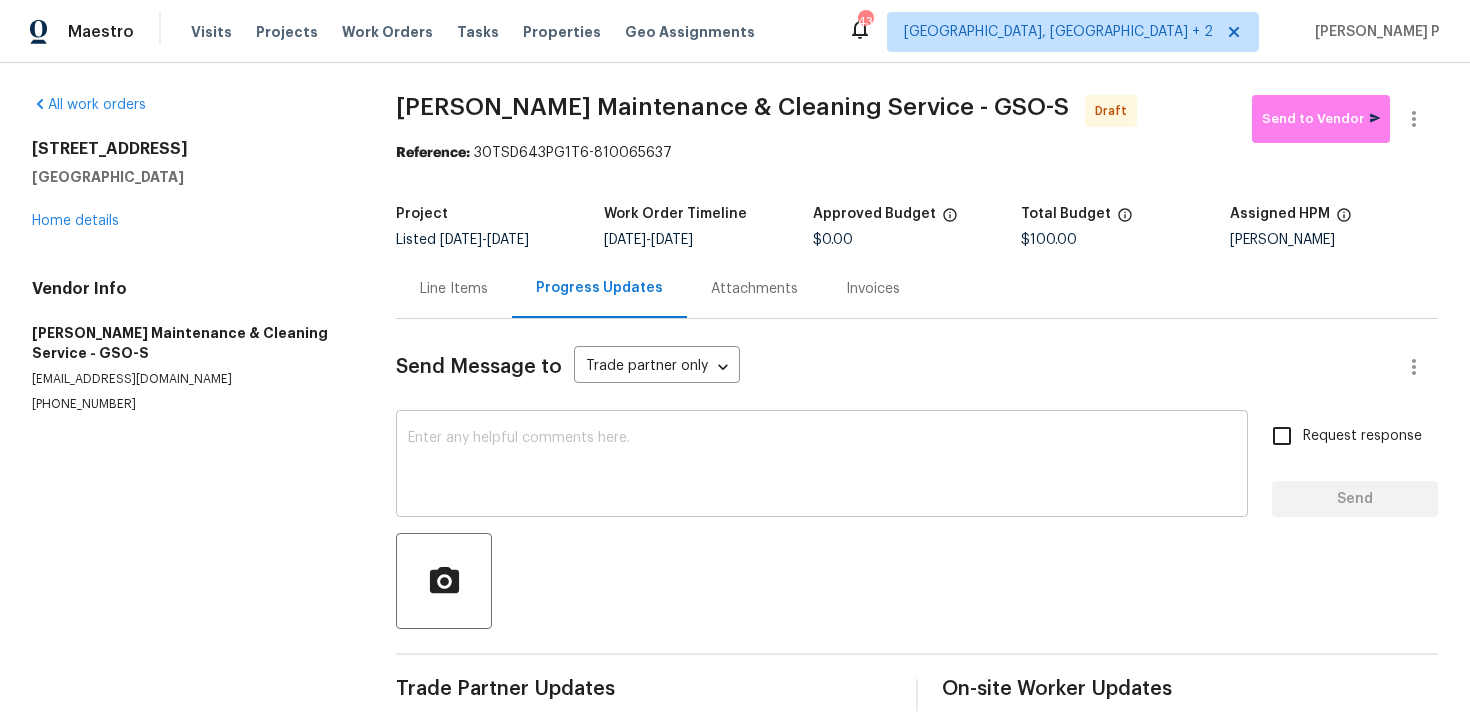 click at bounding box center (822, 466) 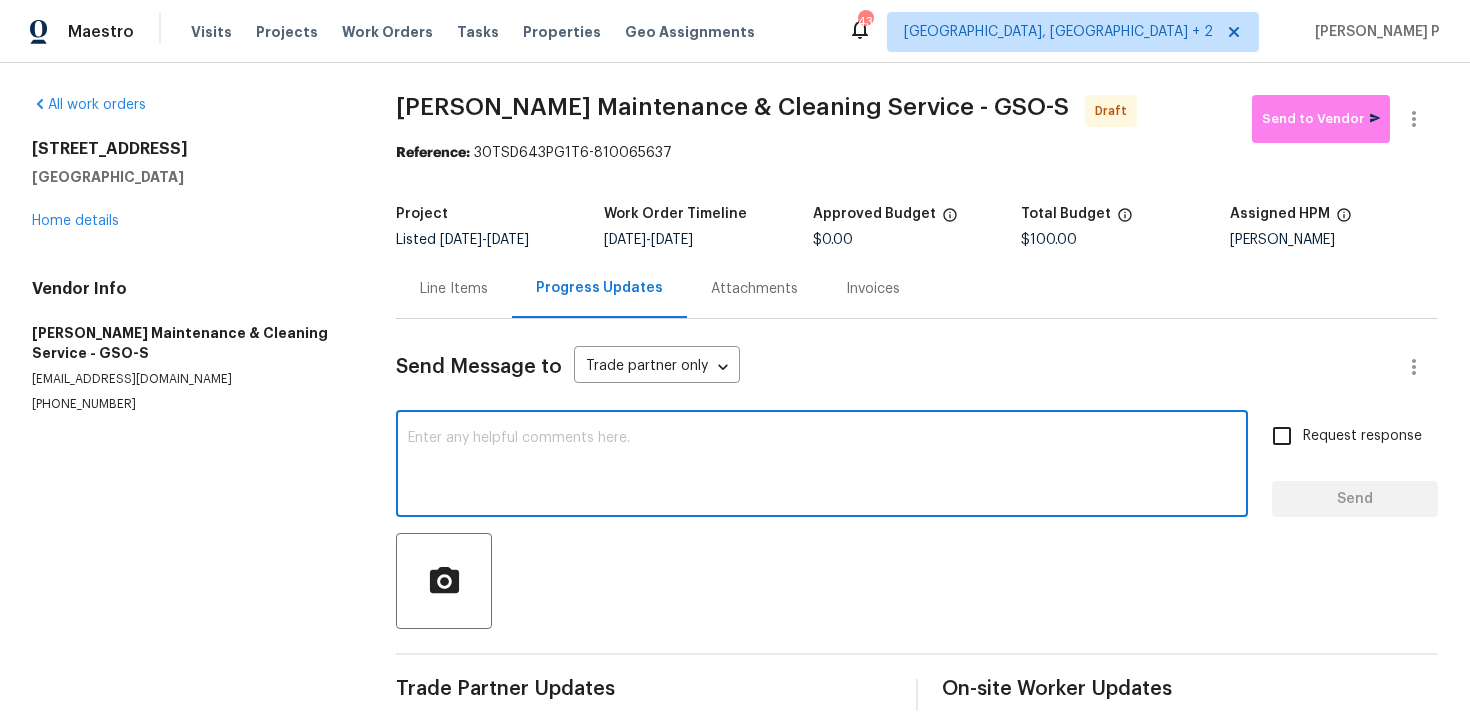 paste on "Hi, this is Ramyasri with Opendoor. I’m confirming you received the WO for the property at (Address). Please review and accept the WO within 24 hours and provide a schedule date. Please disregard the contact information for the HPM included in the WO. Our Centralised LWO Team is responsible for Listed WOs." 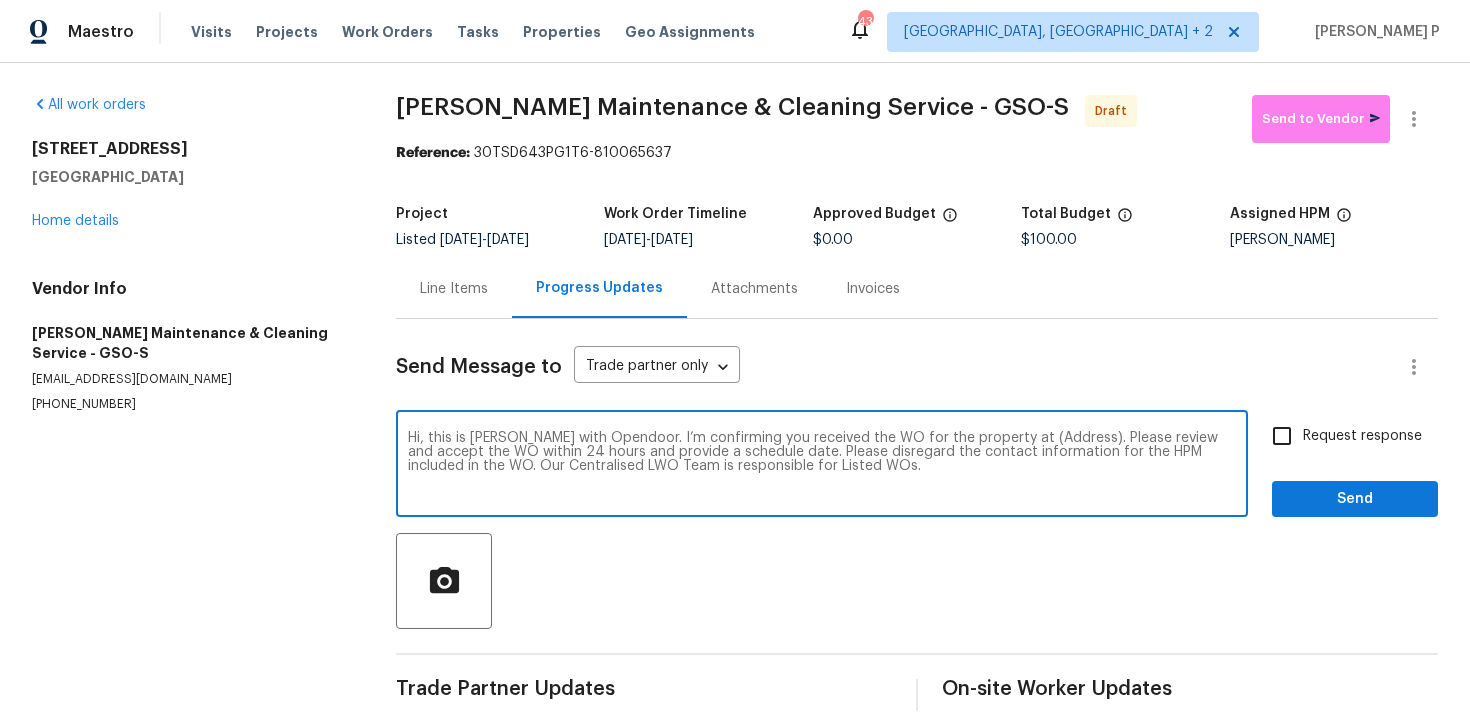 drag, startPoint x: 1001, startPoint y: 439, endPoint x: 1064, endPoint y: 436, distance: 63.07139 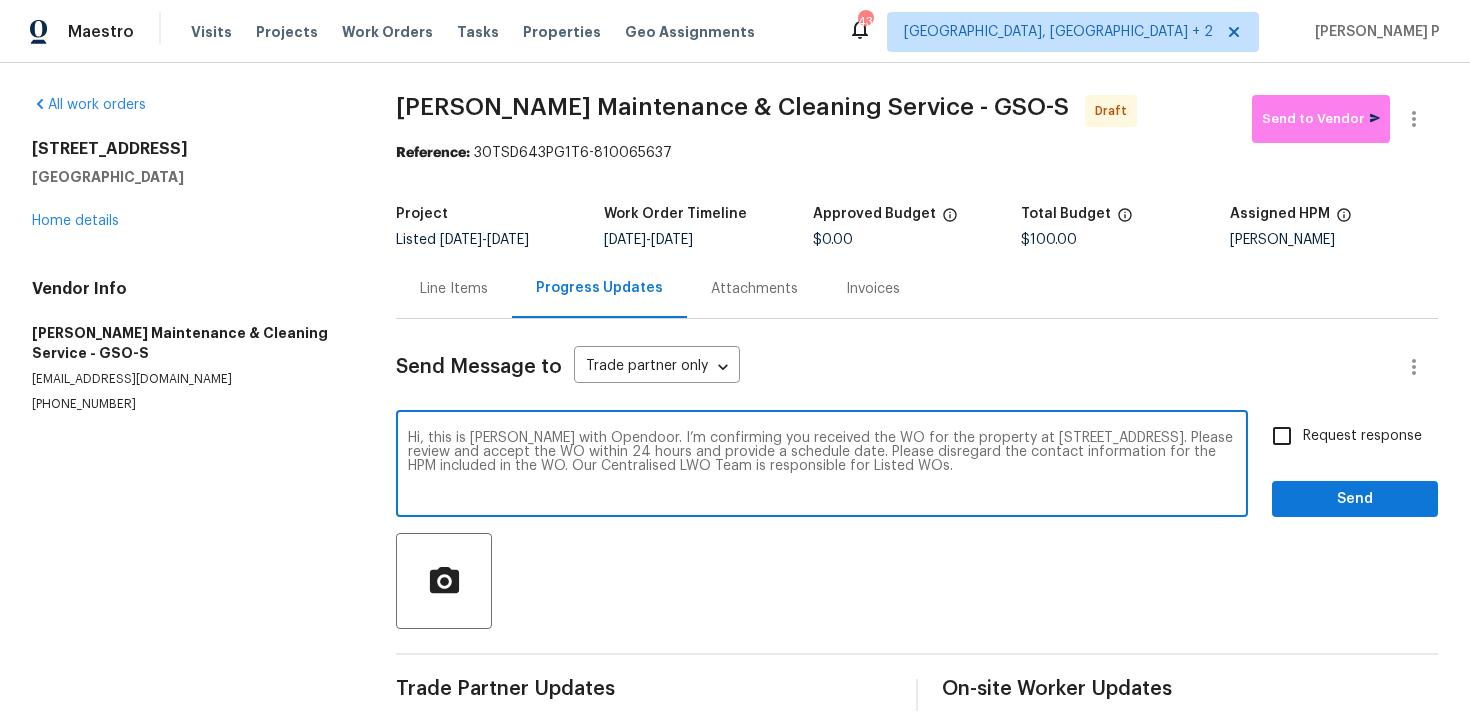 type on "Hi, this is Ramyasri with Opendoor. I’m confirming you received the WO for the property at 3720 Wayfarer Dr, Greensboro, NC 27410. Please review and accept the WO within 24 hours and provide a schedule date. Please disregard the contact information for the HPM included in the WO. Our Centralised LWO Team is responsible for Listed WOs." 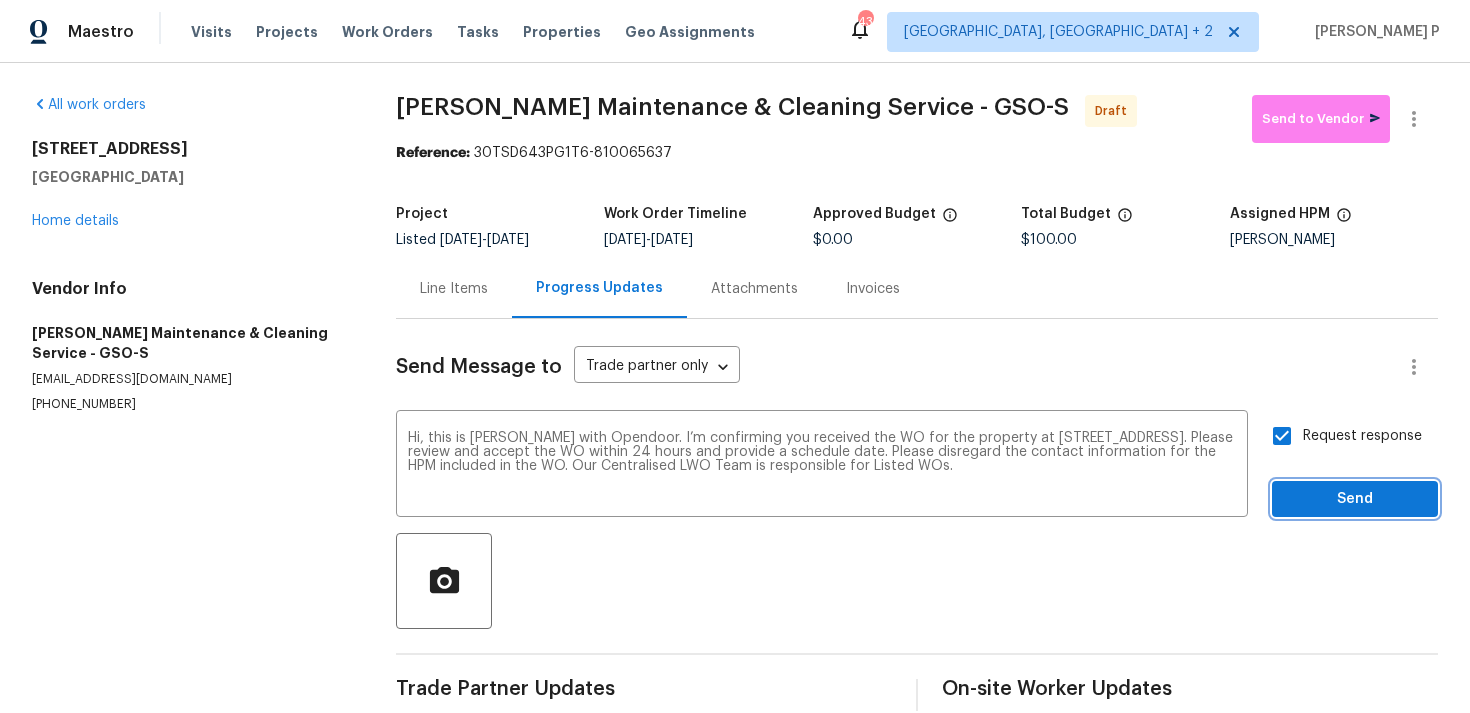 click on "Send" at bounding box center [1355, 499] 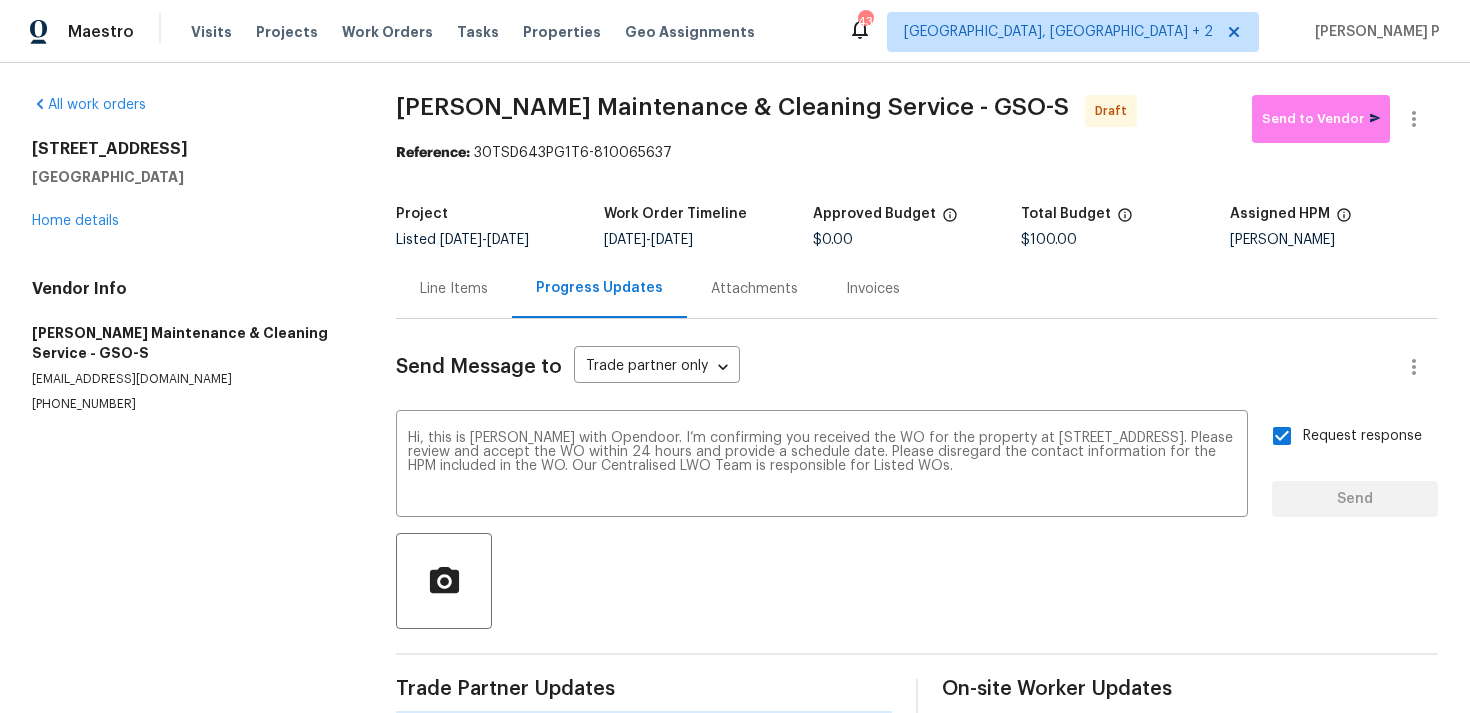 type 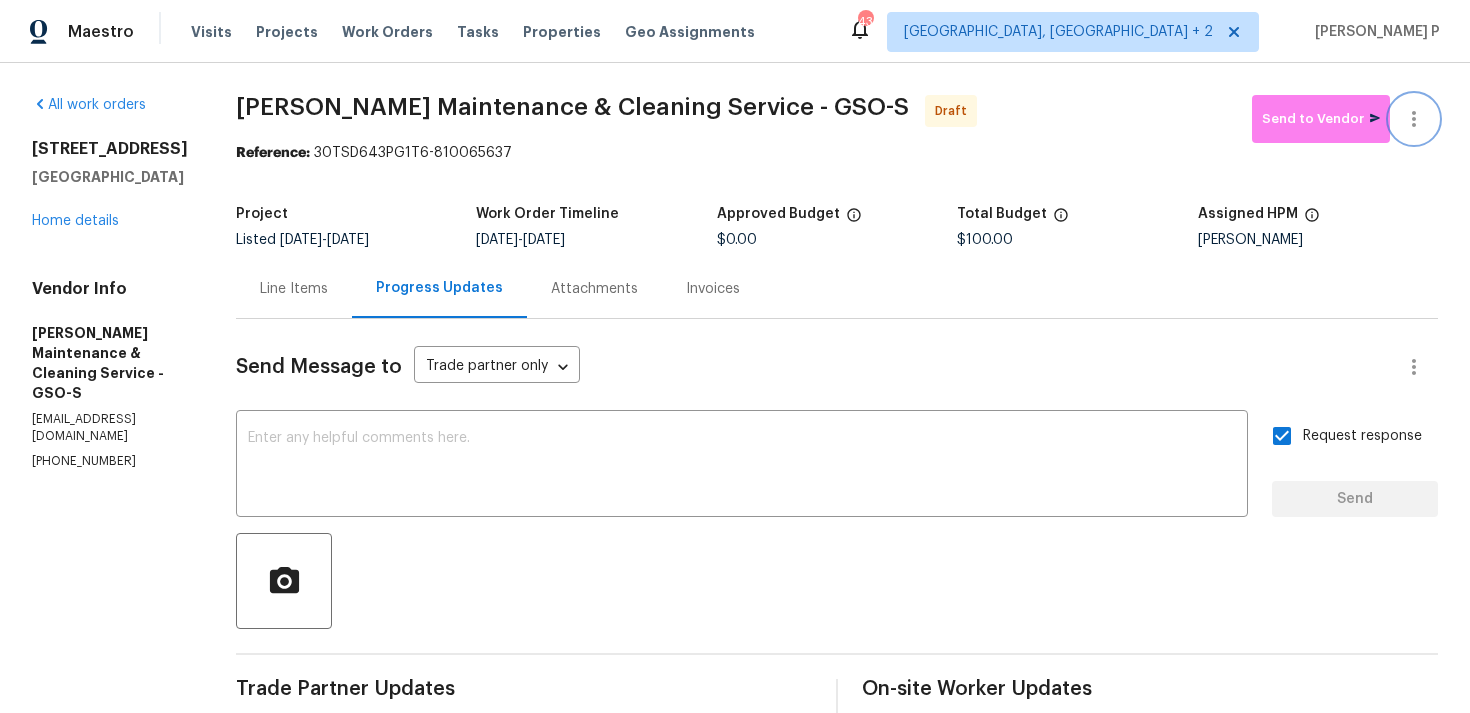 click 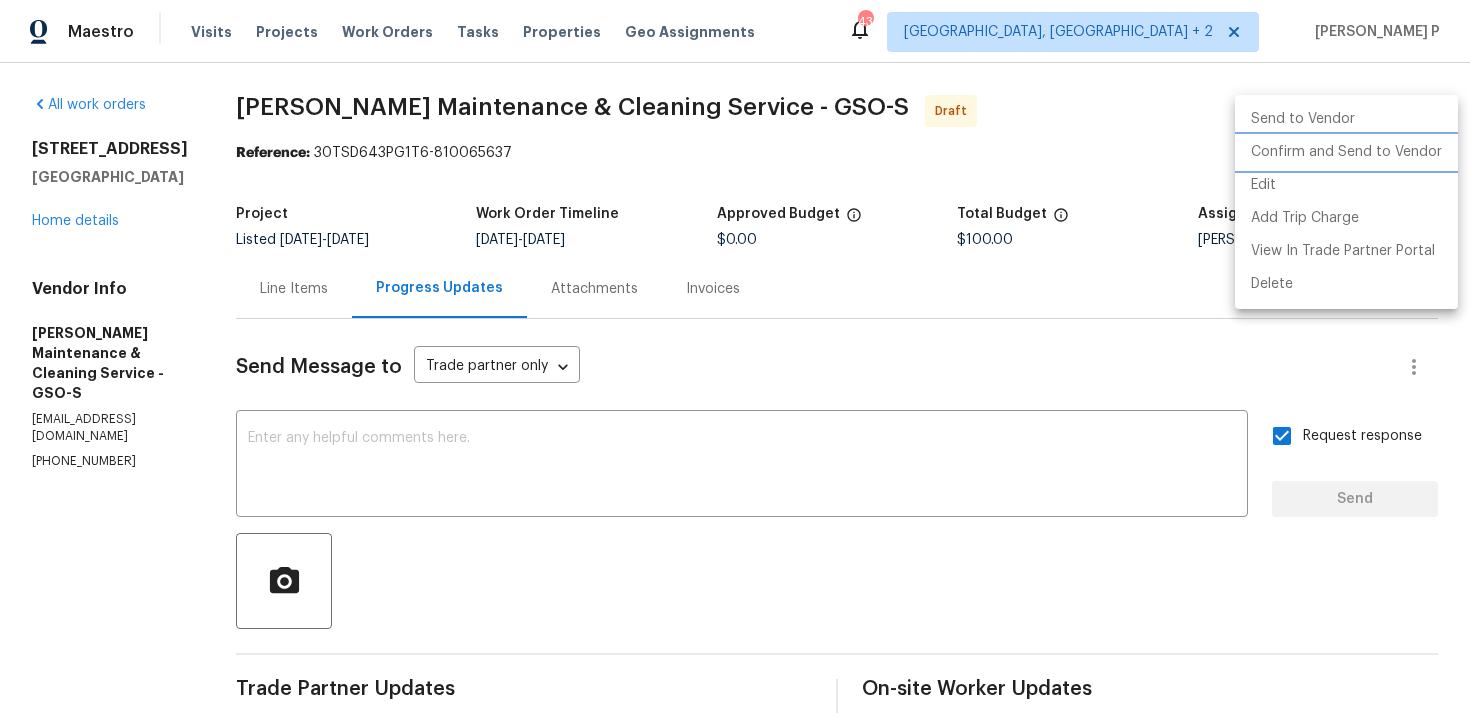 click on "Confirm and Send to Vendor" at bounding box center (1346, 152) 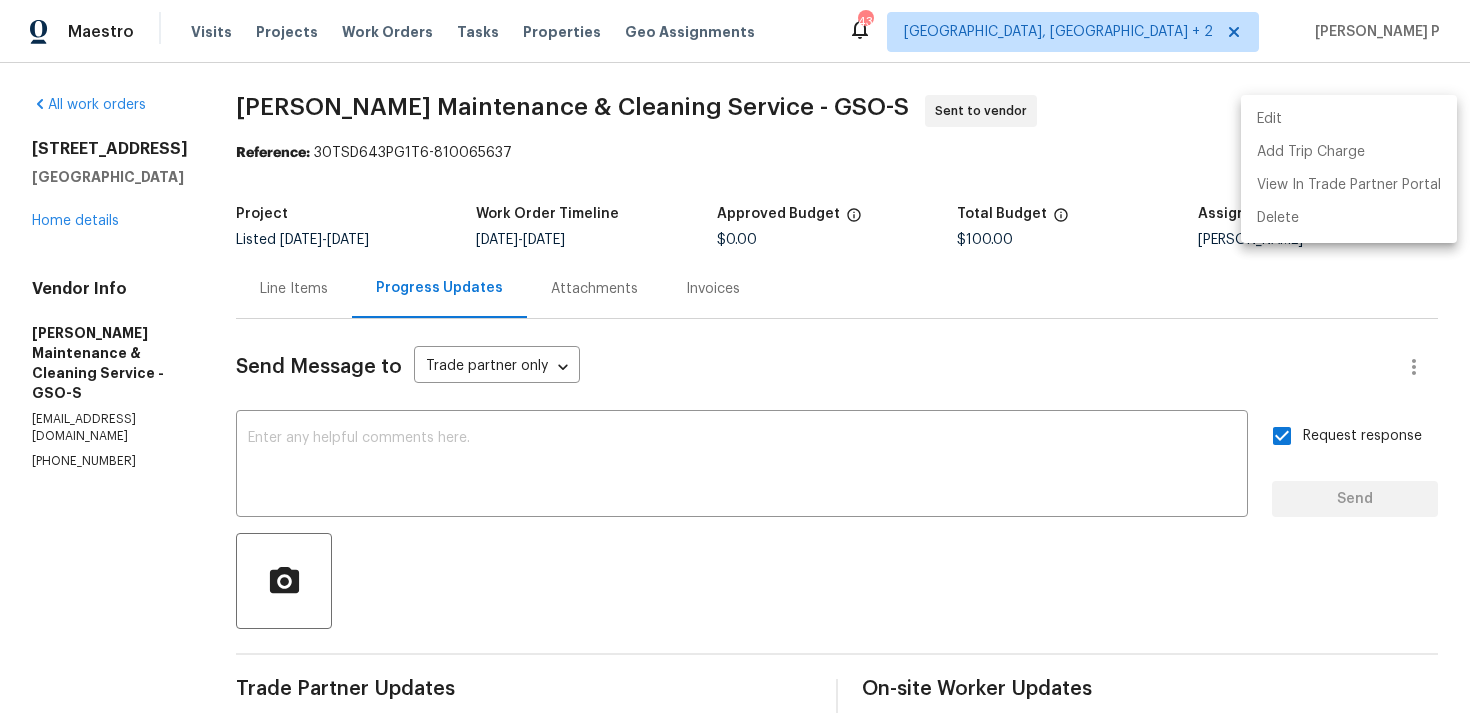 click at bounding box center [735, 356] 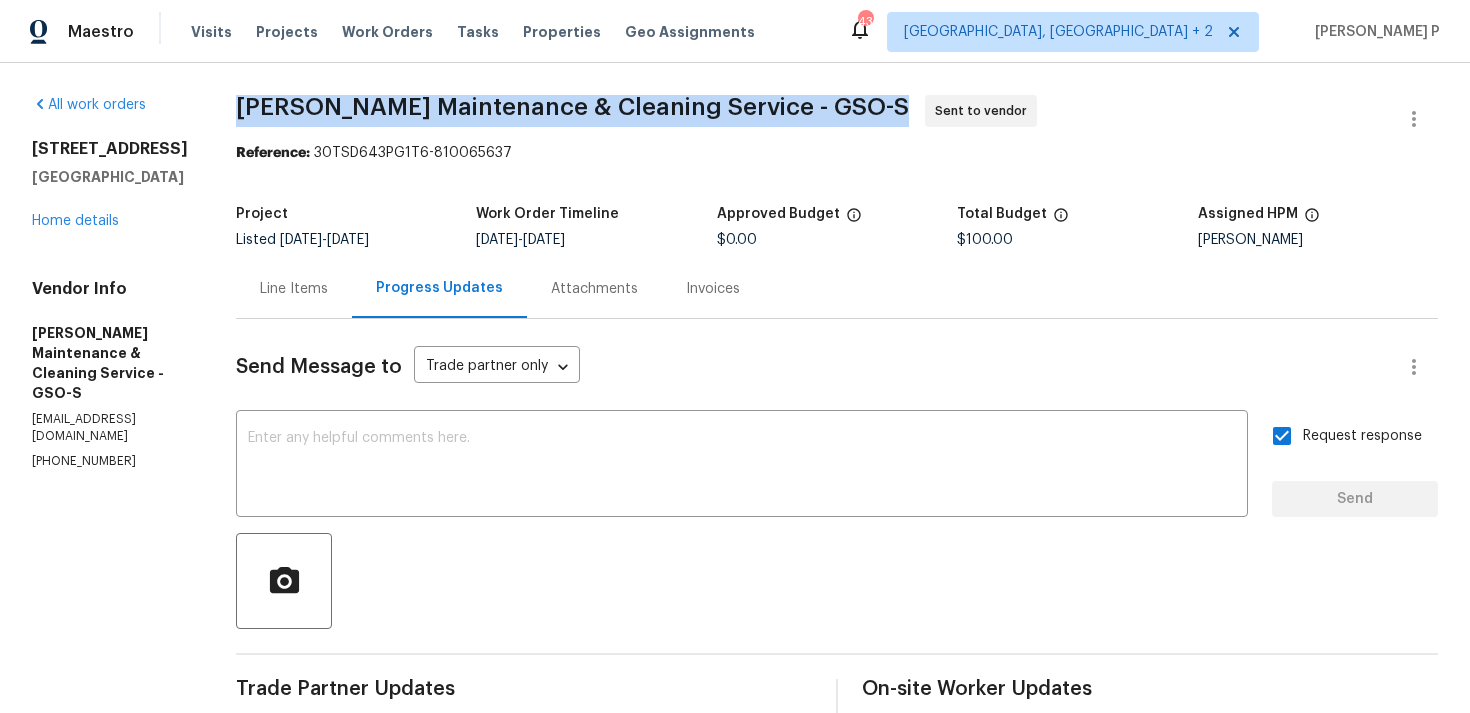 drag, startPoint x: 260, startPoint y: 107, endPoint x: 831, endPoint y: 101, distance: 571.0315 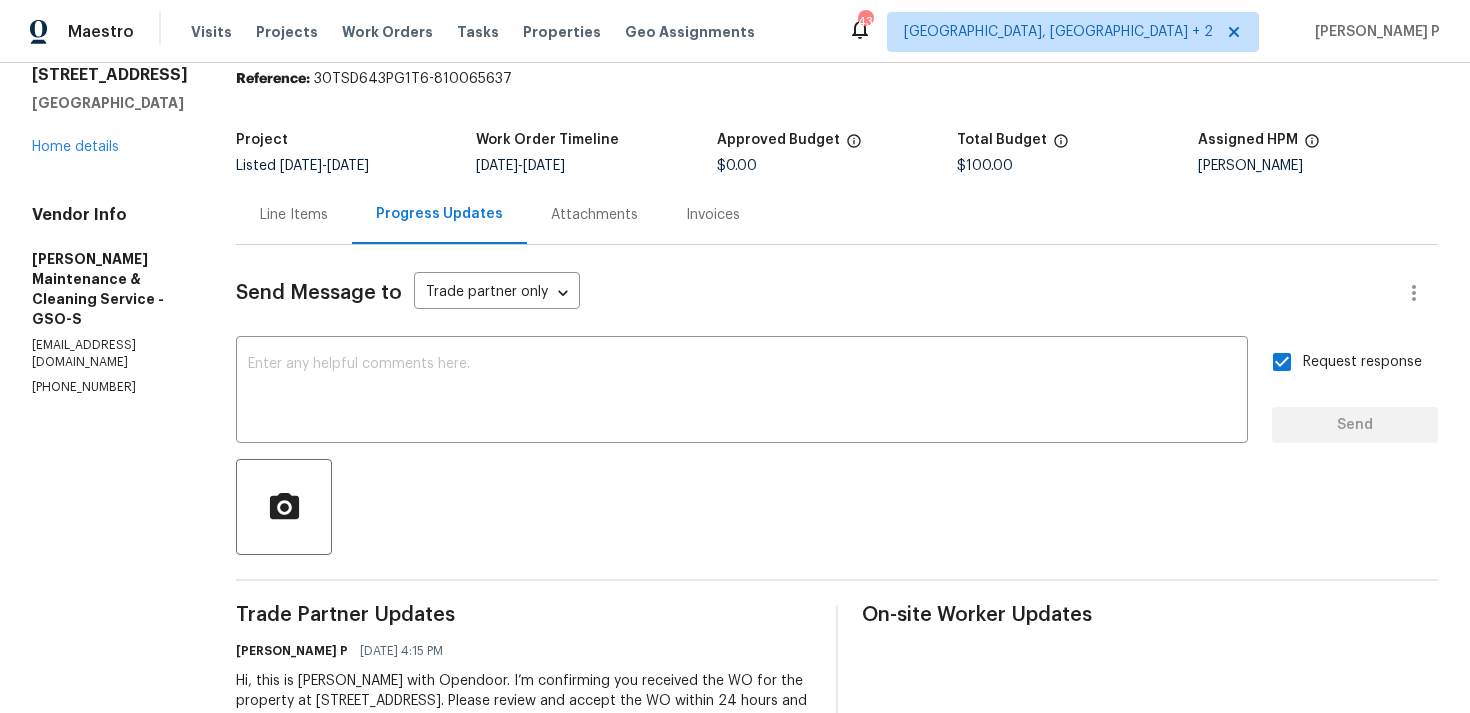 scroll, scrollTop: 0, scrollLeft: 0, axis: both 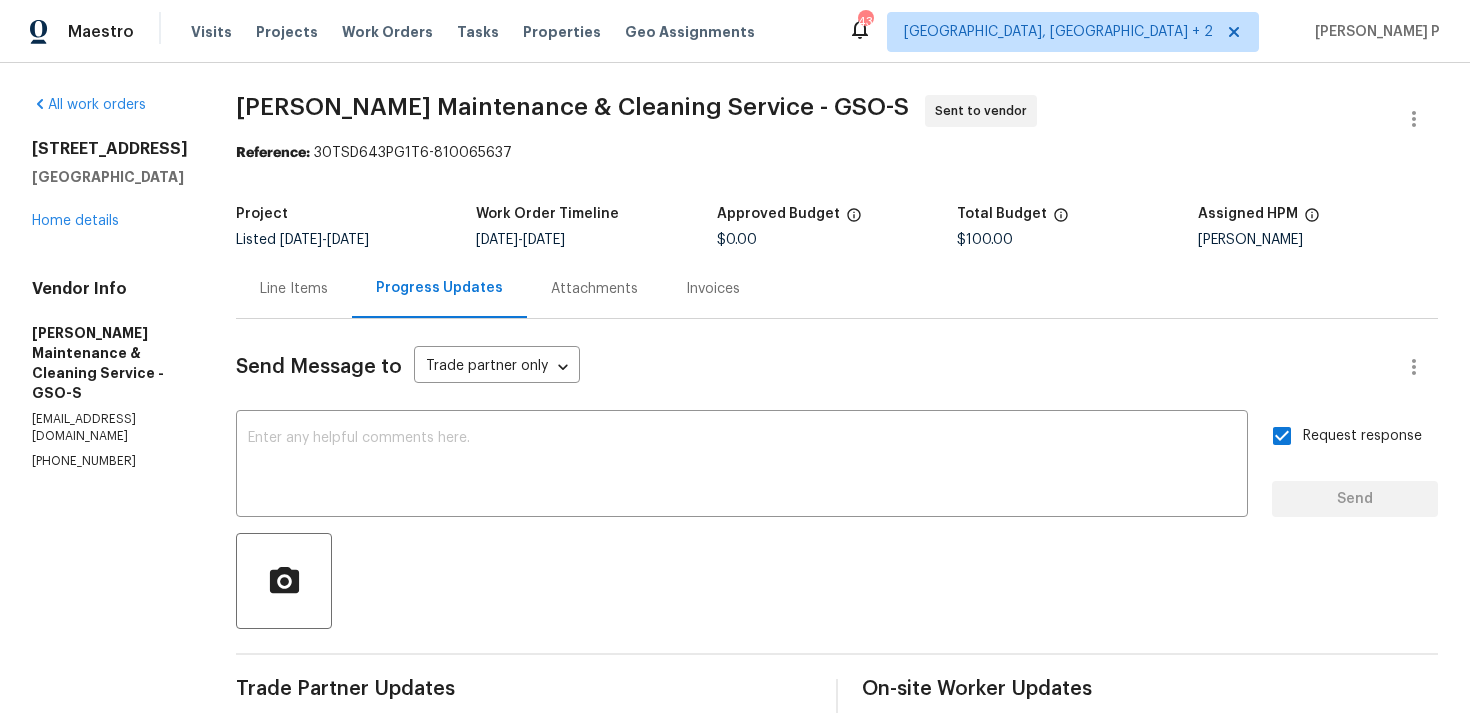 click on "3720 Wayfarer Dr Greensboro, NC 27410 Home details" at bounding box center (110, 185) 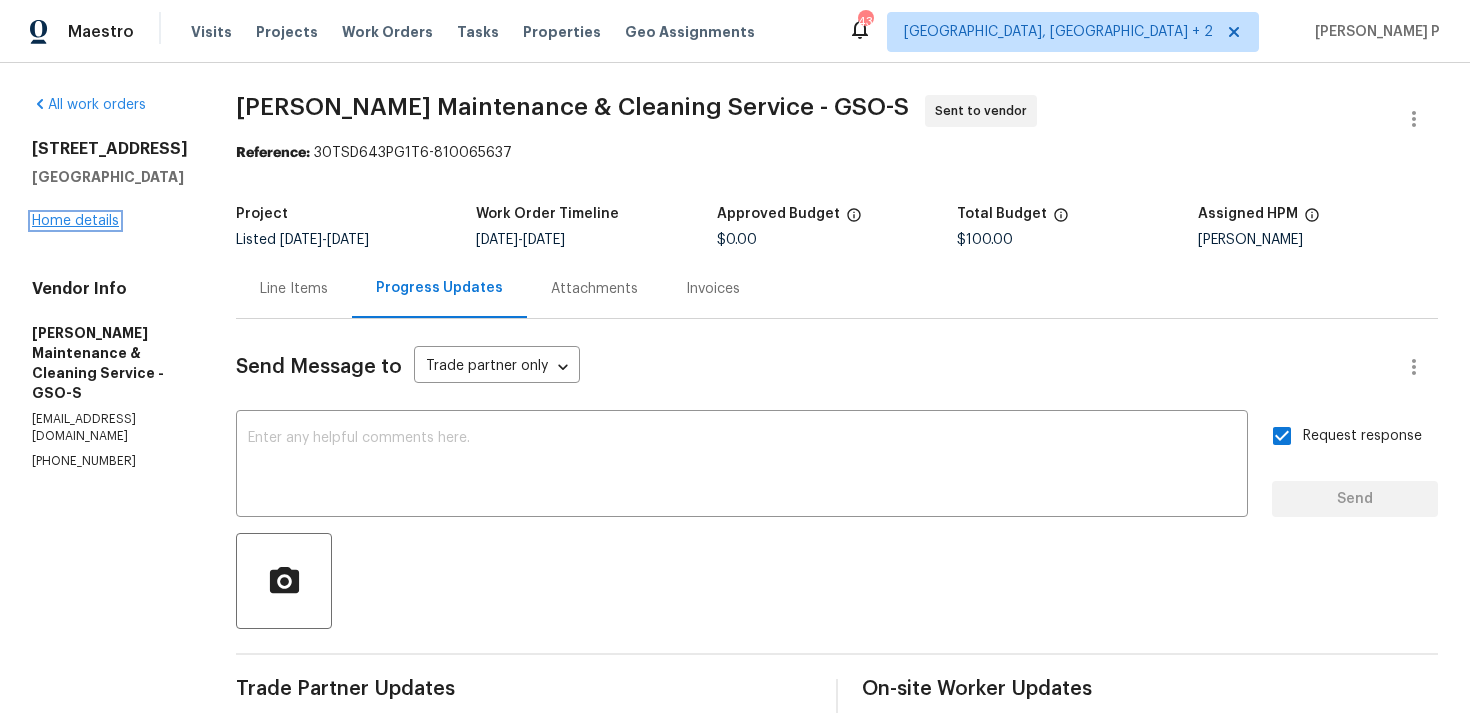 click on "Home details" at bounding box center (75, 221) 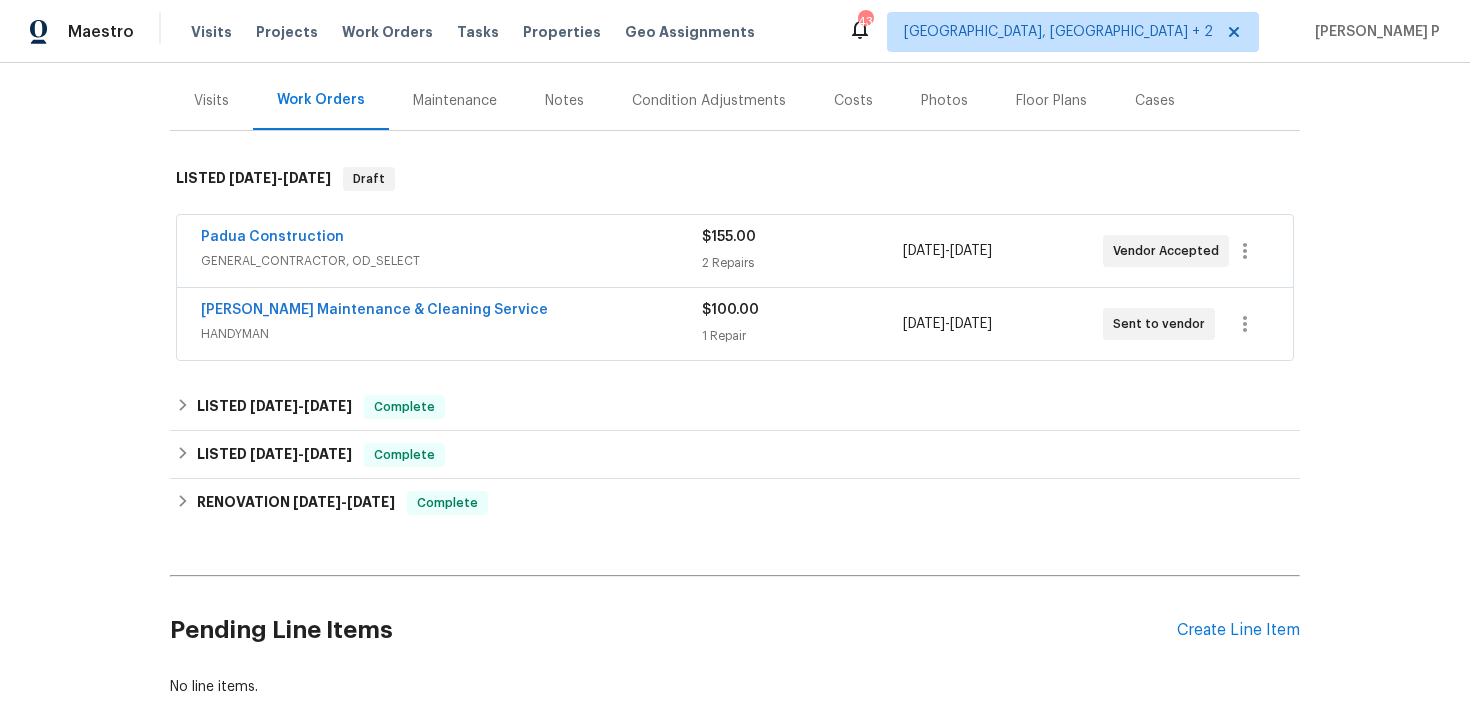 scroll, scrollTop: 352, scrollLeft: 0, axis: vertical 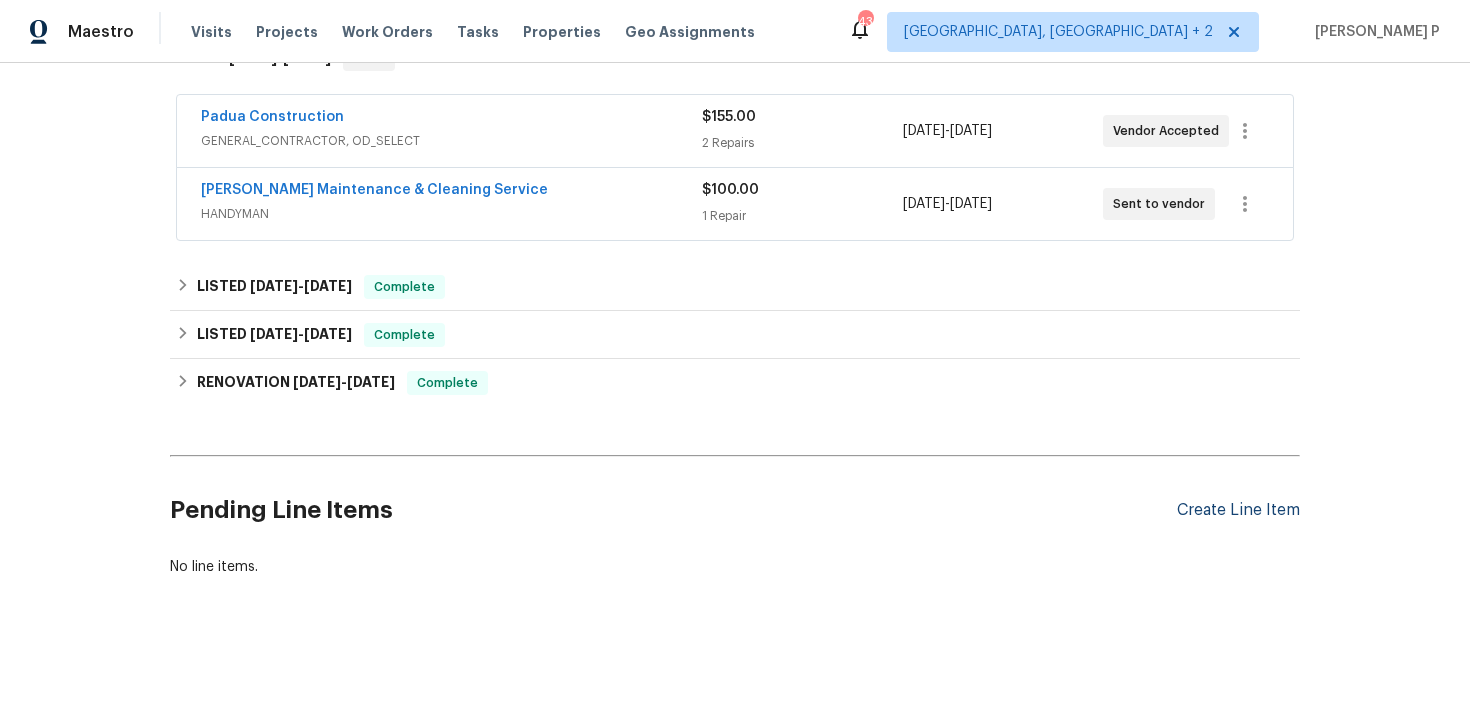 click on "Create Line Item" at bounding box center (1238, 510) 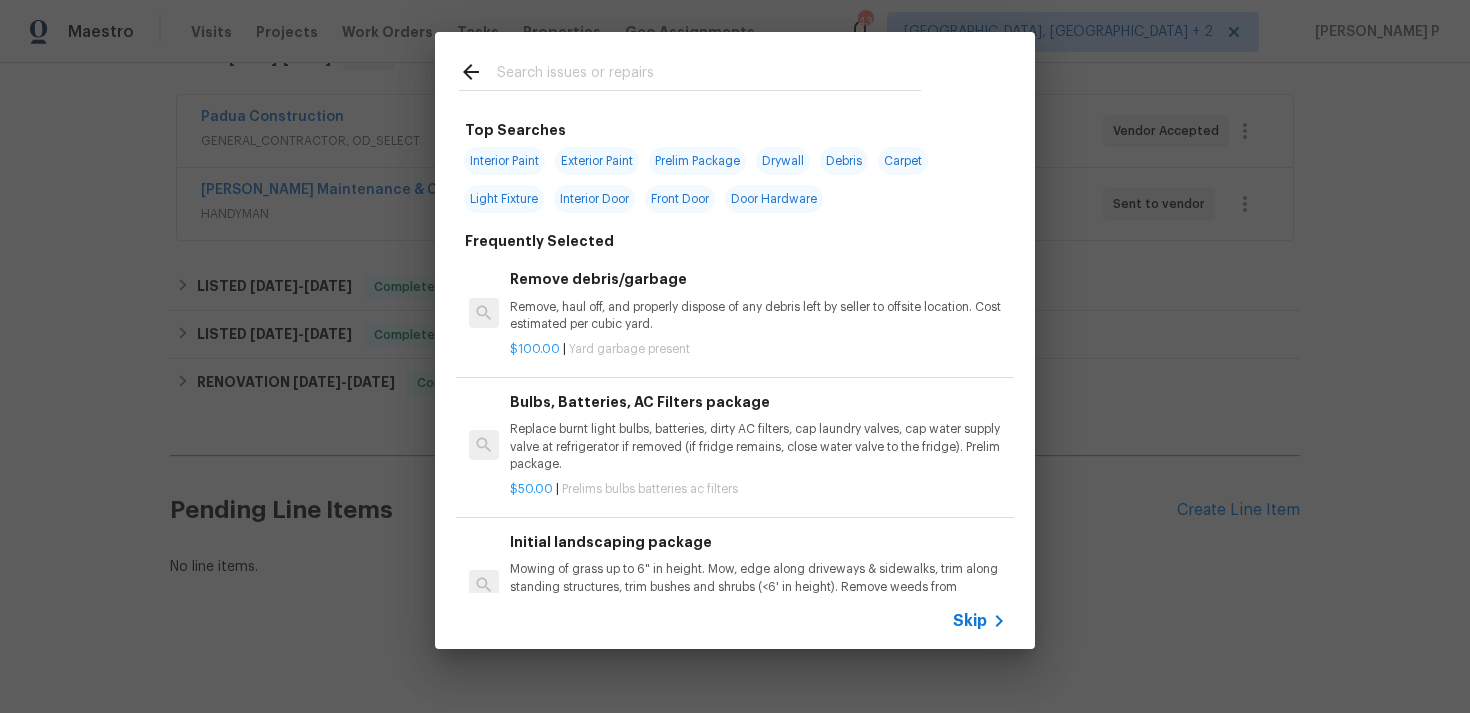 click on "Skip" at bounding box center (970, 621) 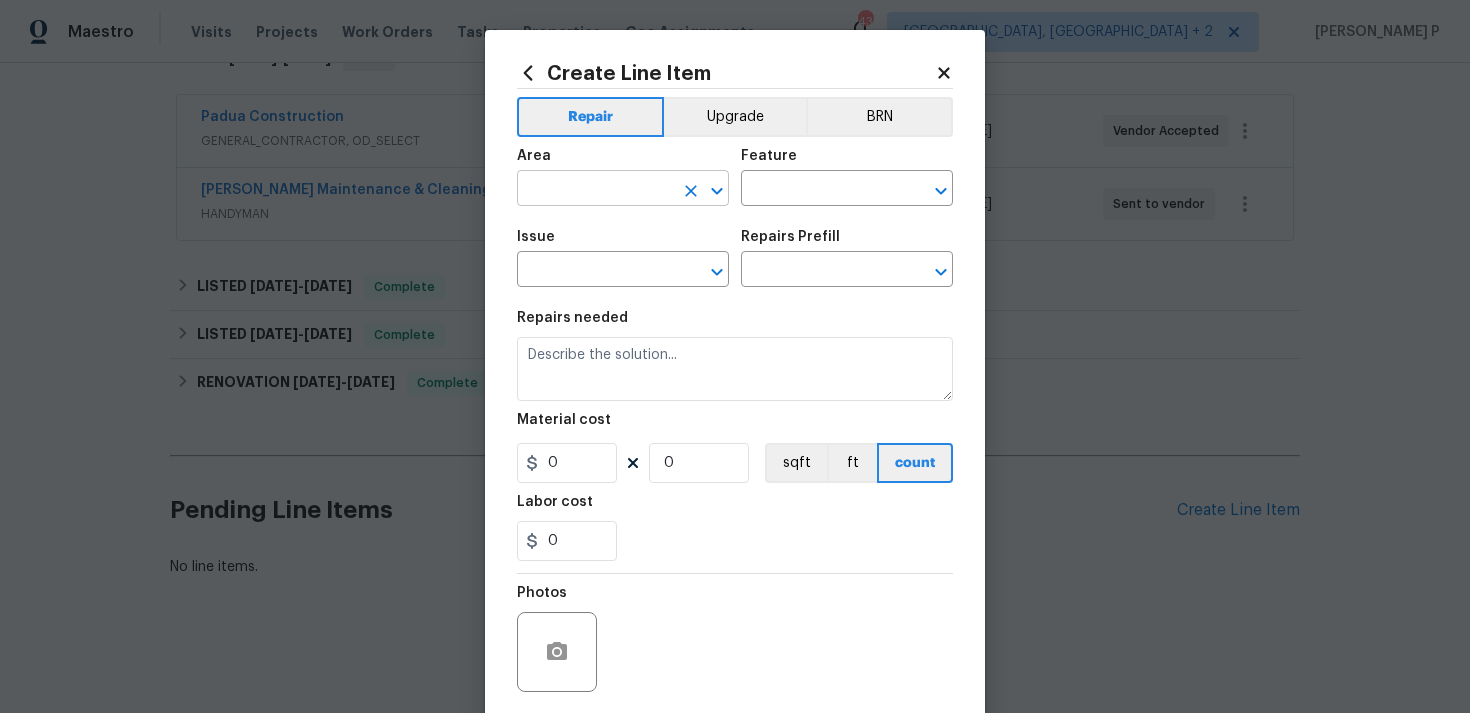 click 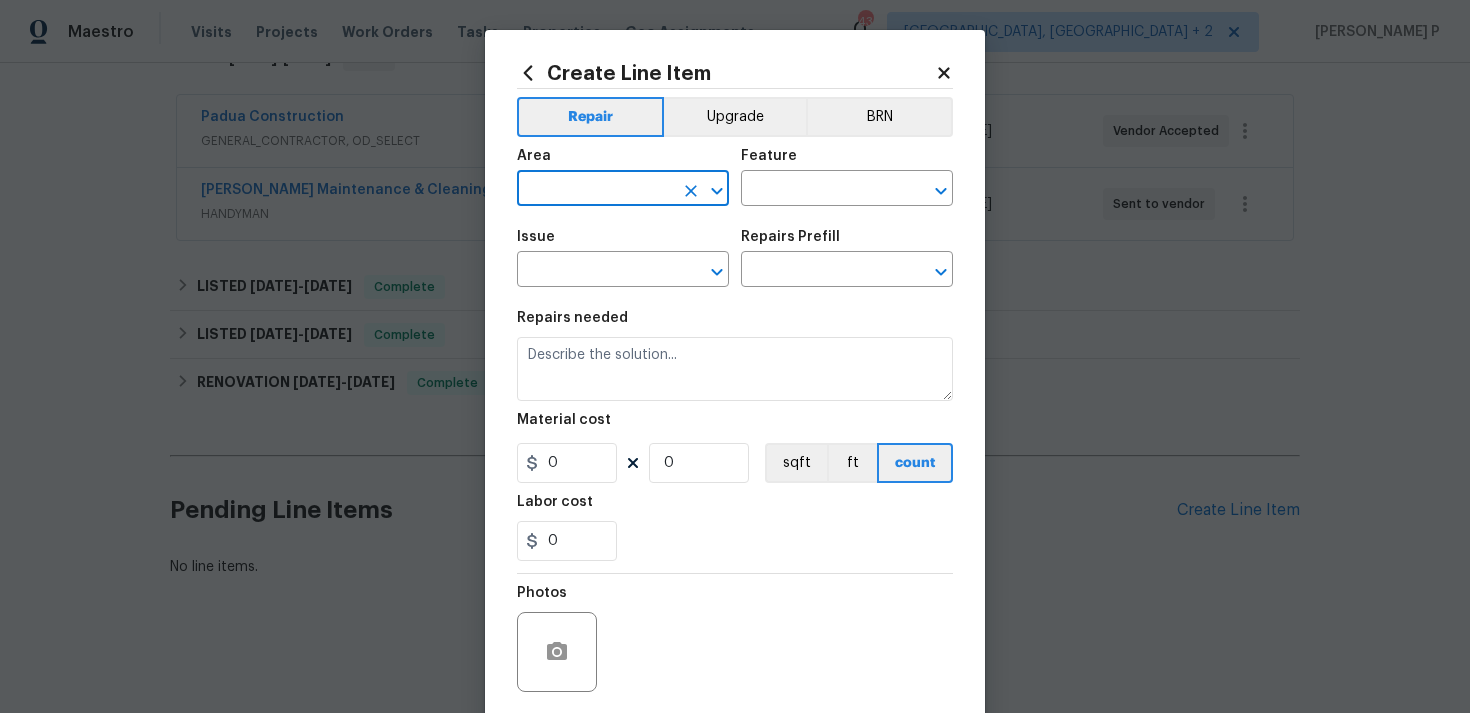 click 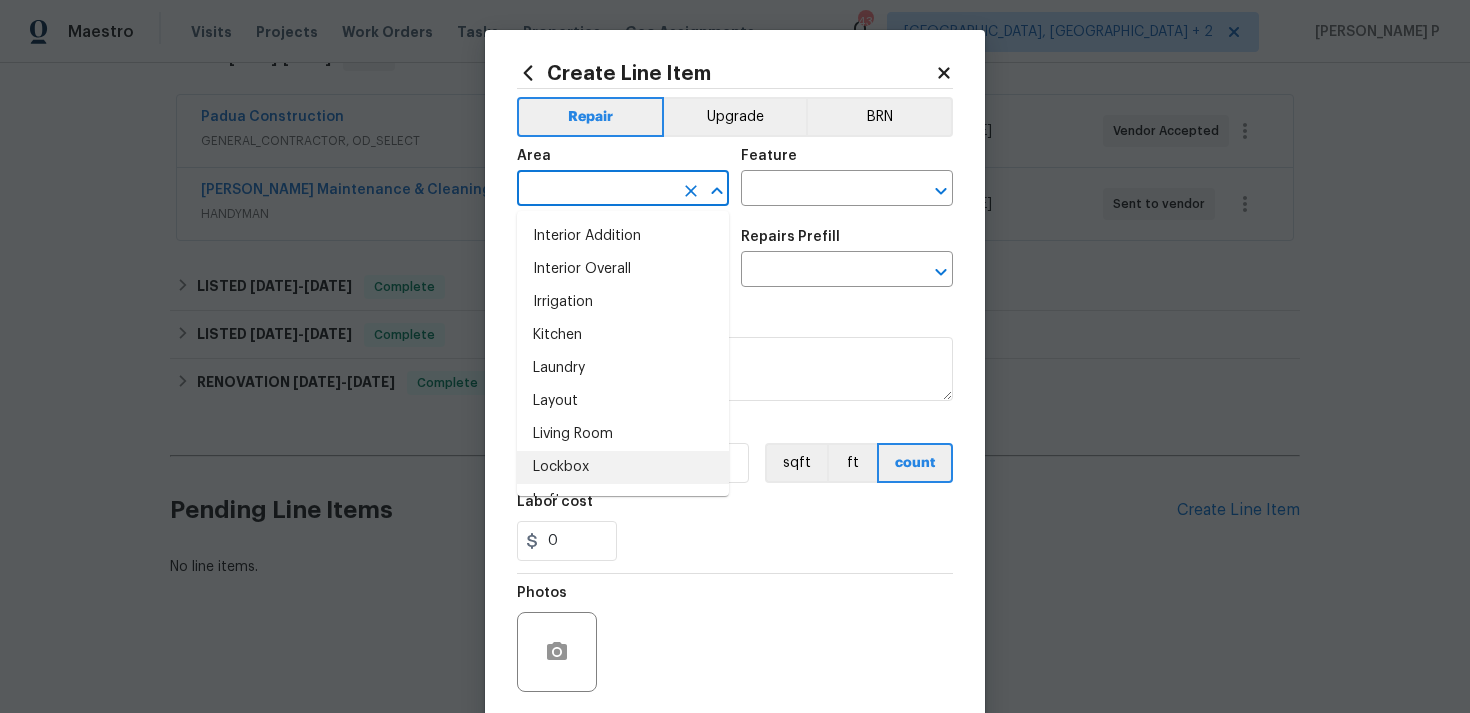 scroll, scrollTop: 786, scrollLeft: 0, axis: vertical 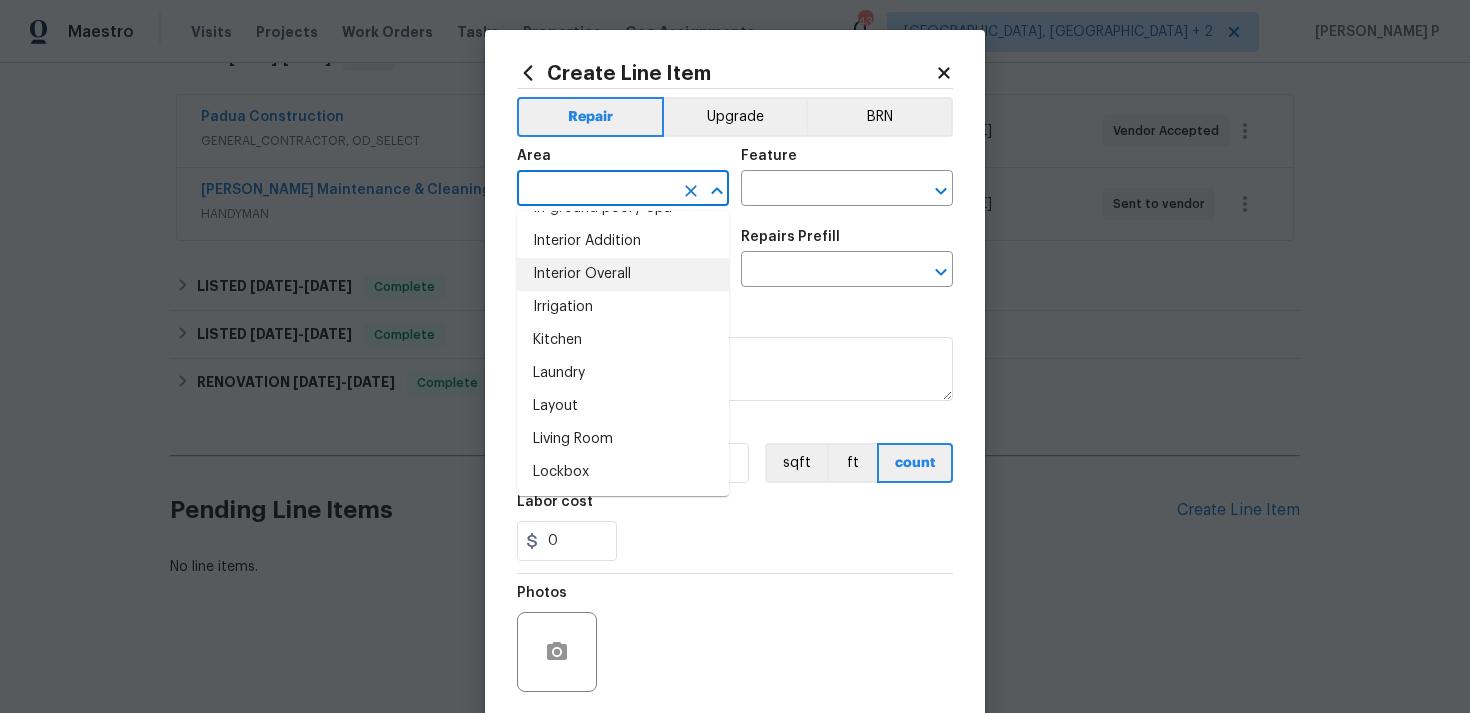 click on "Interior Overall" at bounding box center [623, 274] 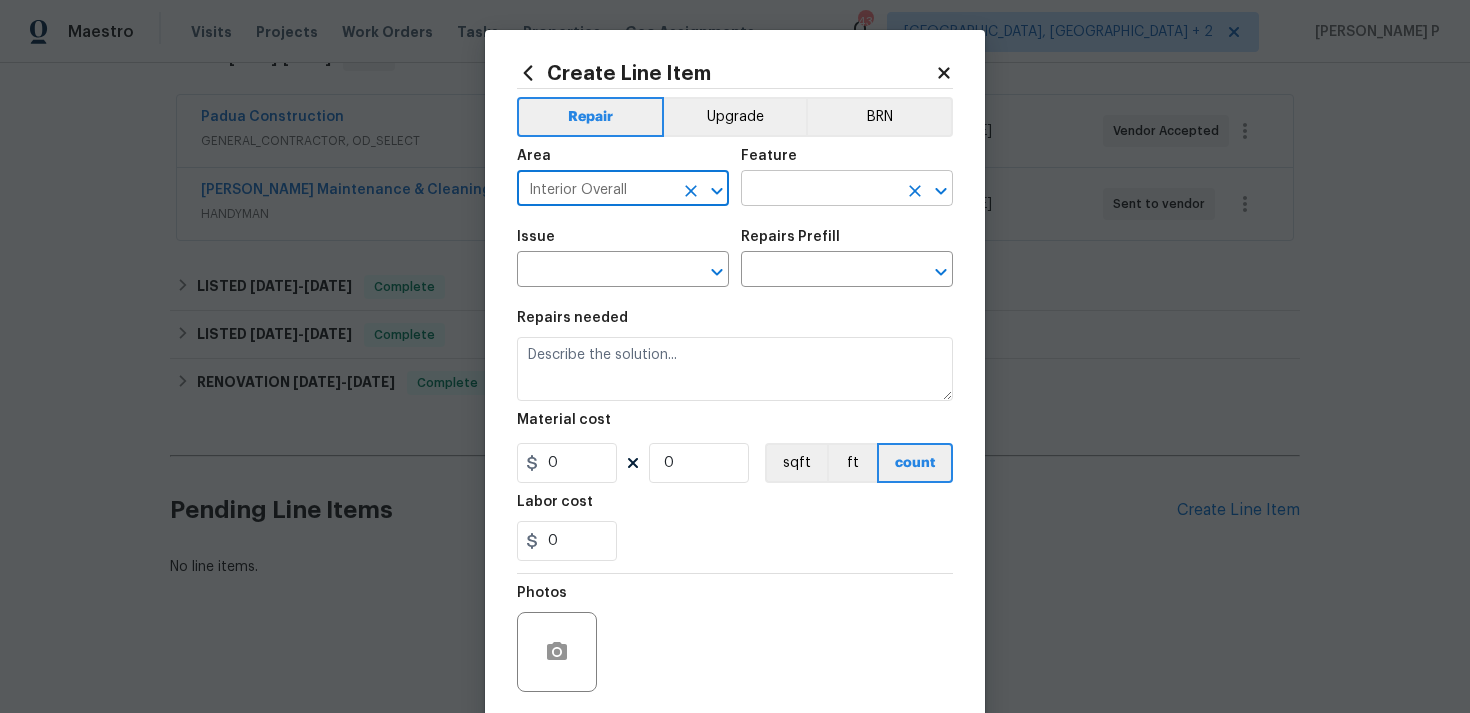 click at bounding box center [819, 190] 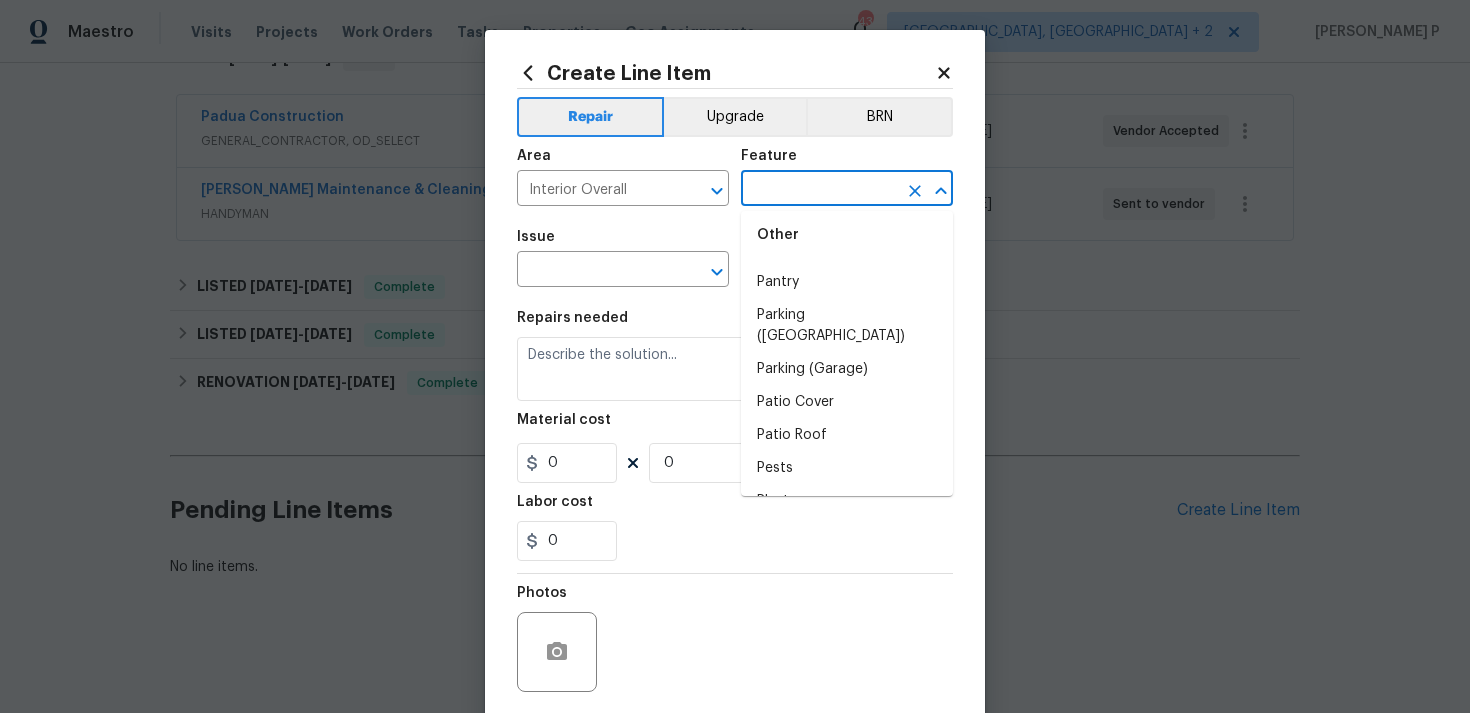 scroll, scrollTop: 3442, scrollLeft: 0, axis: vertical 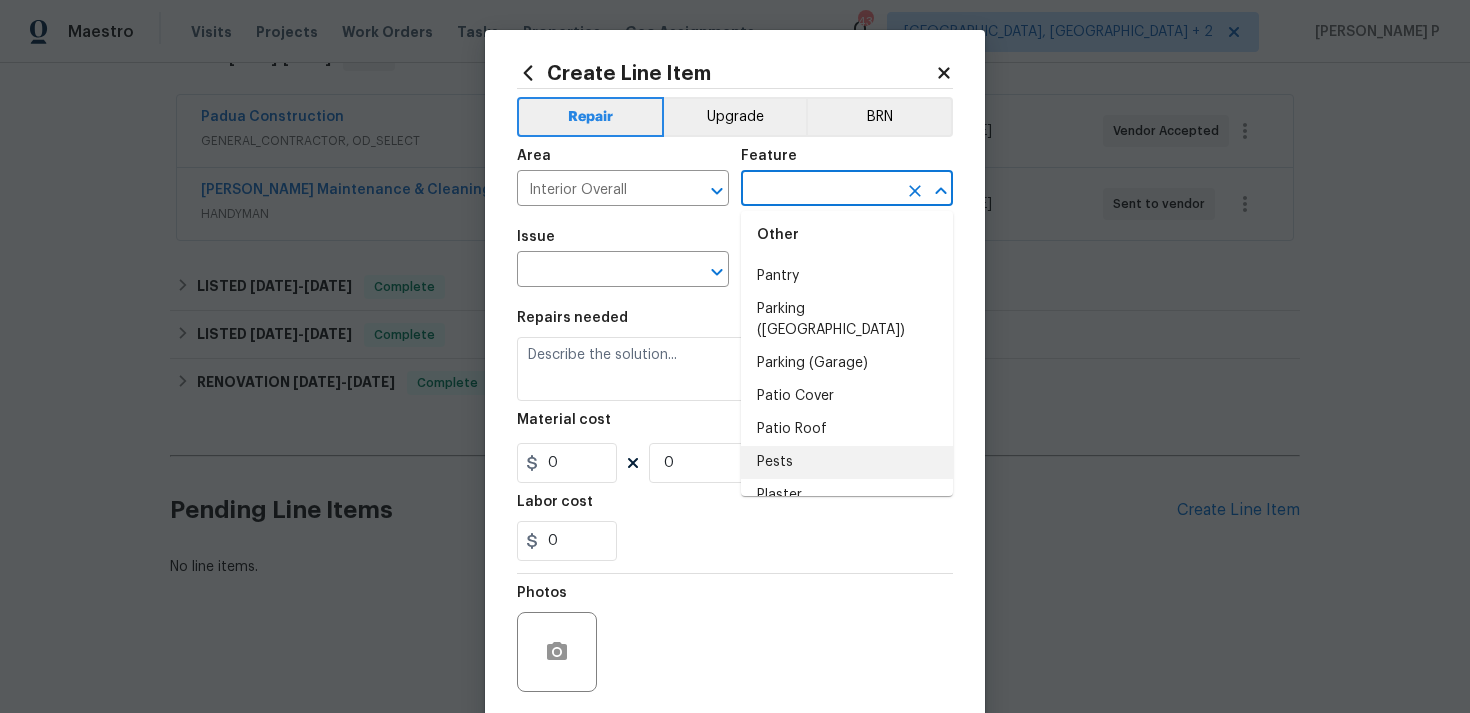 click on "Pests" at bounding box center [847, 462] 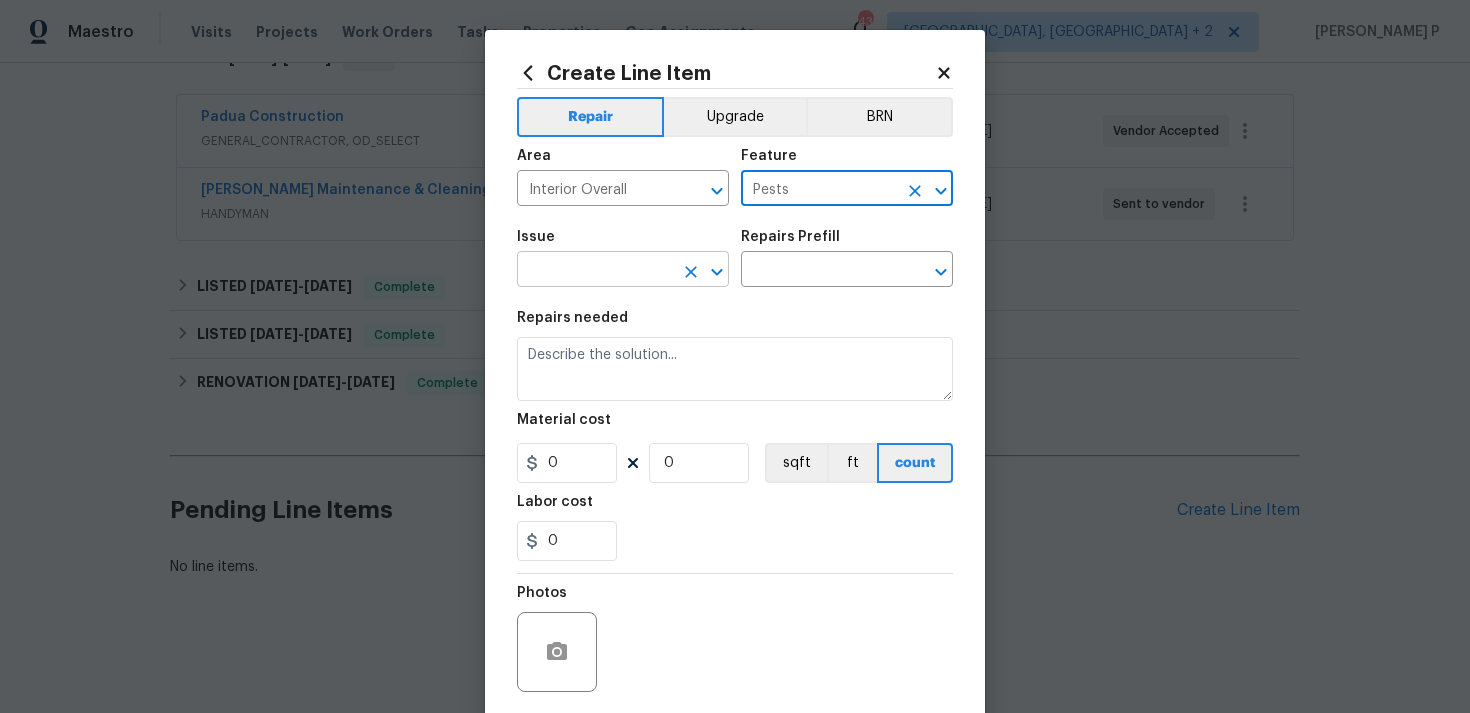 click 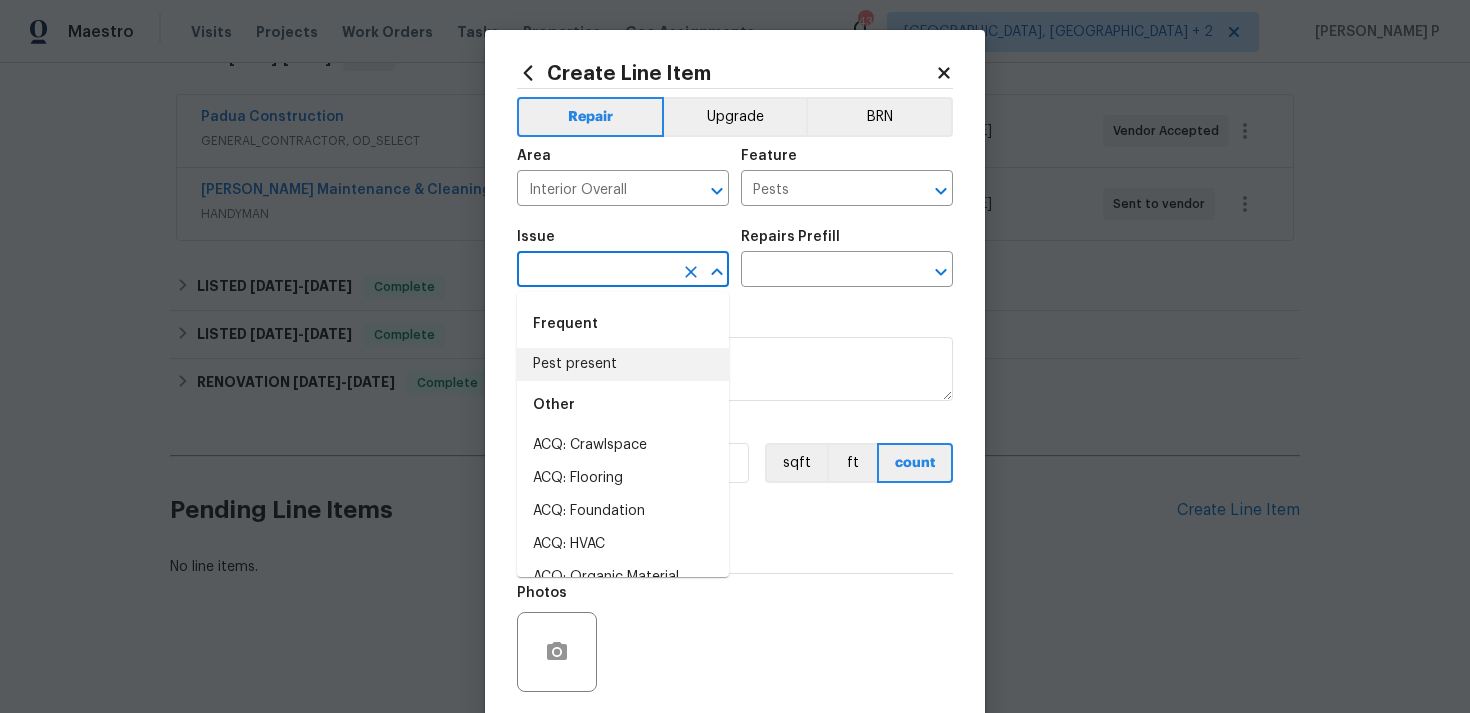 click on "Frequent" at bounding box center (623, 324) 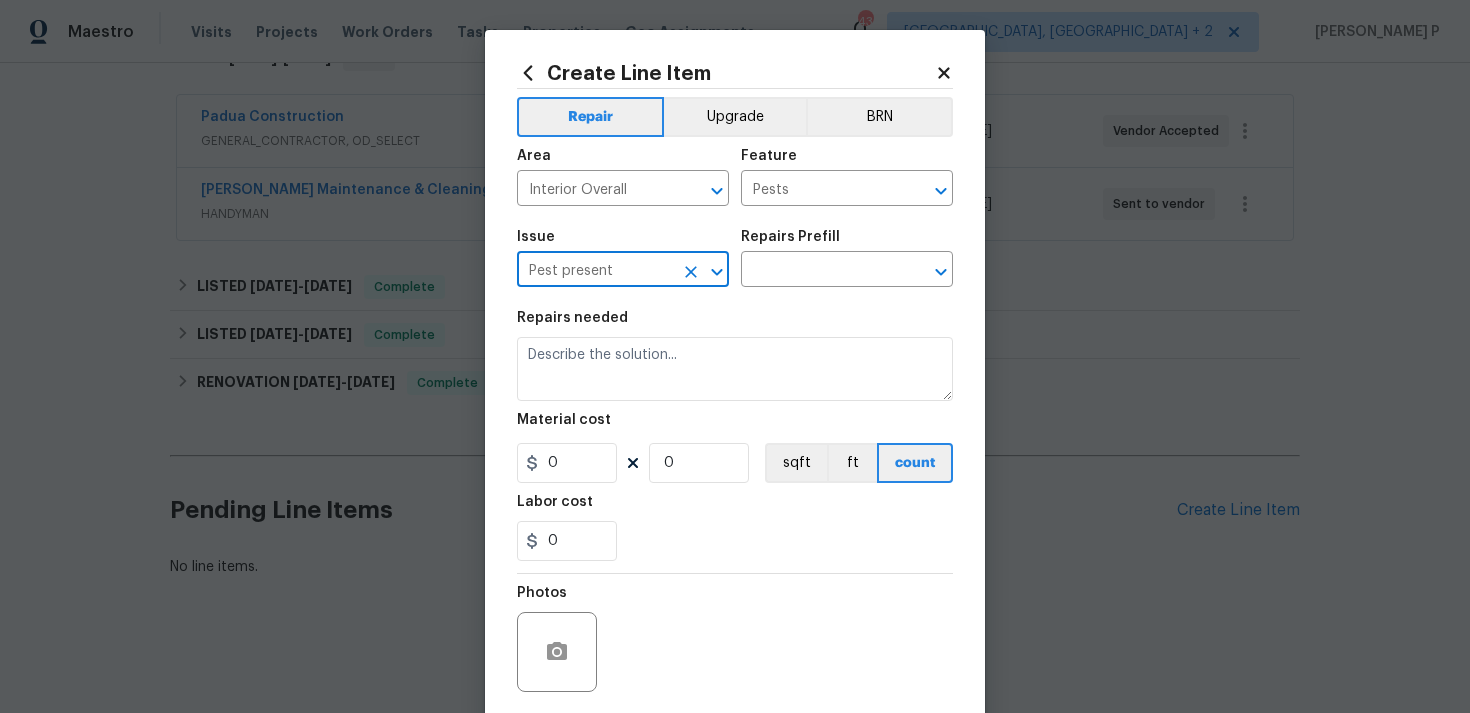 click on "Repairs Prefill" at bounding box center (847, 243) 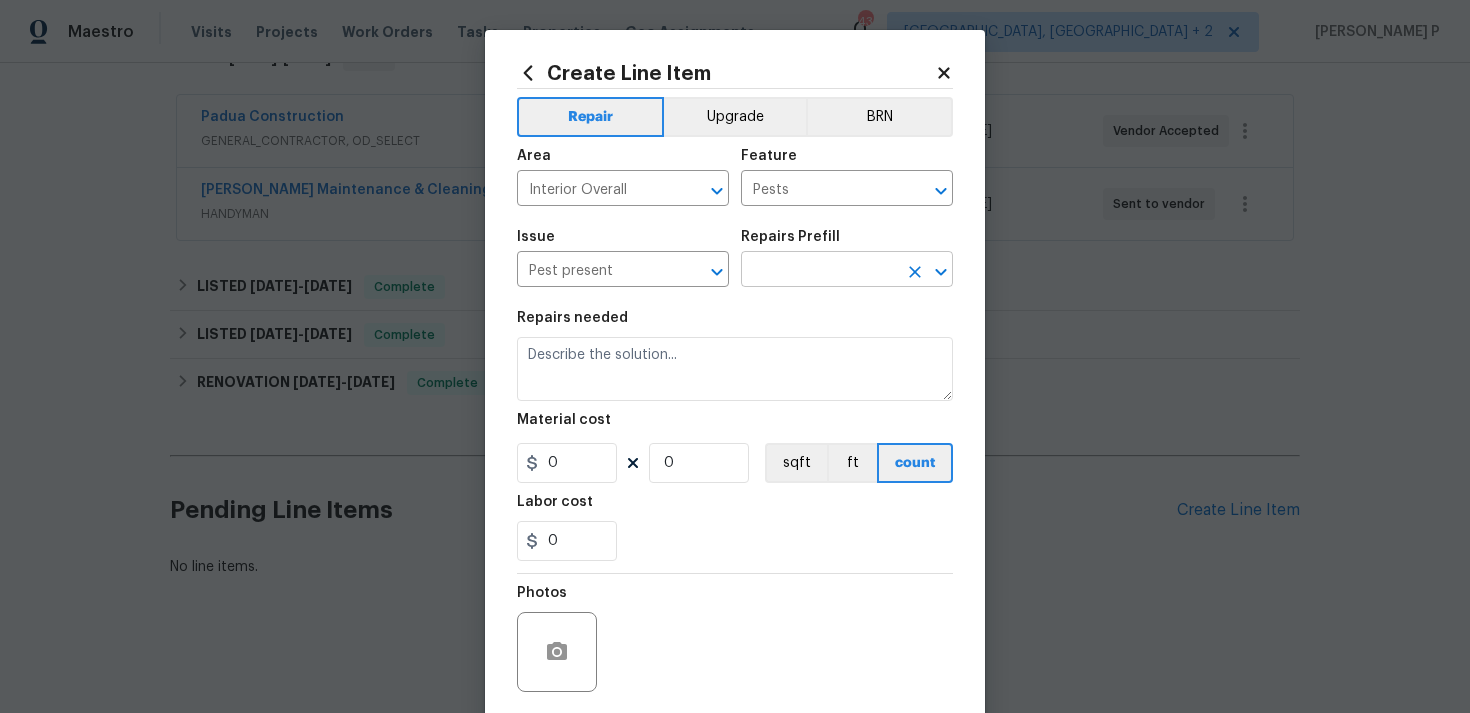 click at bounding box center [819, 271] 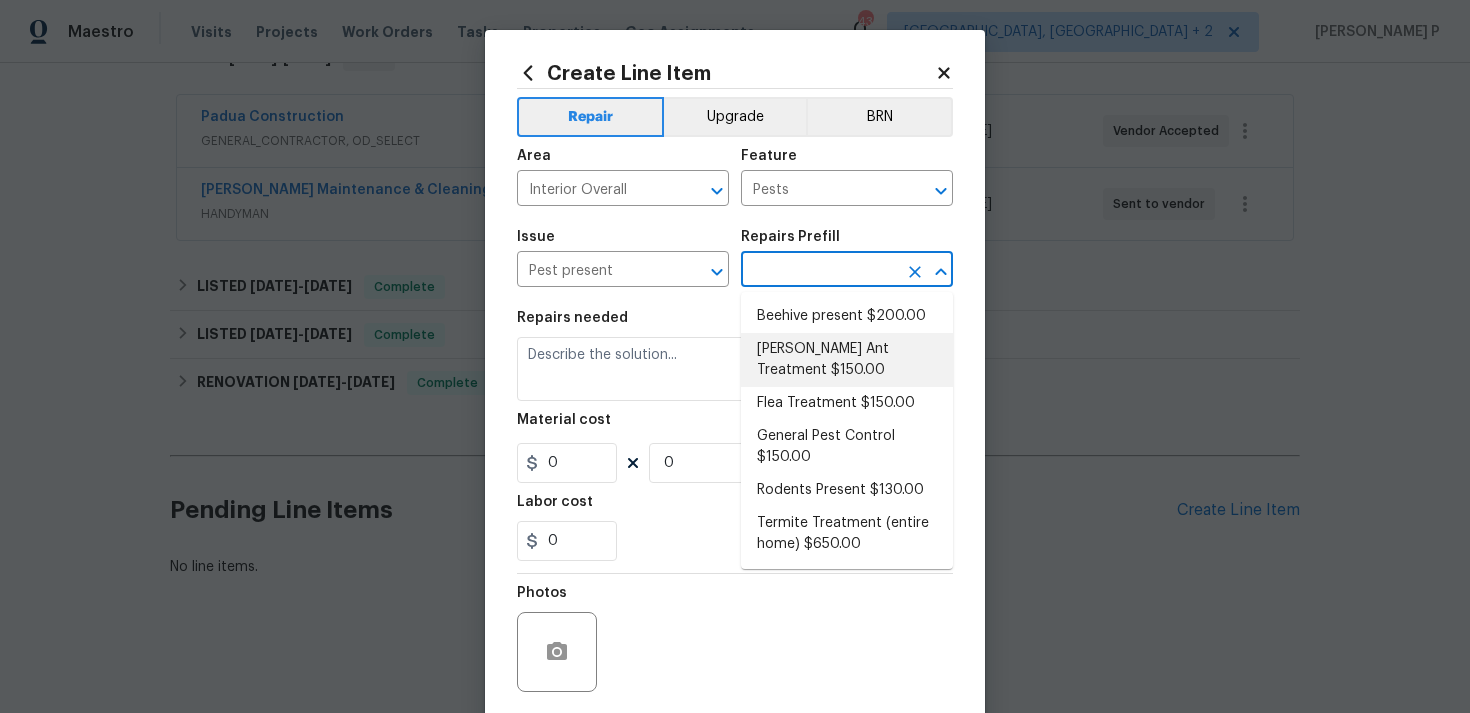 click on "Carpenter Ant Treatment $150.00" at bounding box center [847, 360] 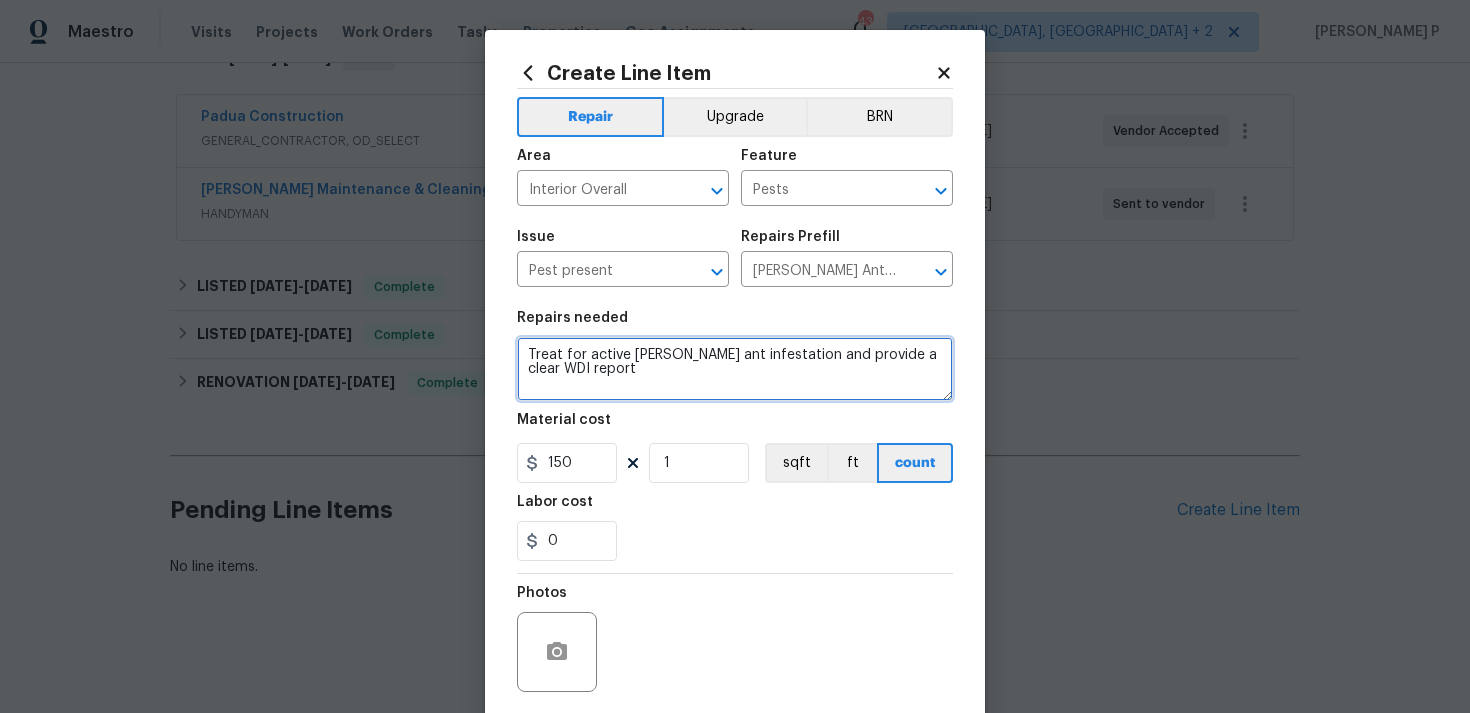 click on "Treat for active carpenter ant infestation and provide a clear WDI report" at bounding box center [735, 369] 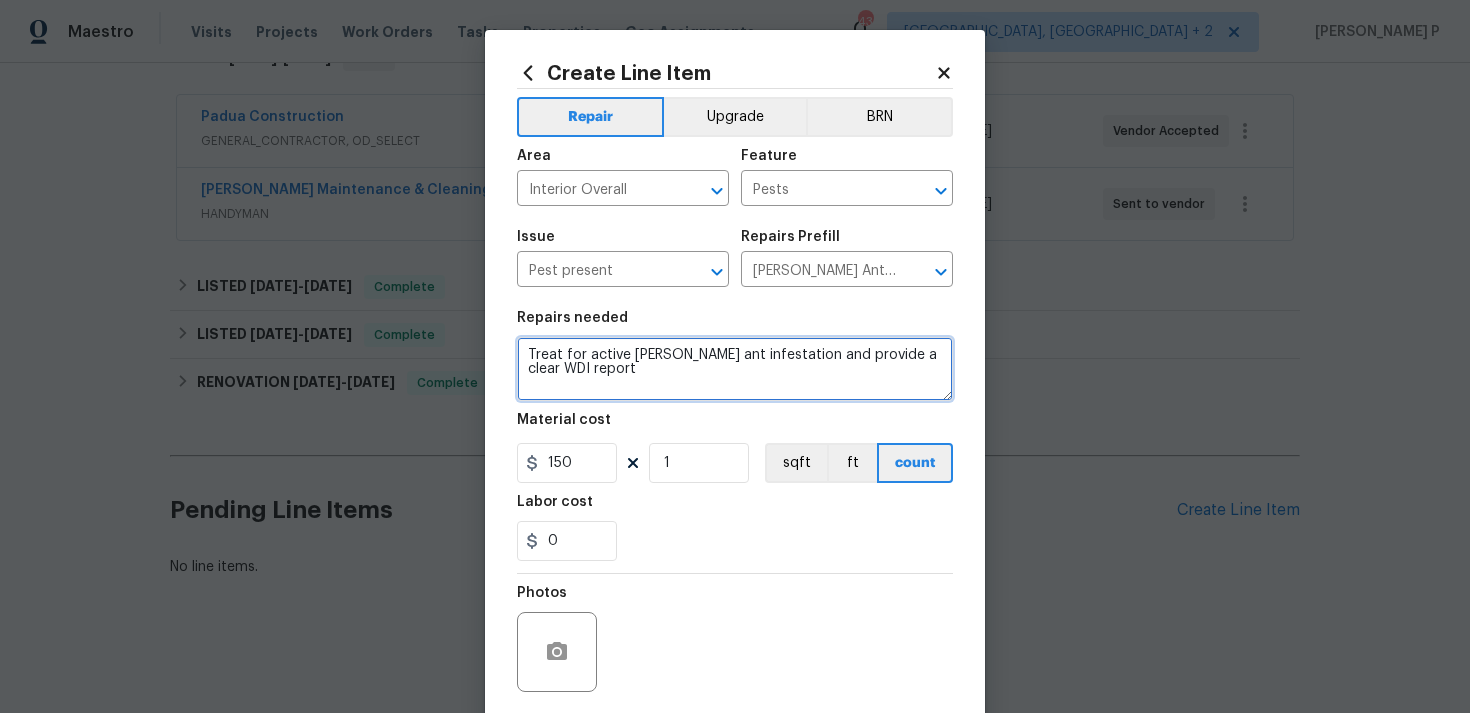 click on "Treat for active carpenter ant infestation and provide a clear WDI report" at bounding box center (735, 369) 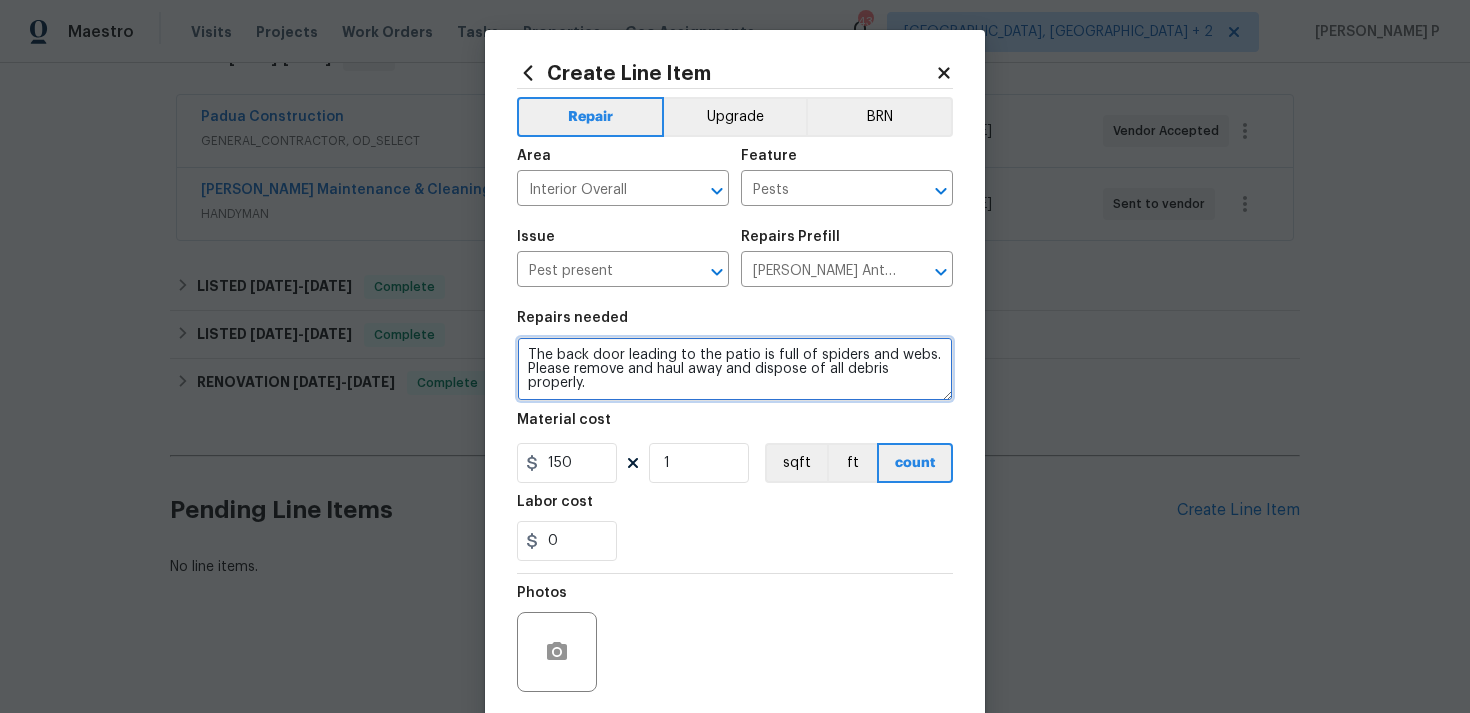 type on "The back door leading to the patio is full of spiders and webs. Please remove and haul away and dispose of all debris properly." 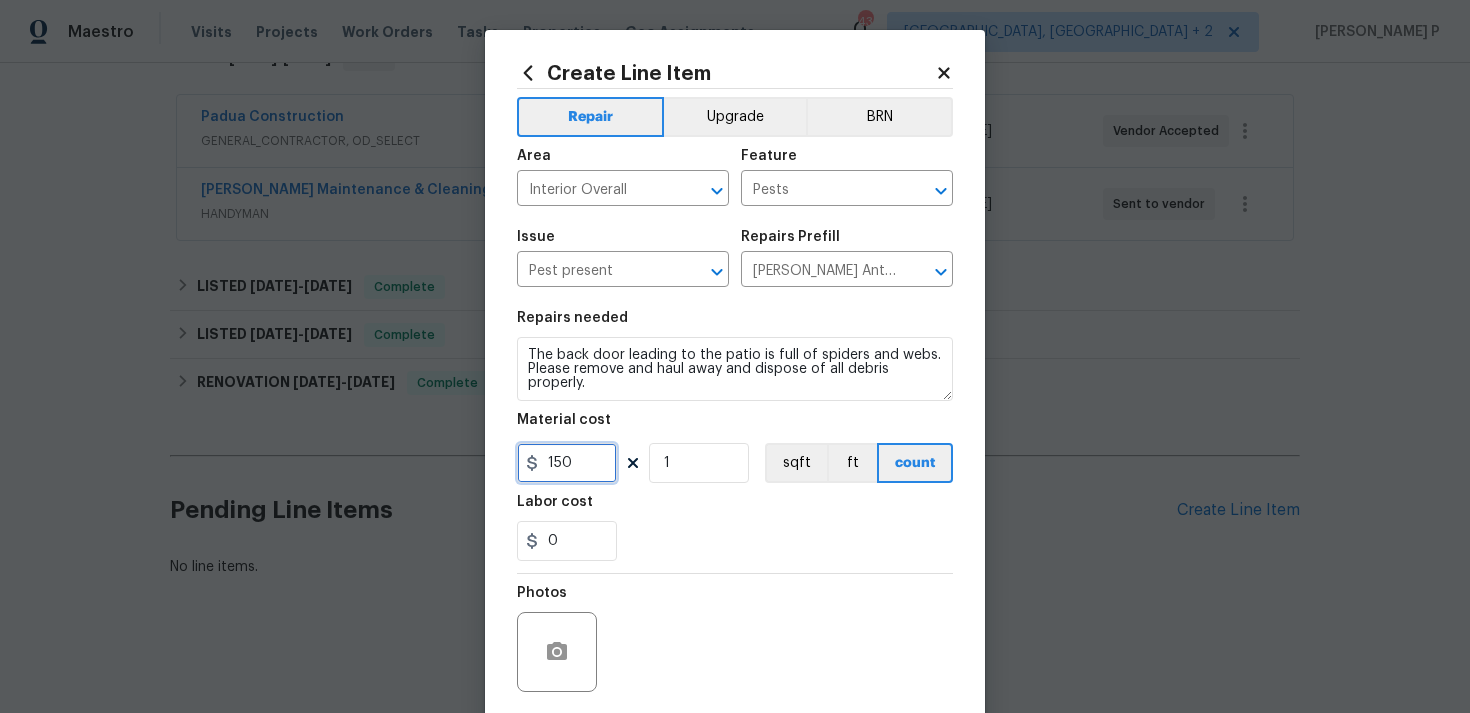 click on "150" at bounding box center (567, 463) 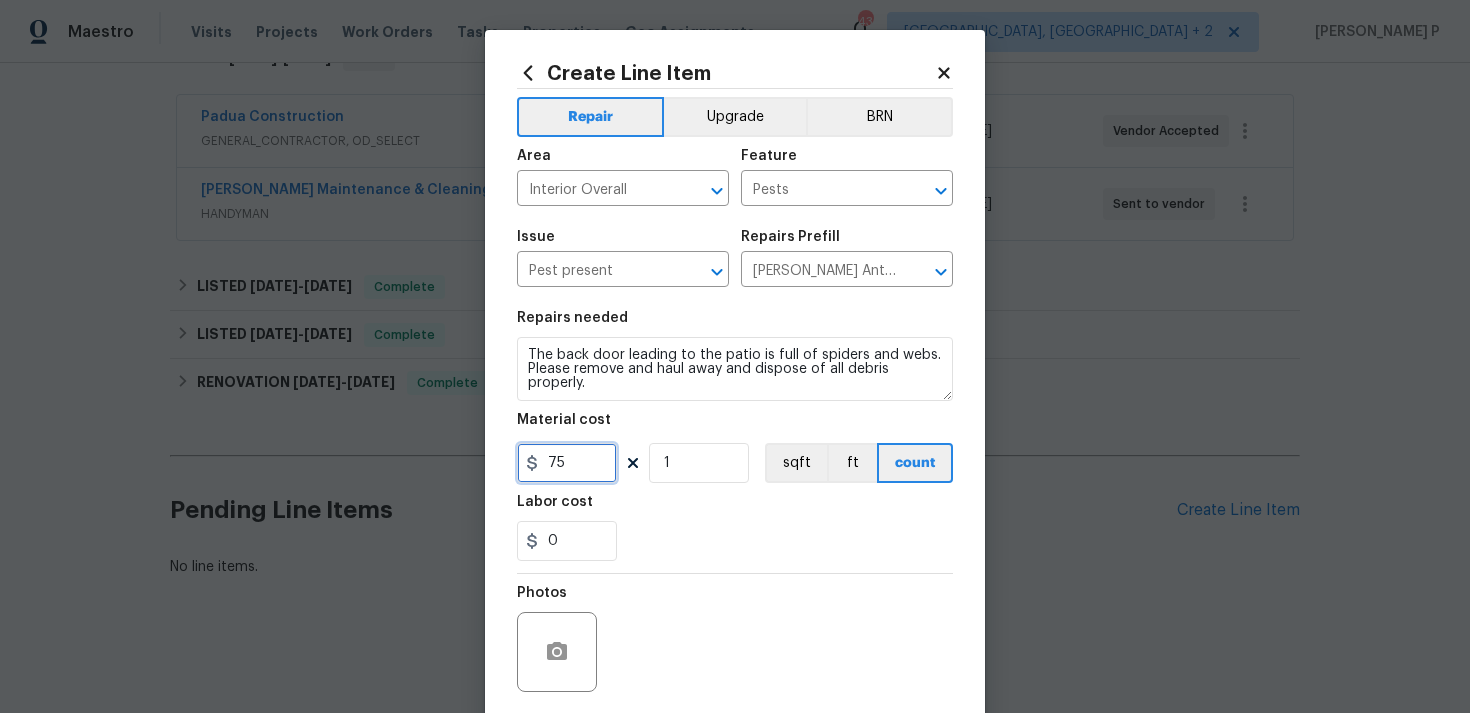 scroll, scrollTop: 149, scrollLeft: 0, axis: vertical 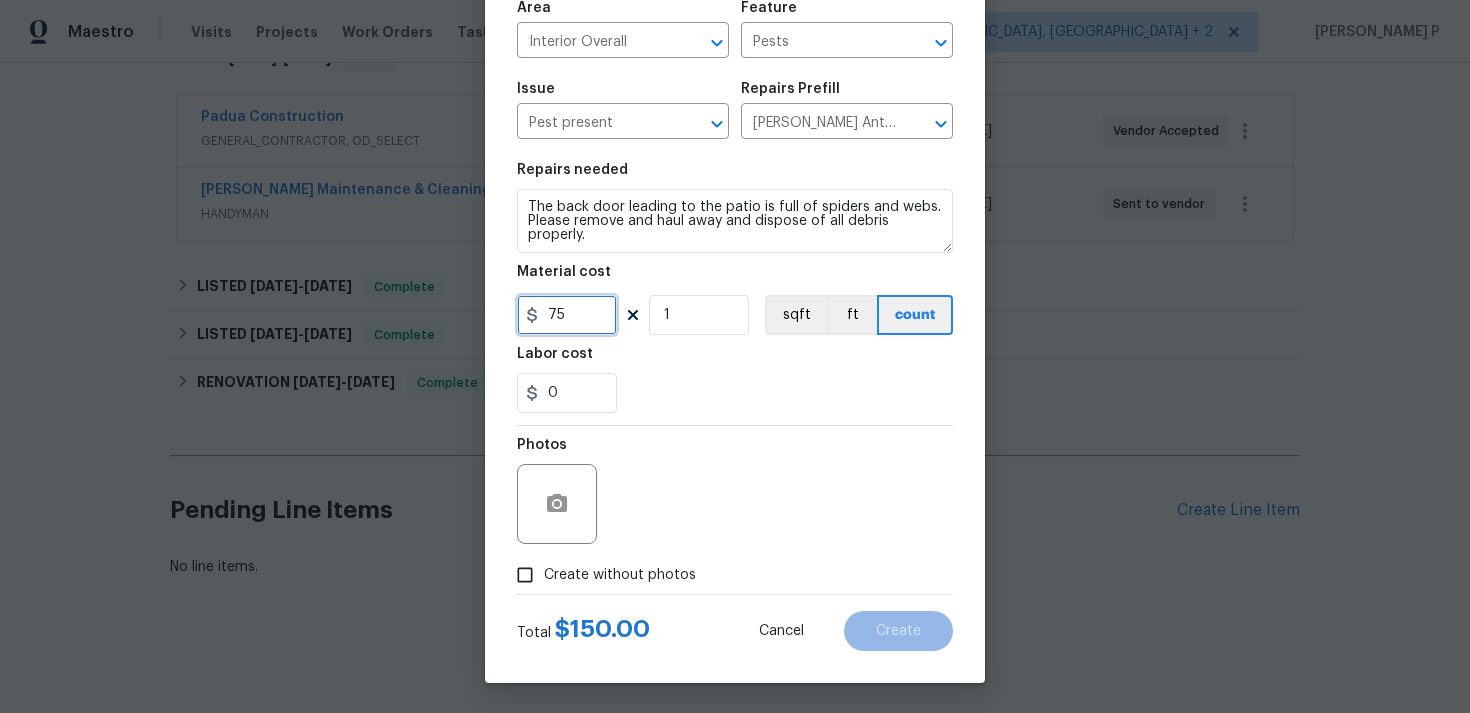 type on "75" 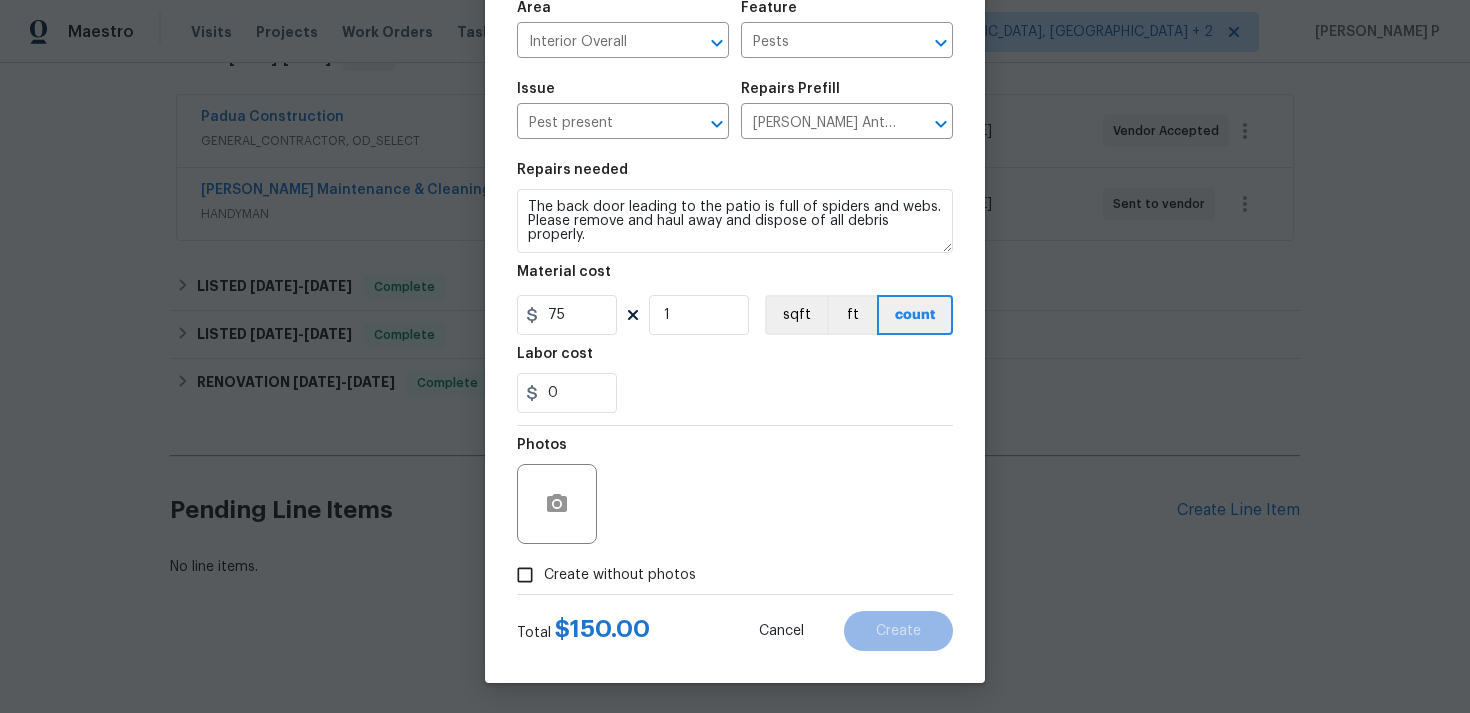 click on "Create without photos" at bounding box center (525, 575) 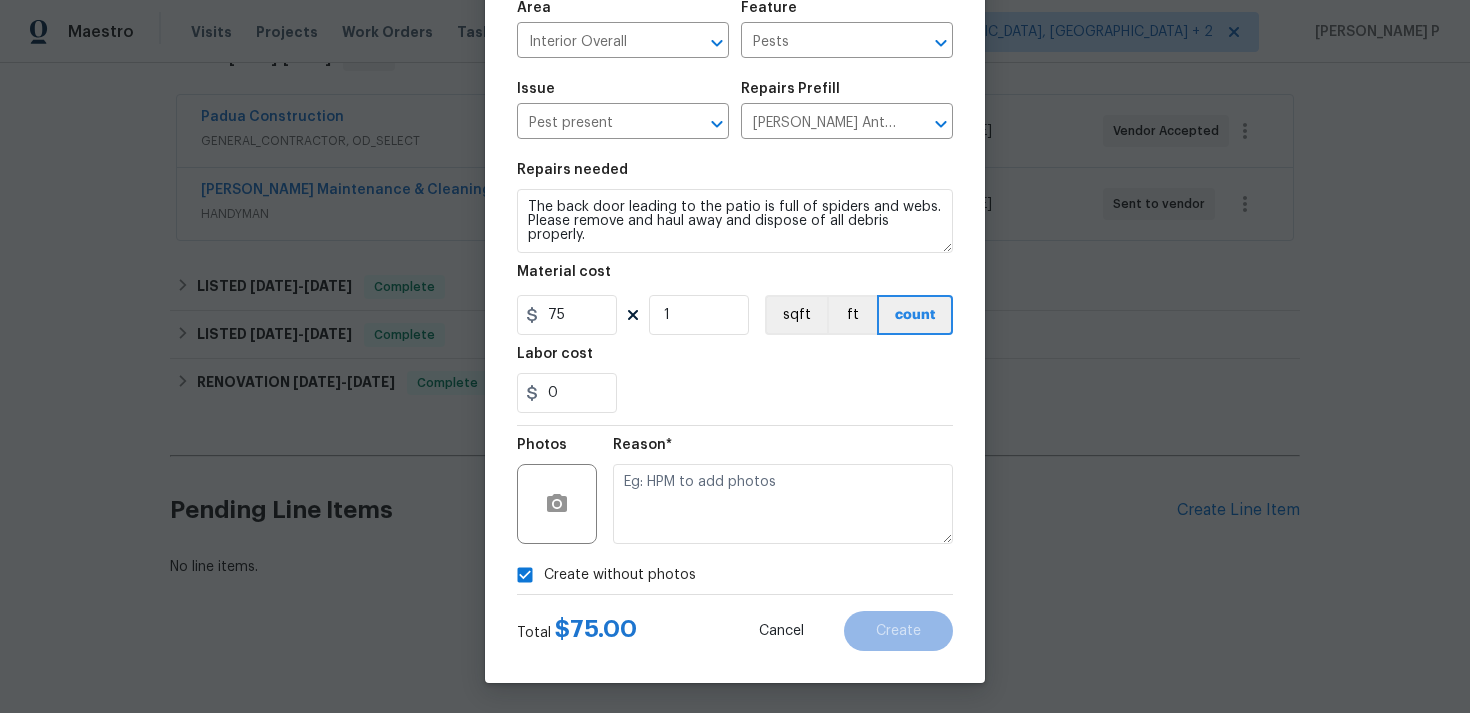 click on "Create without photos" at bounding box center [525, 575] 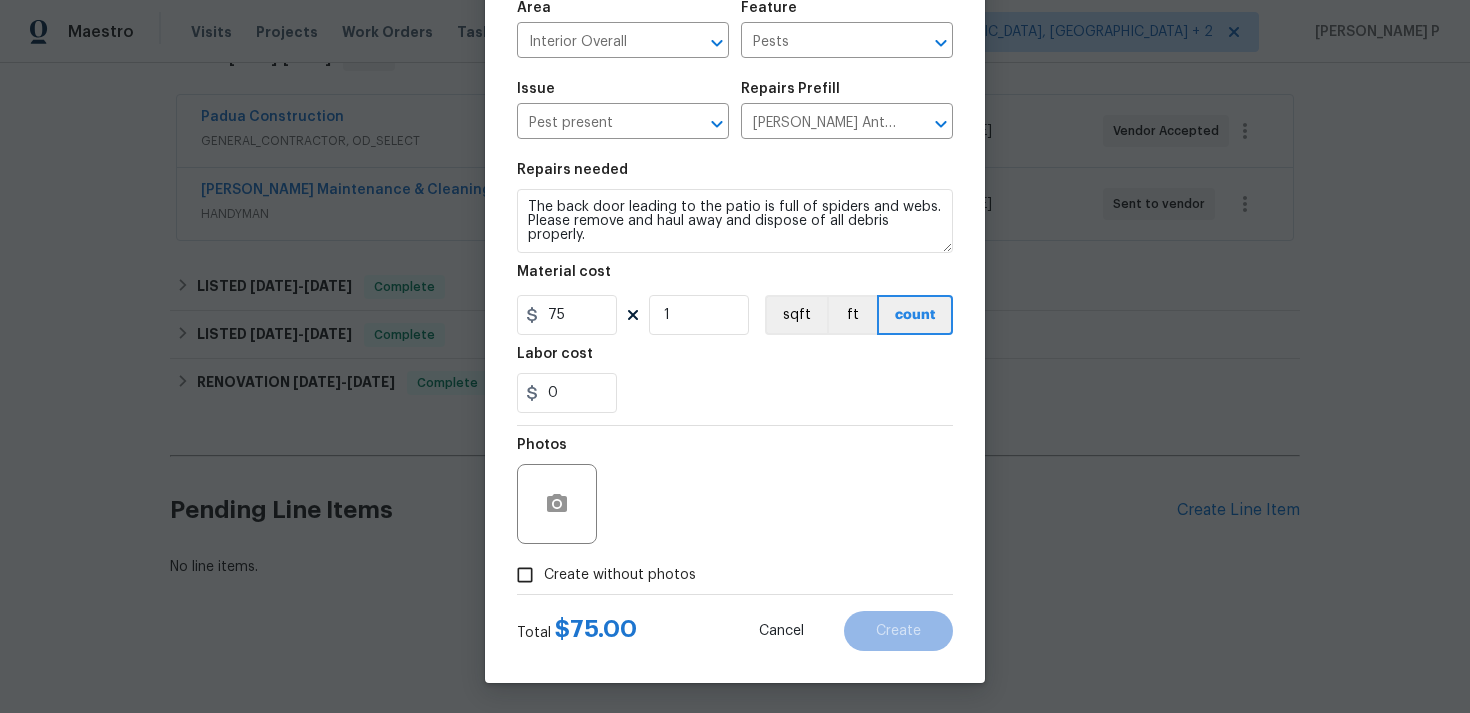 click on "Create without photos" at bounding box center (525, 575) 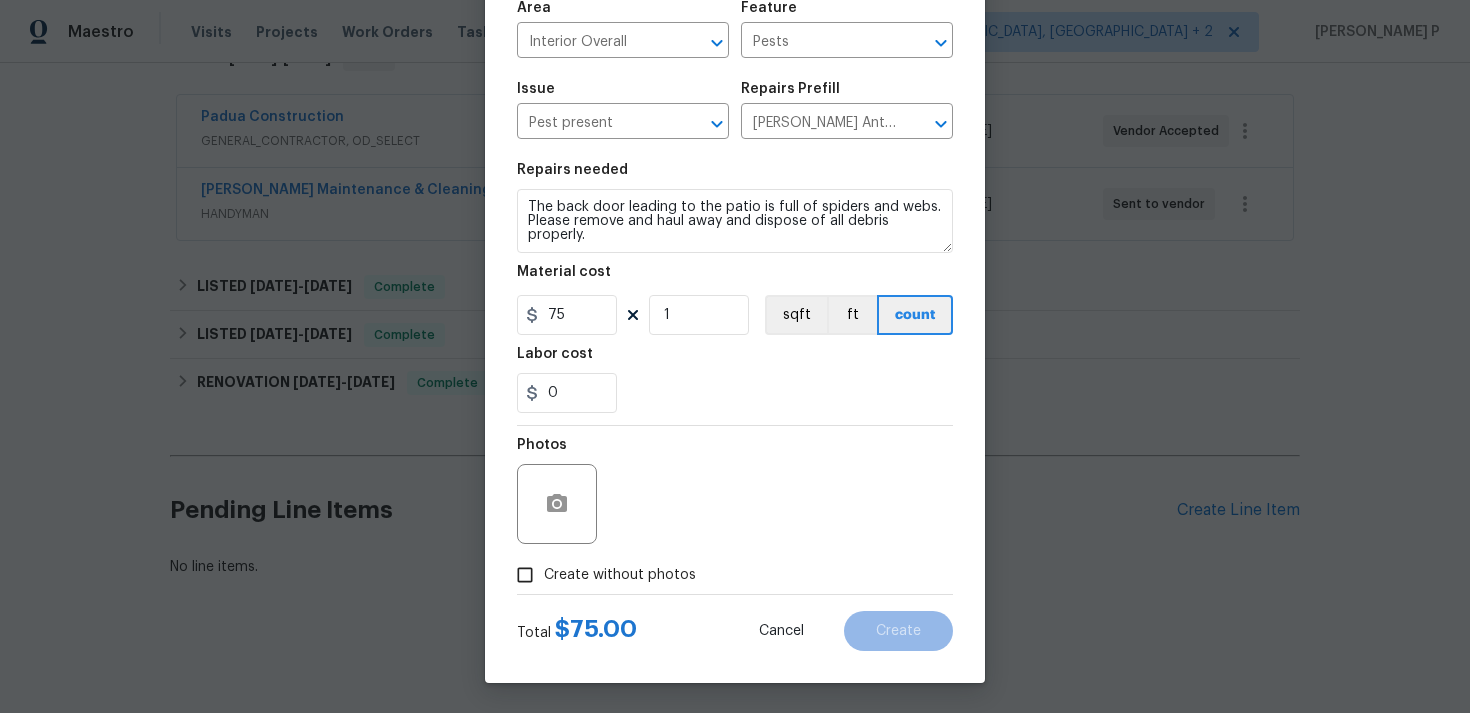 checkbox on "true" 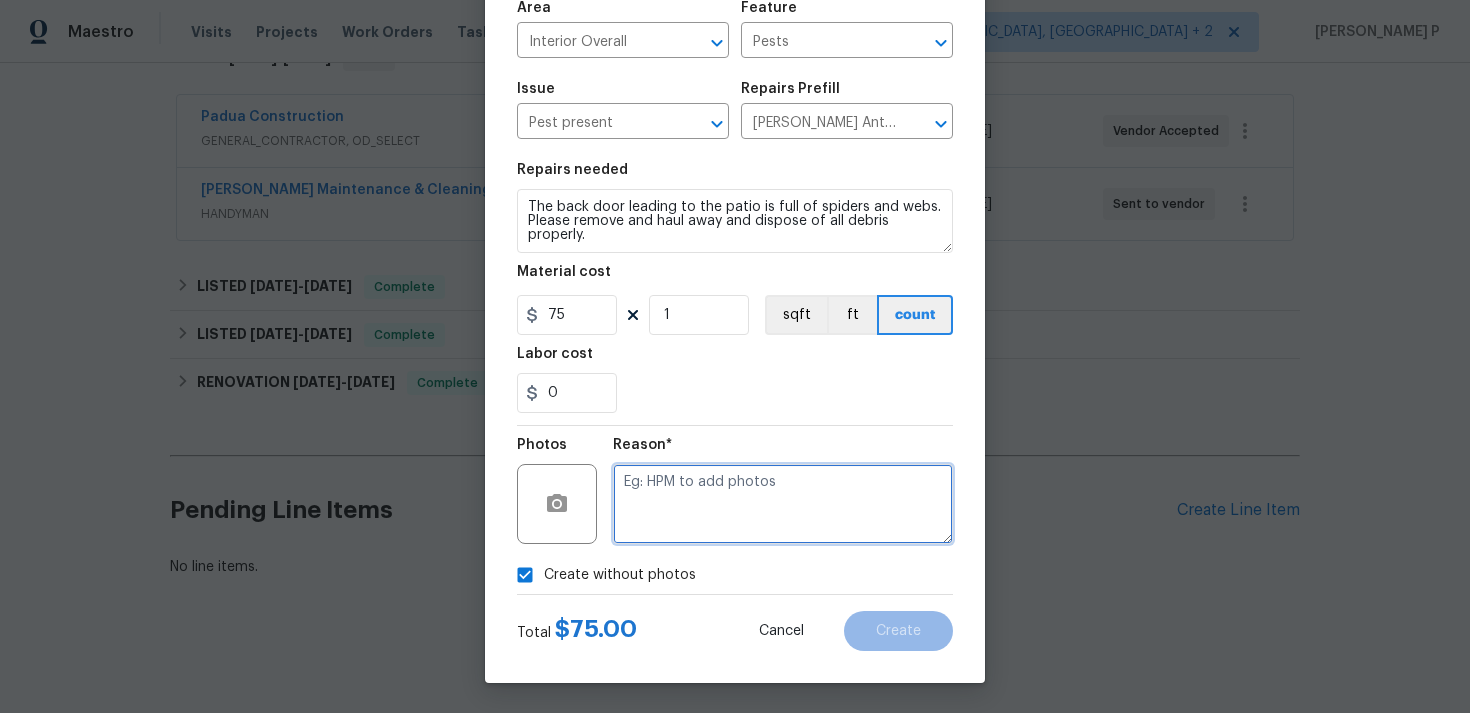 click at bounding box center [783, 504] 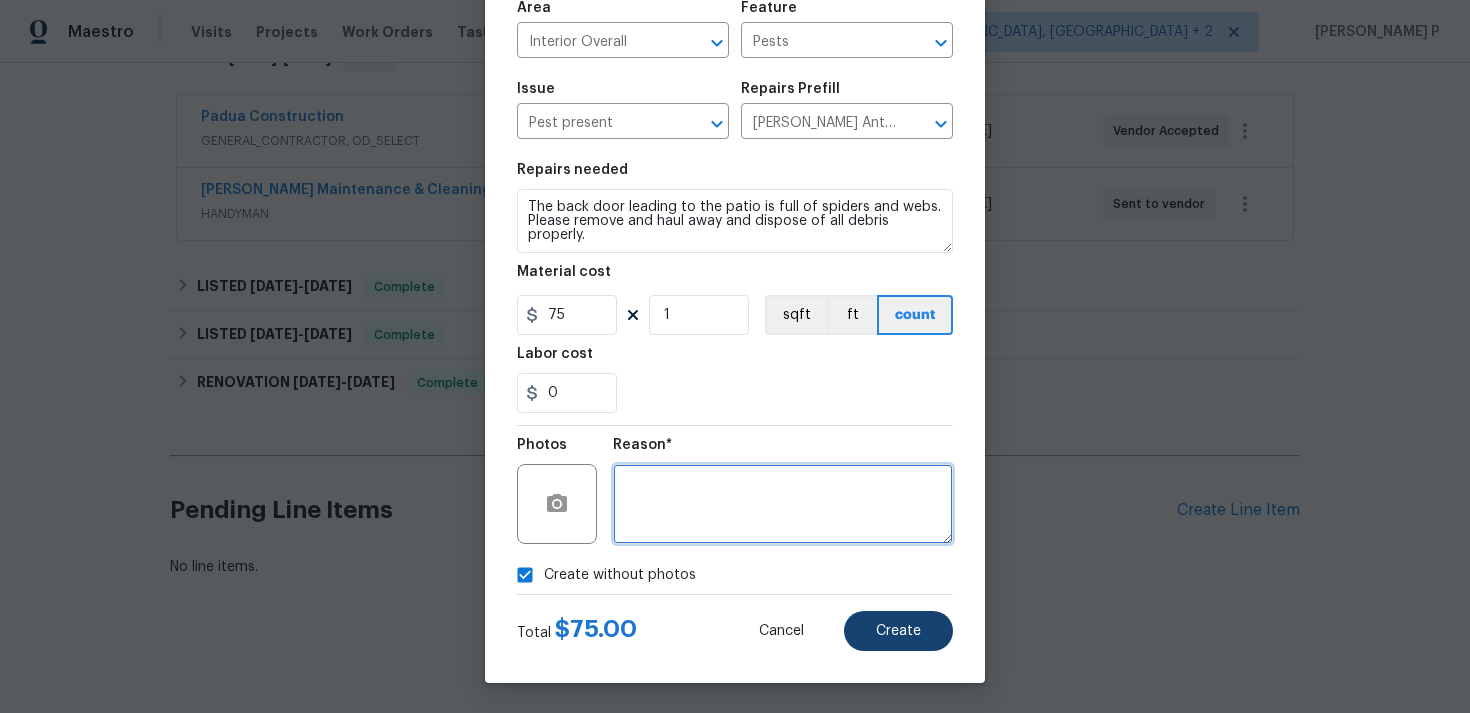 type 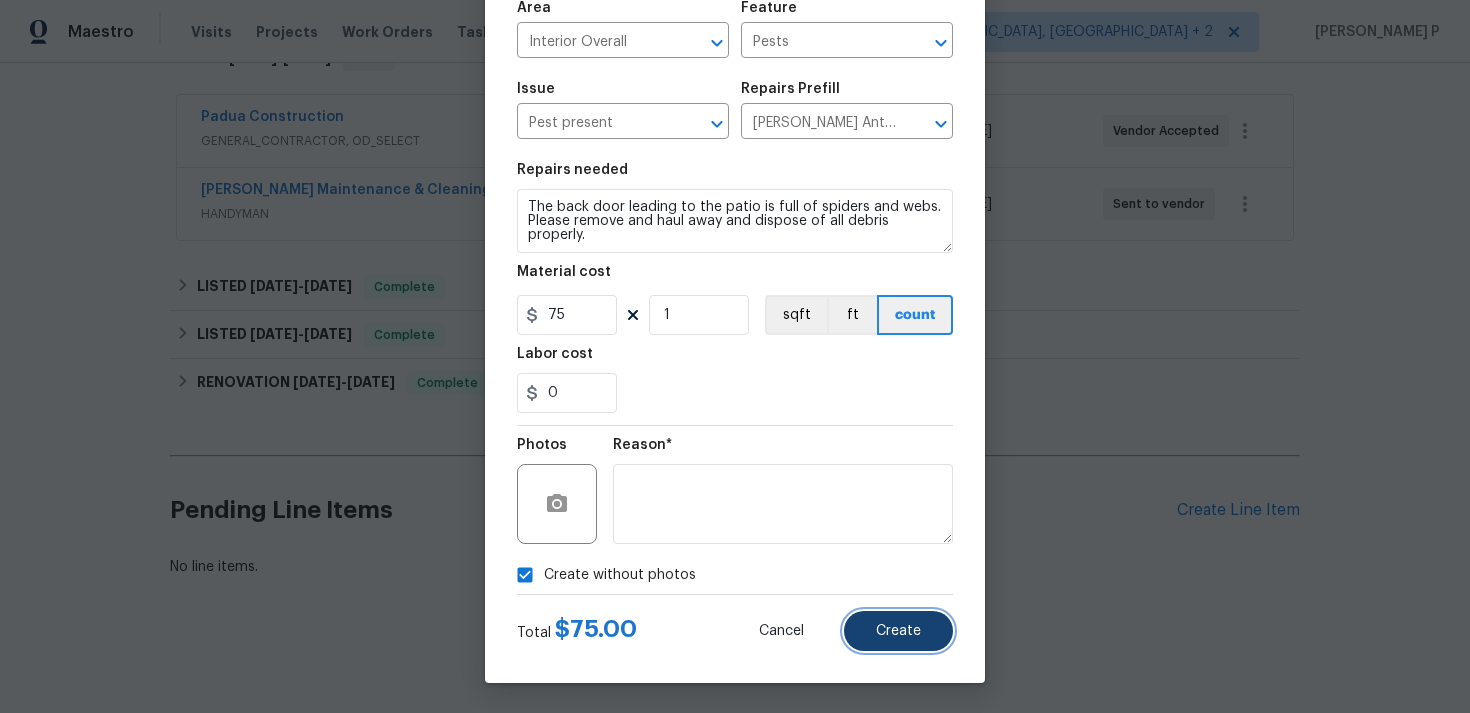 click on "Create" at bounding box center [898, 631] 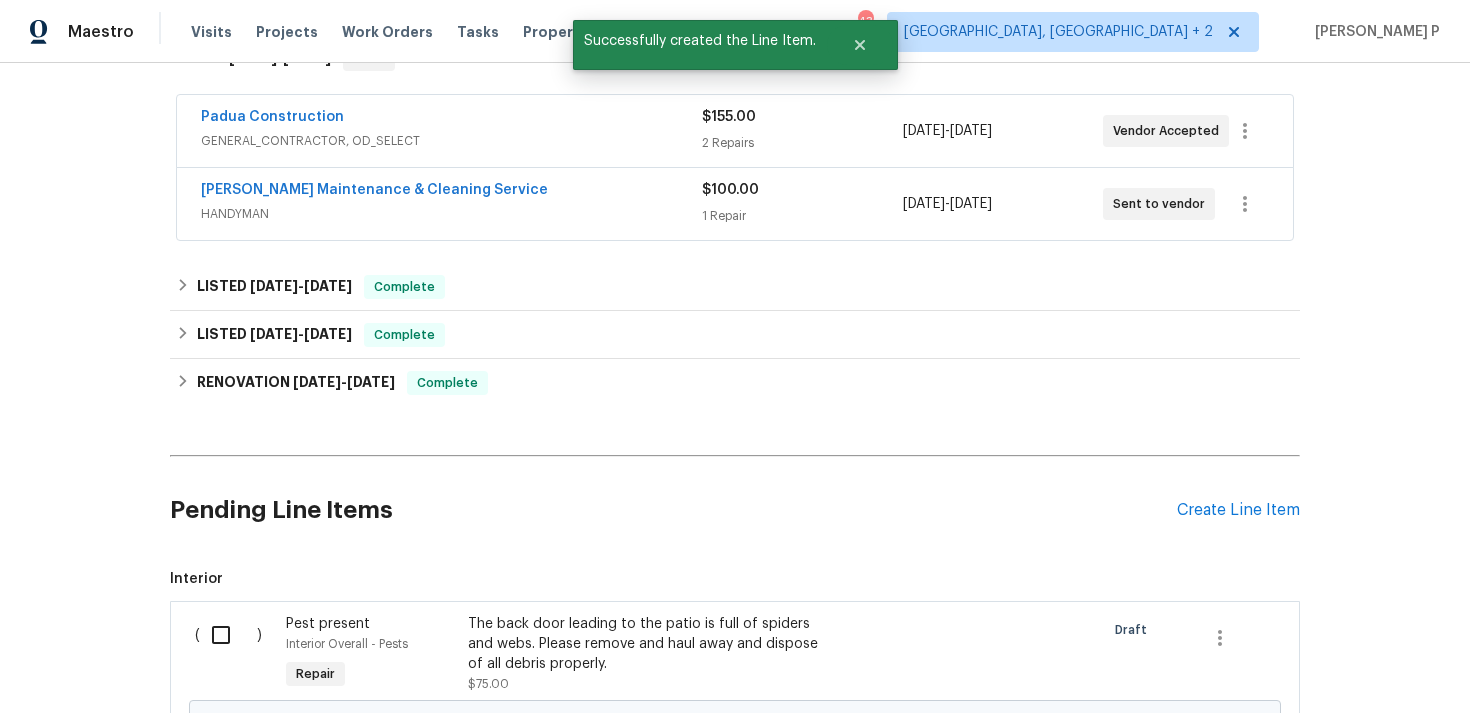 click at bounding box center [228, 635] 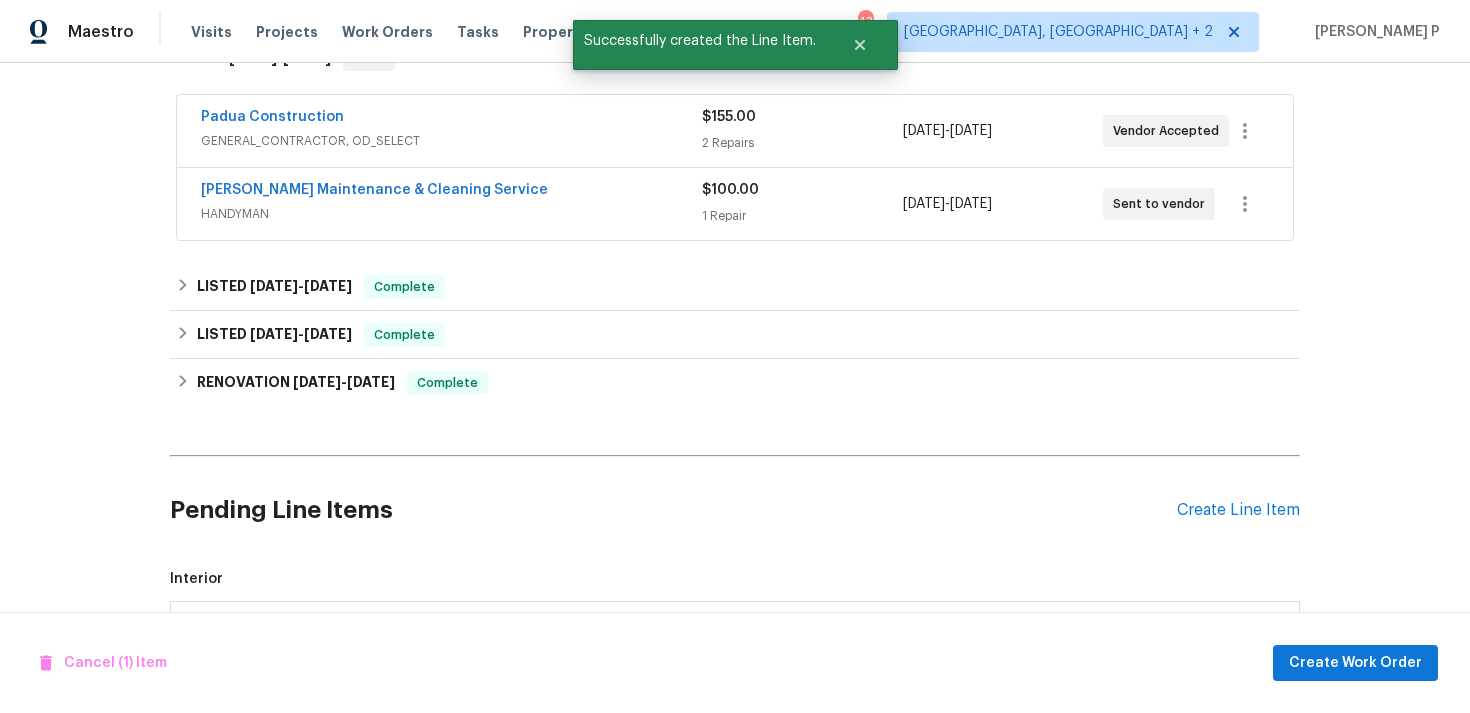 scroll, scrollTop: 600, scrollLeft: 0, axis: vertical 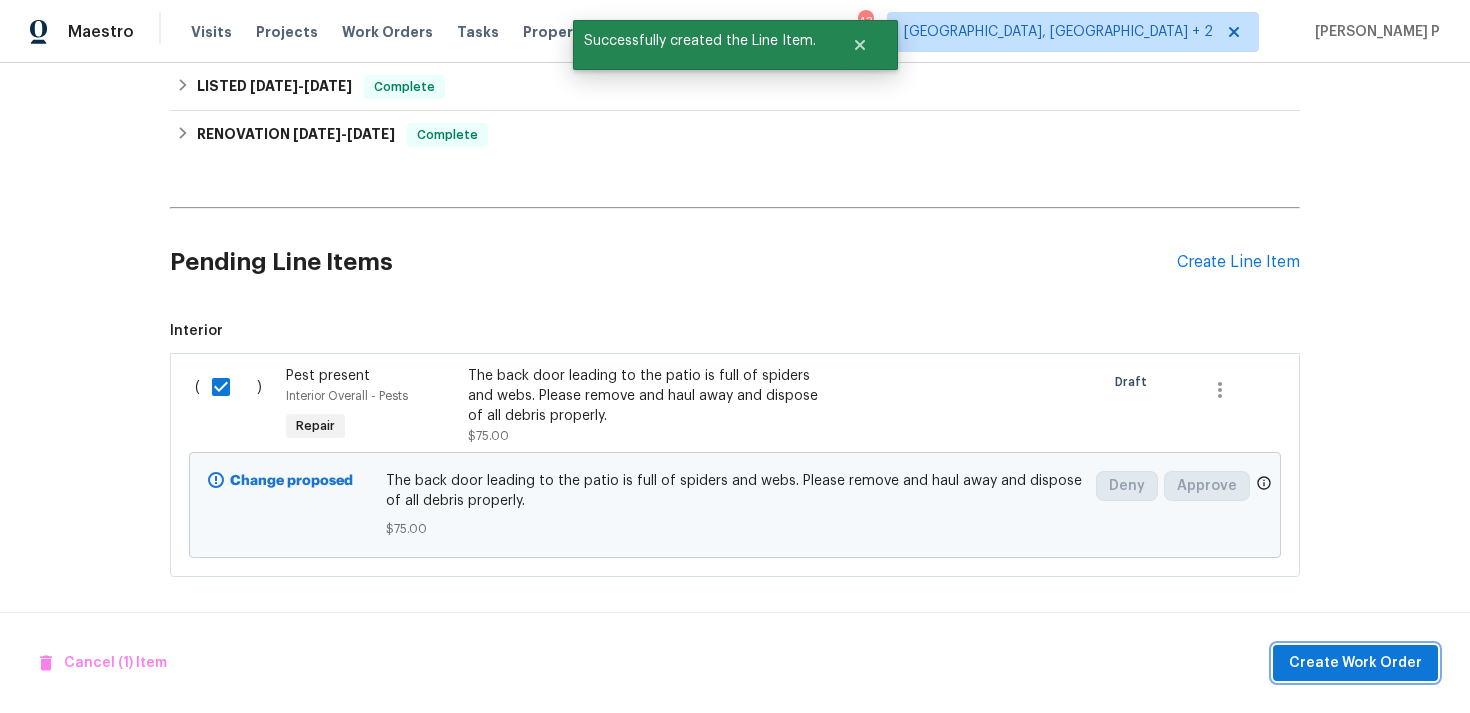 click on "Create Work Order" at bounding box center [1355, 663] 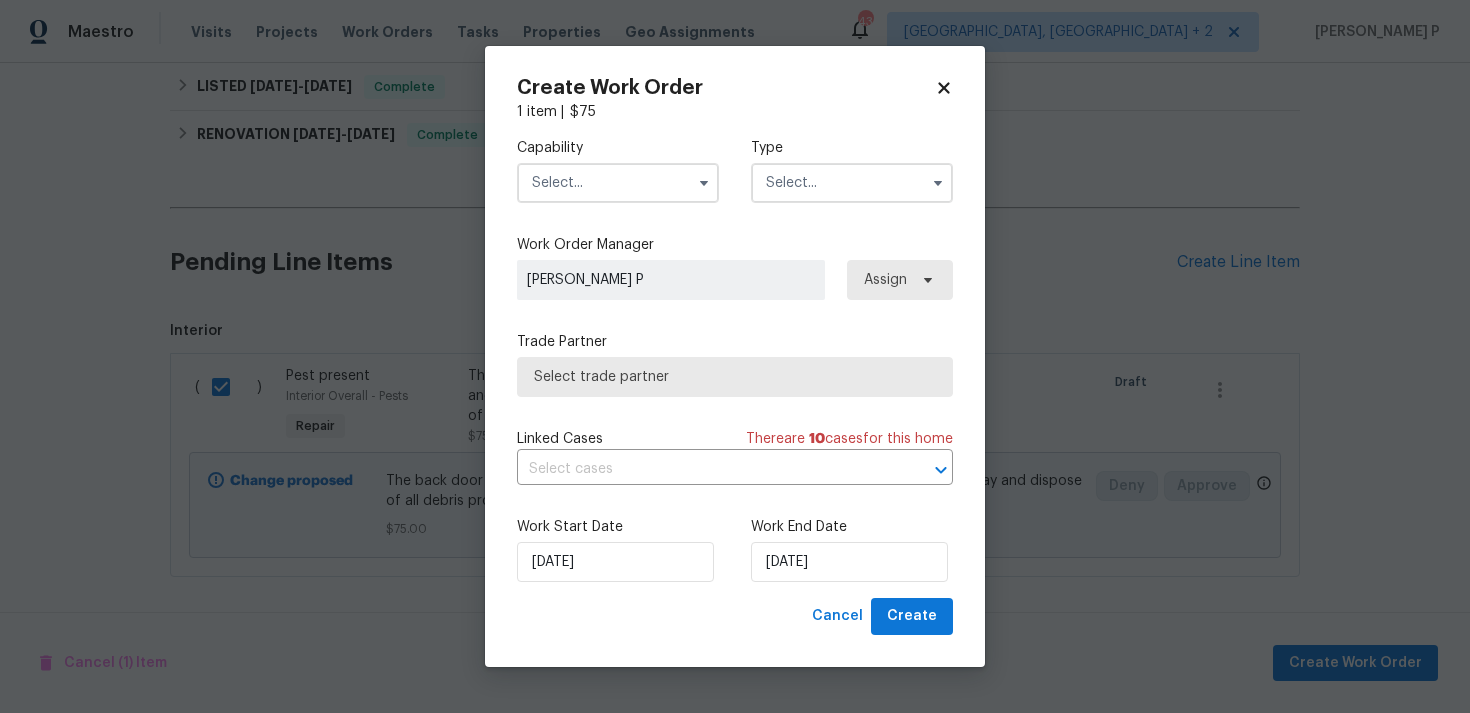 click at bounding box center [852, 183] 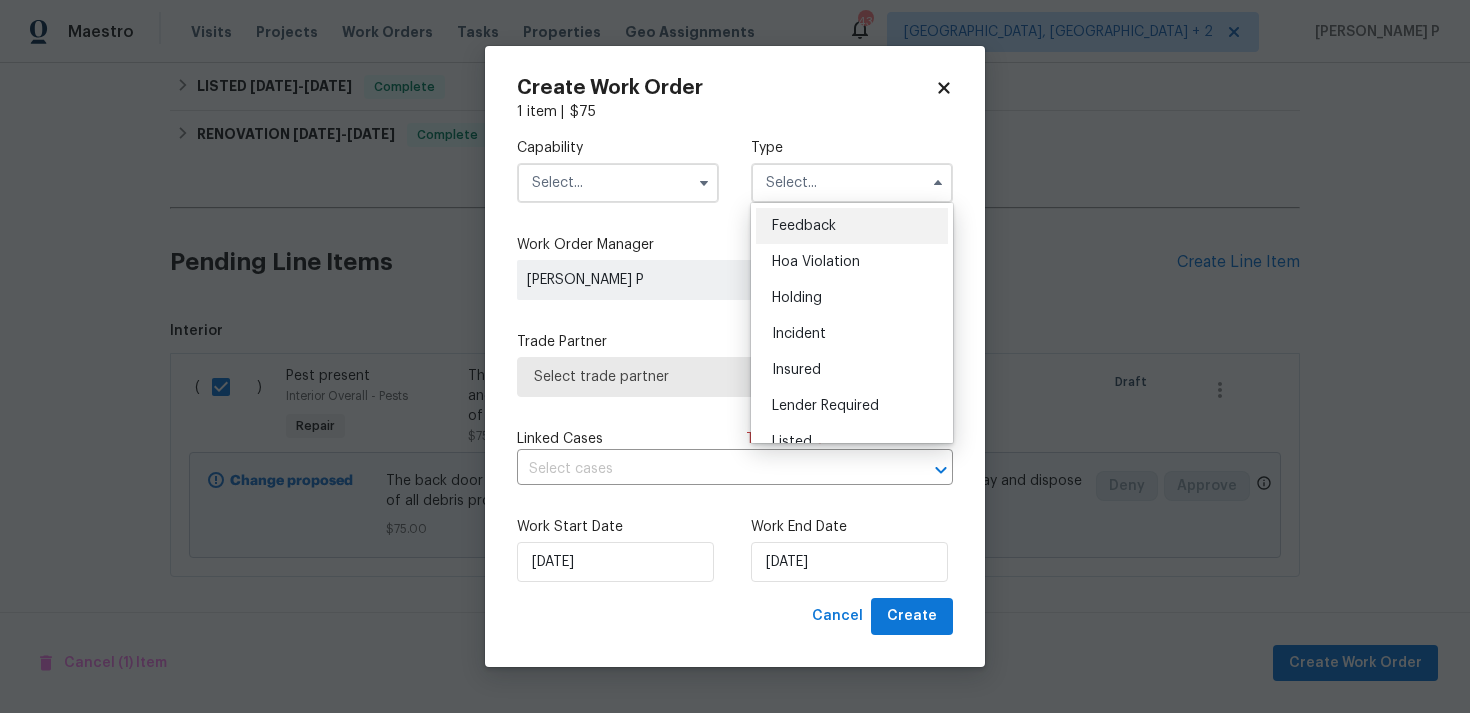 click on "Feedback" at bounding box center [804, 226] 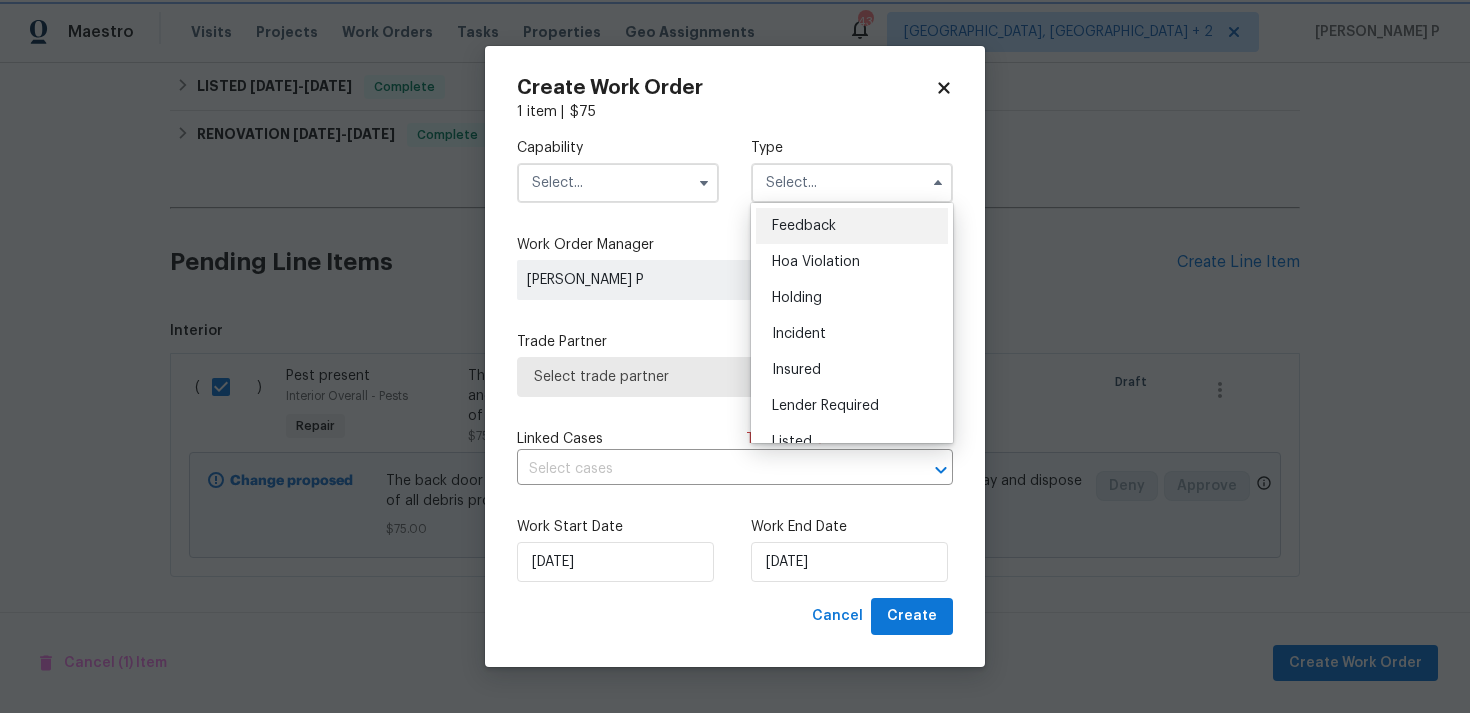 type on "Feedback" 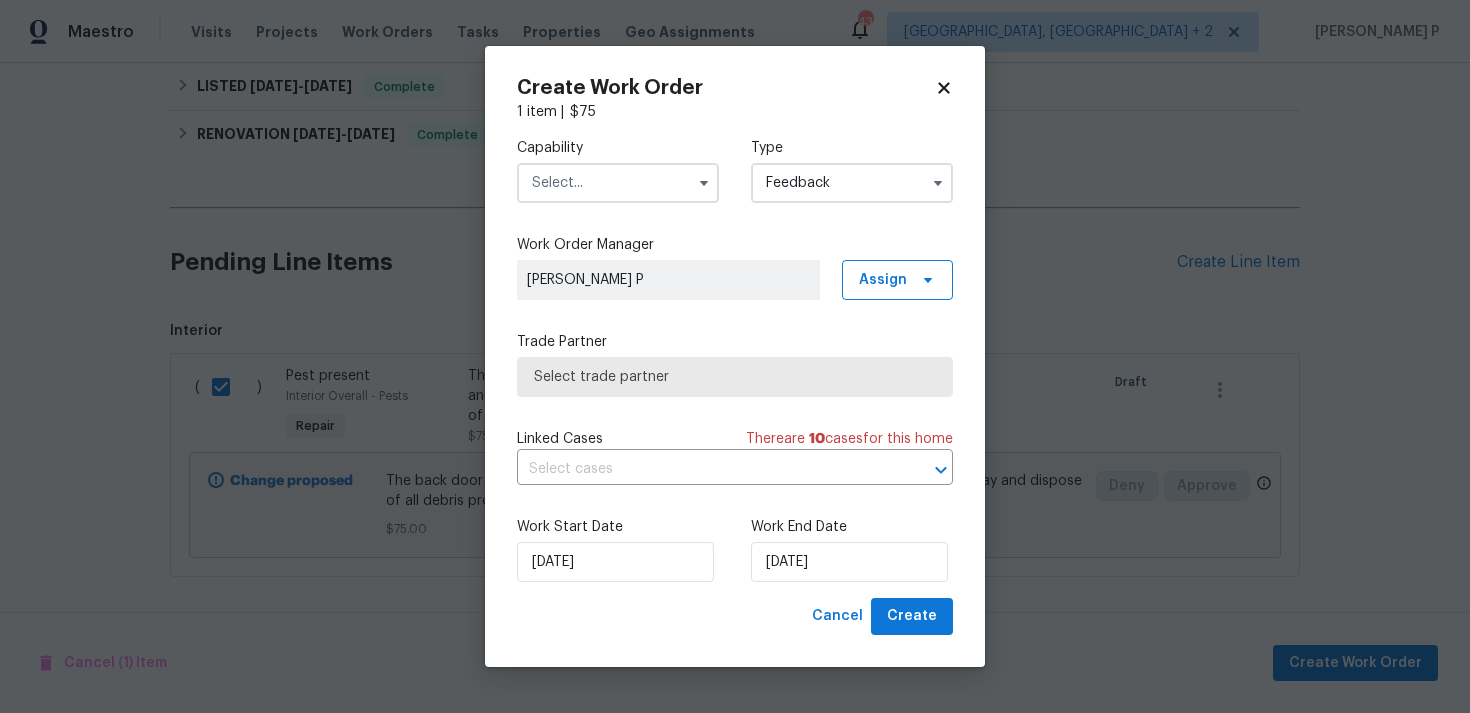 click at bounding box center [618, 183] 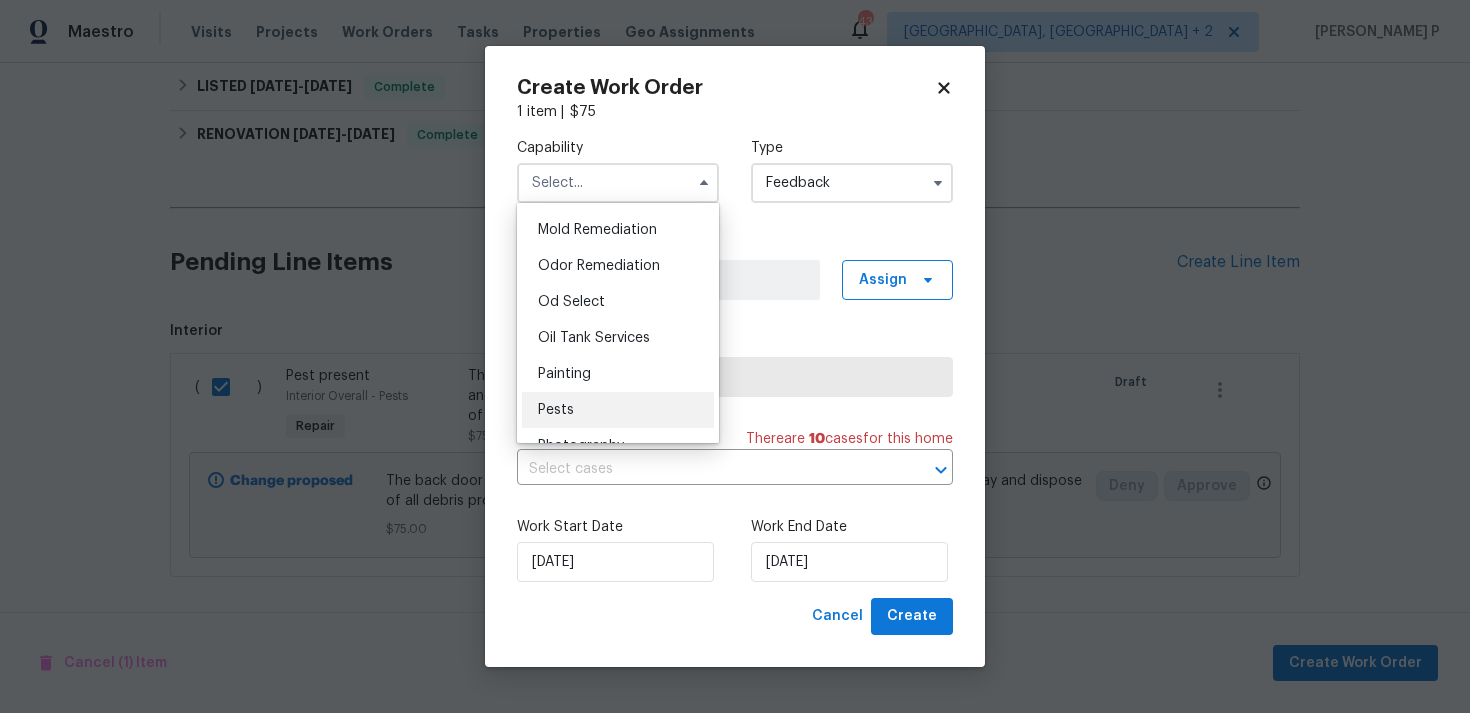 scroll, scrollTop: 1539, scrollLeft: 0, axis: vertical 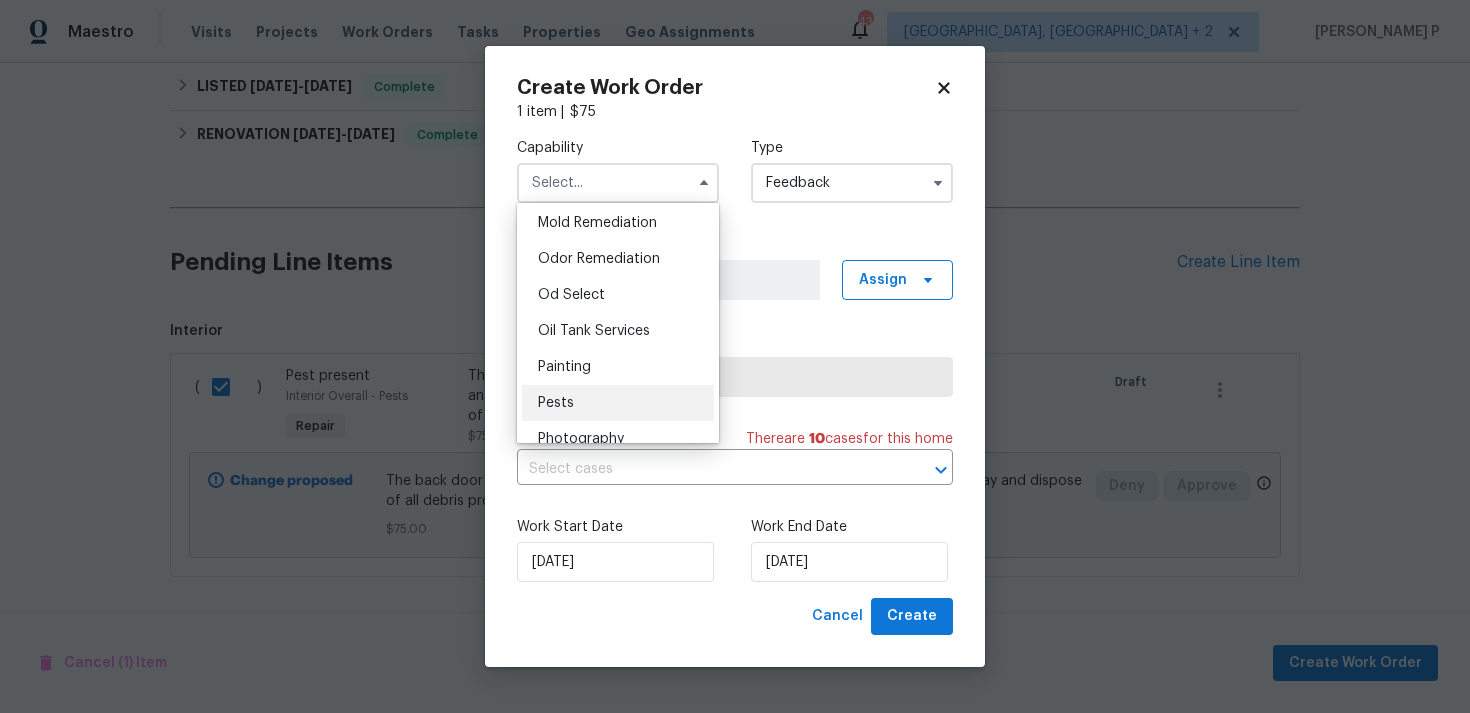 click on "Pests" at bounding box center (556, 403) 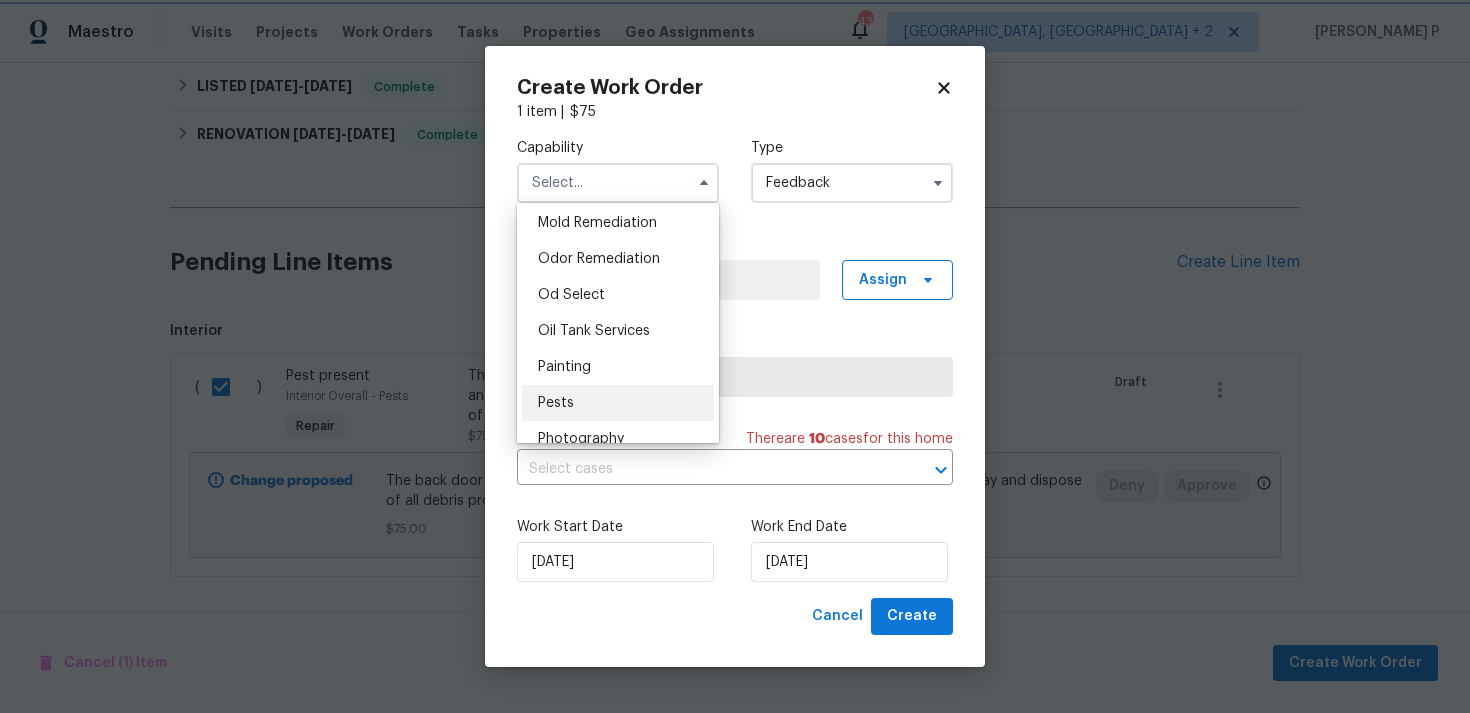 type on "Pests" 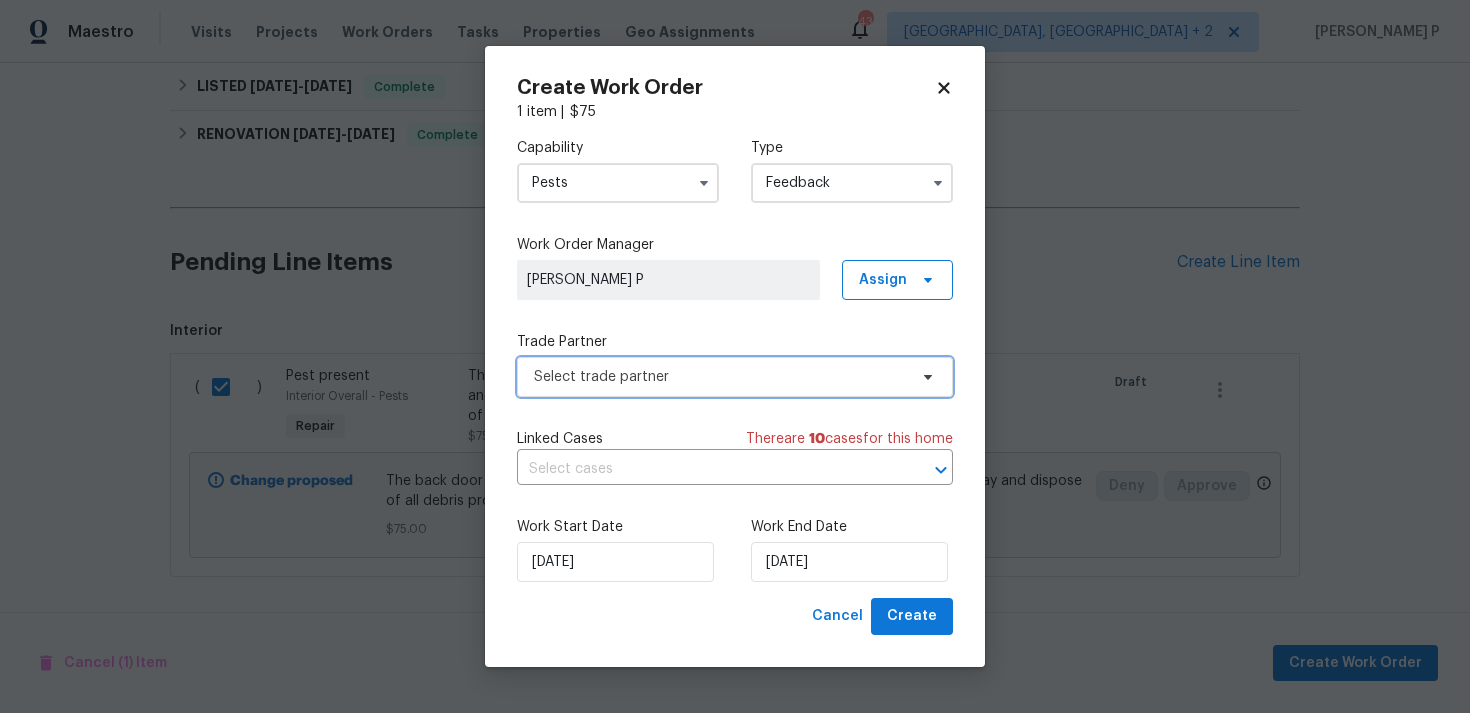 click on "Select trade partner" at bounding box center (720, 377) 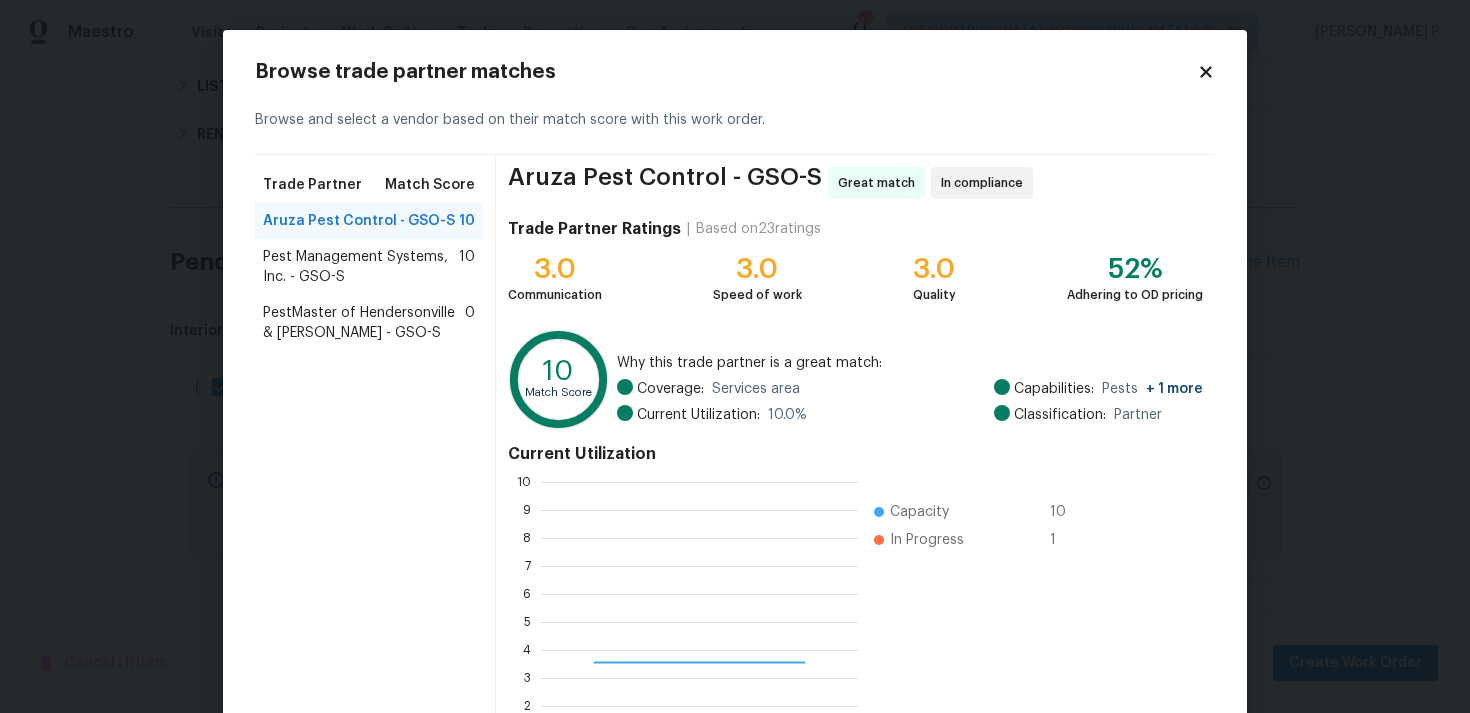 scroll, scrollTop: 2, scrollLeft: 2, axis: both 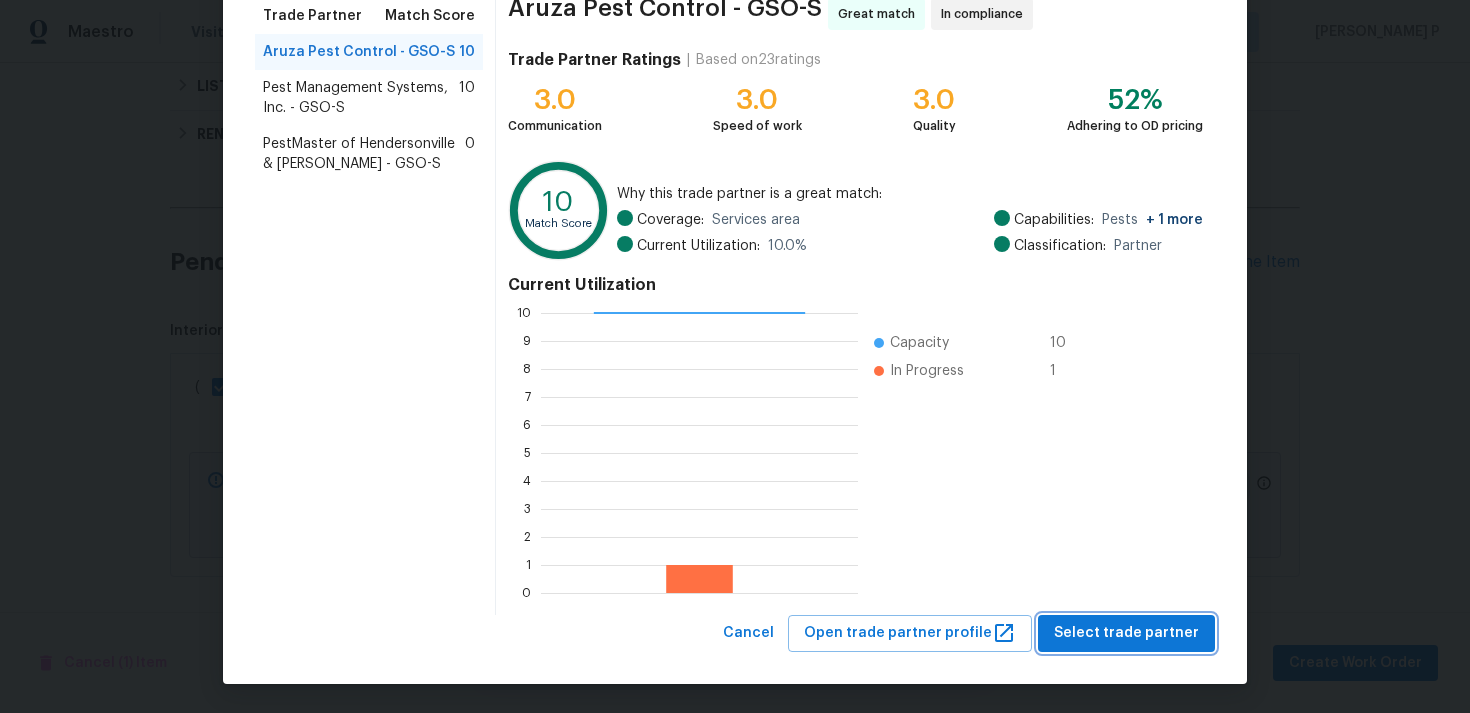 click on "Select trade partner" at bounding box center (1126, 633) 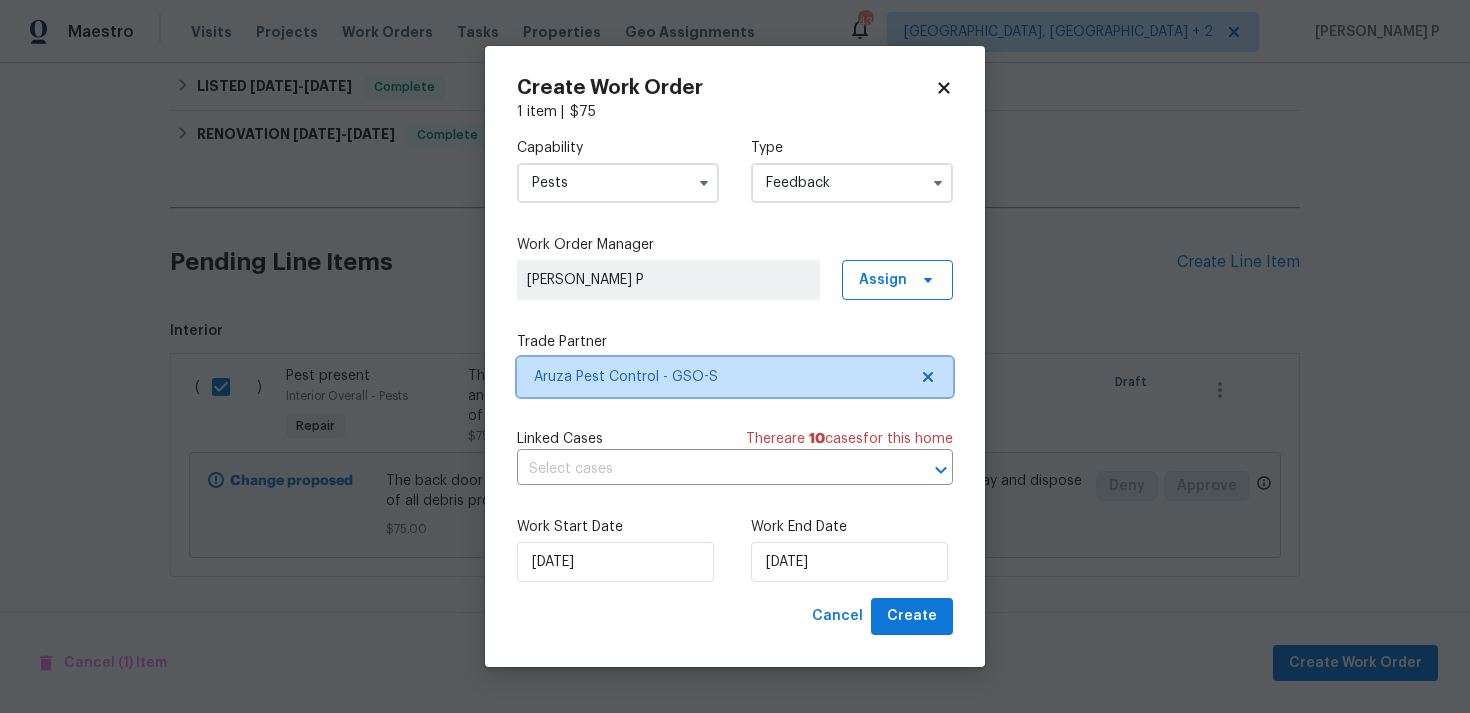 scroll, scrollTop: 0, scrollLeft: 0, axis: both 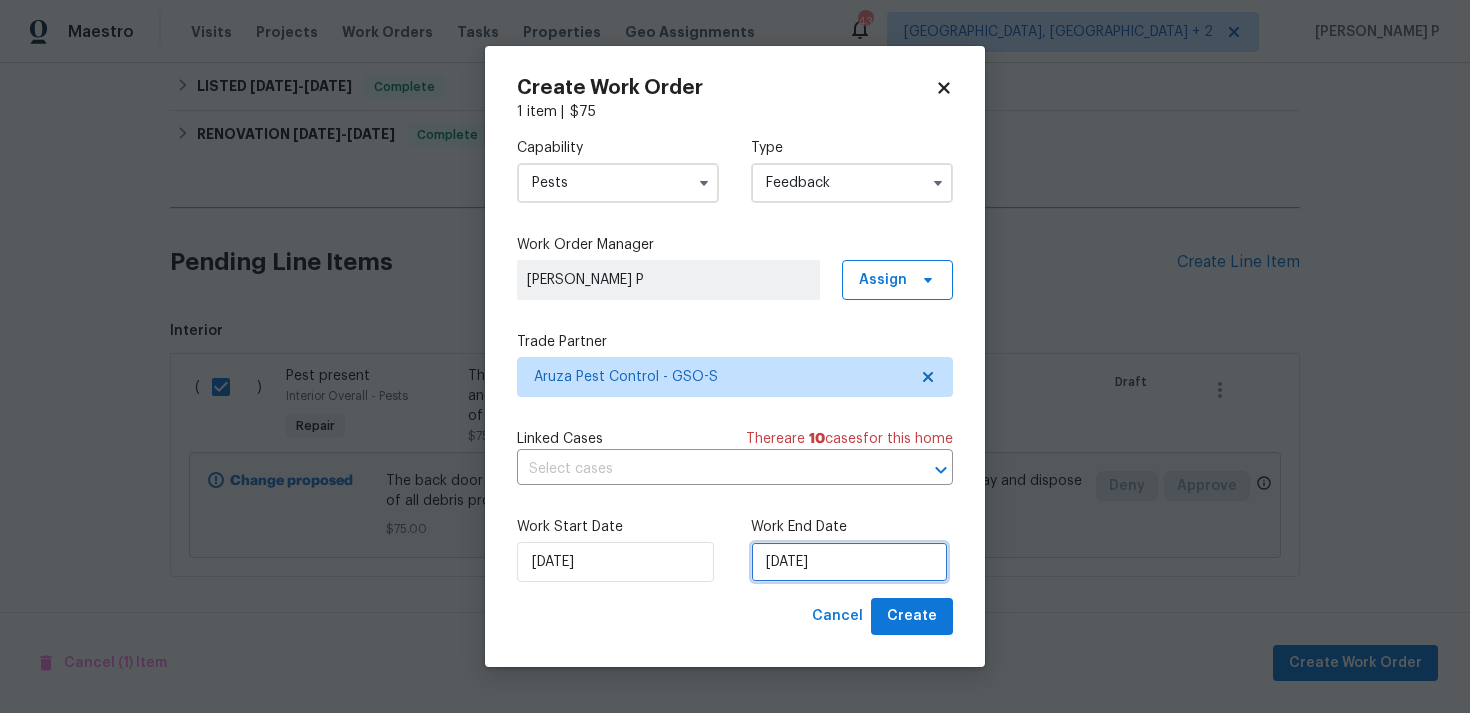 click on "18/07/2025" at bounding box center (849, 562) 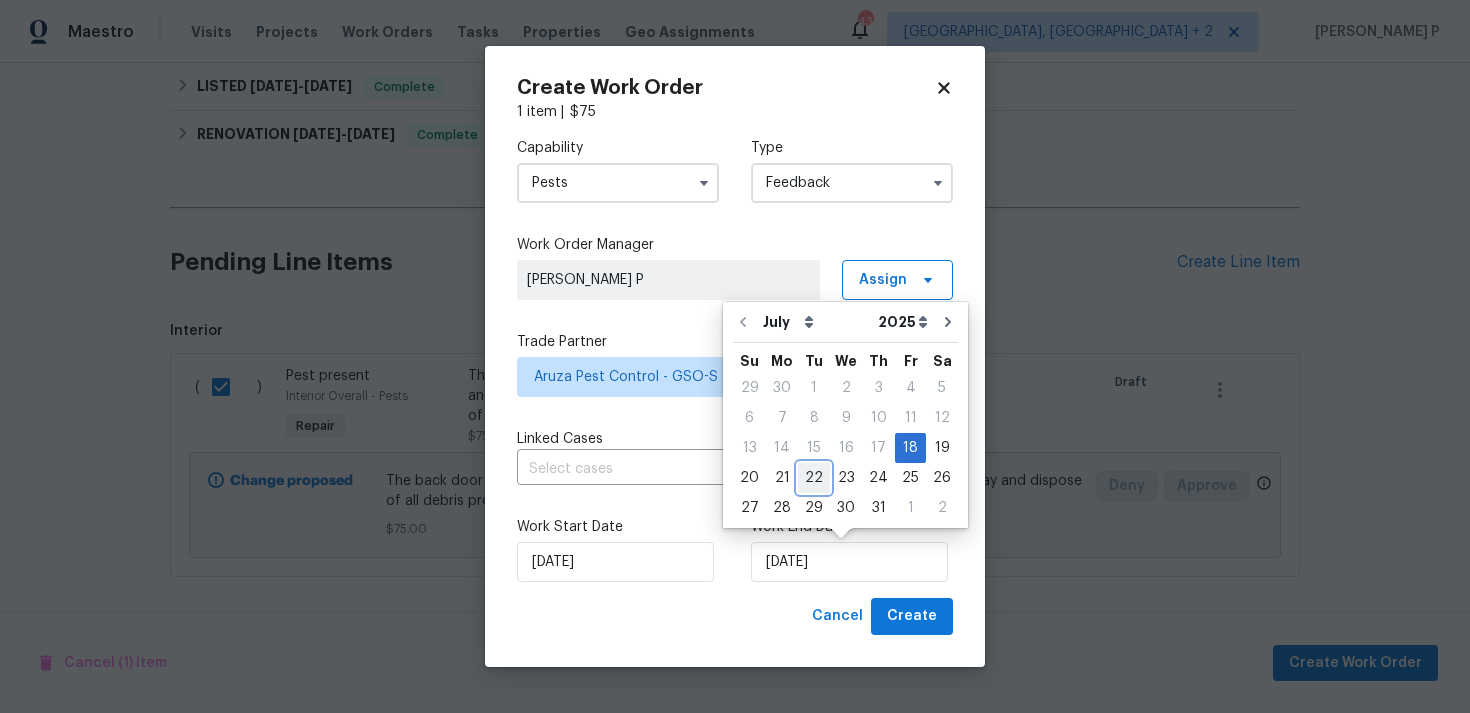 click on "22" at bounding box center [814, 478] 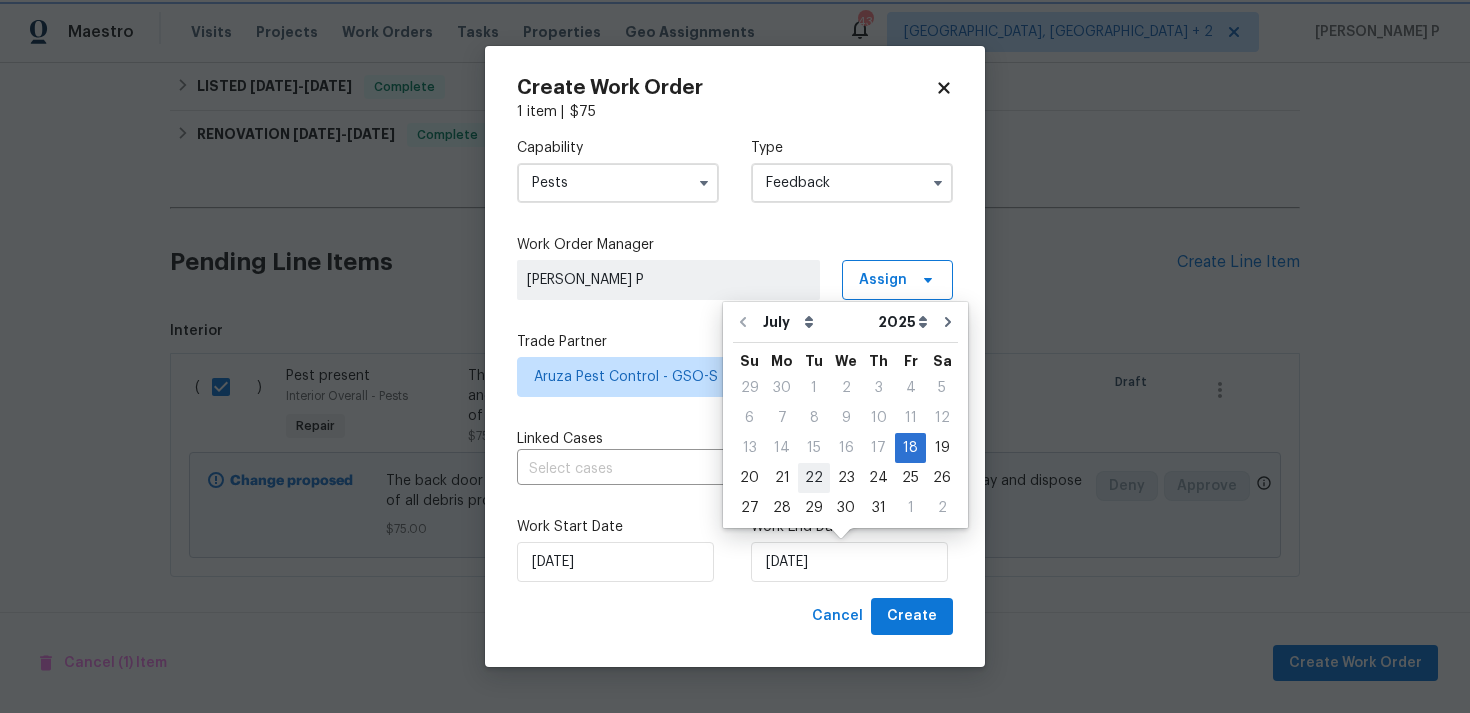 type on "22/07/2025" 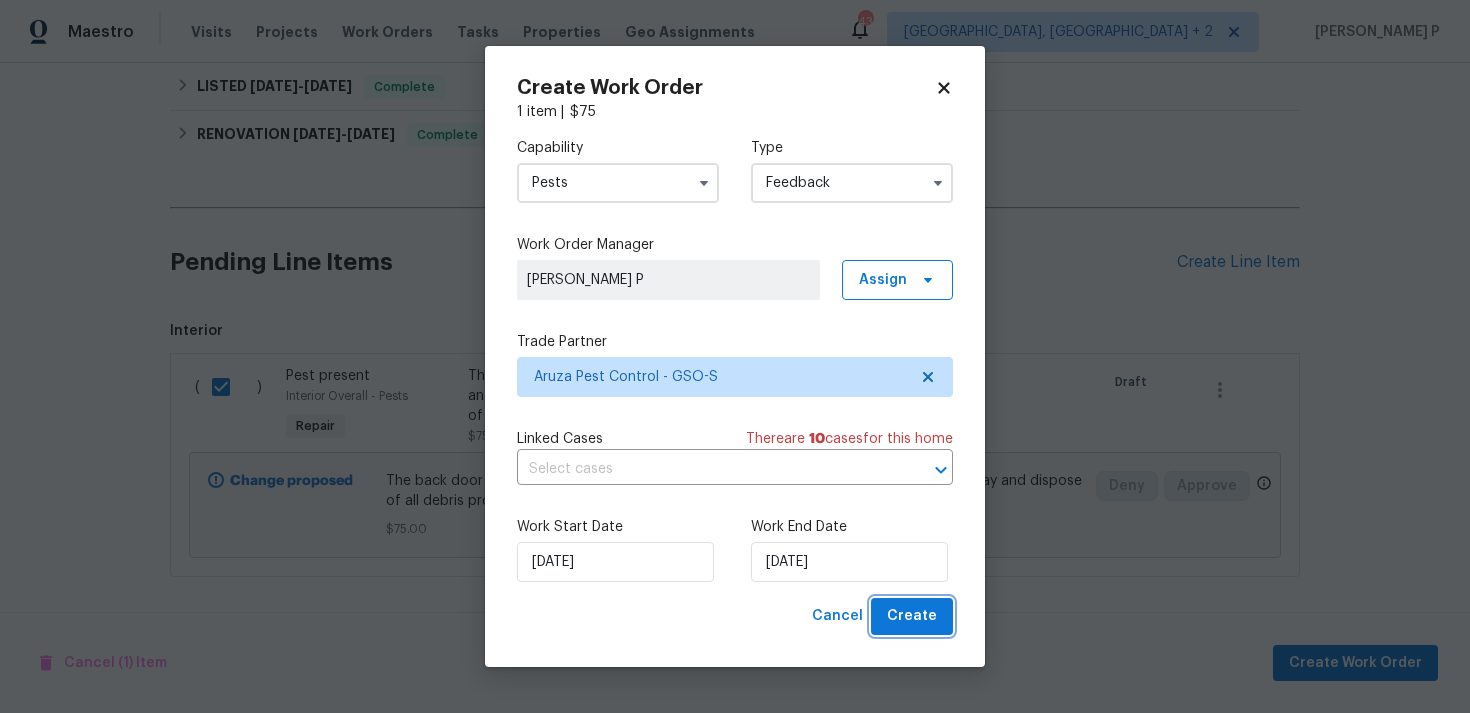 click on "Create" at bounding box center [912, 616] 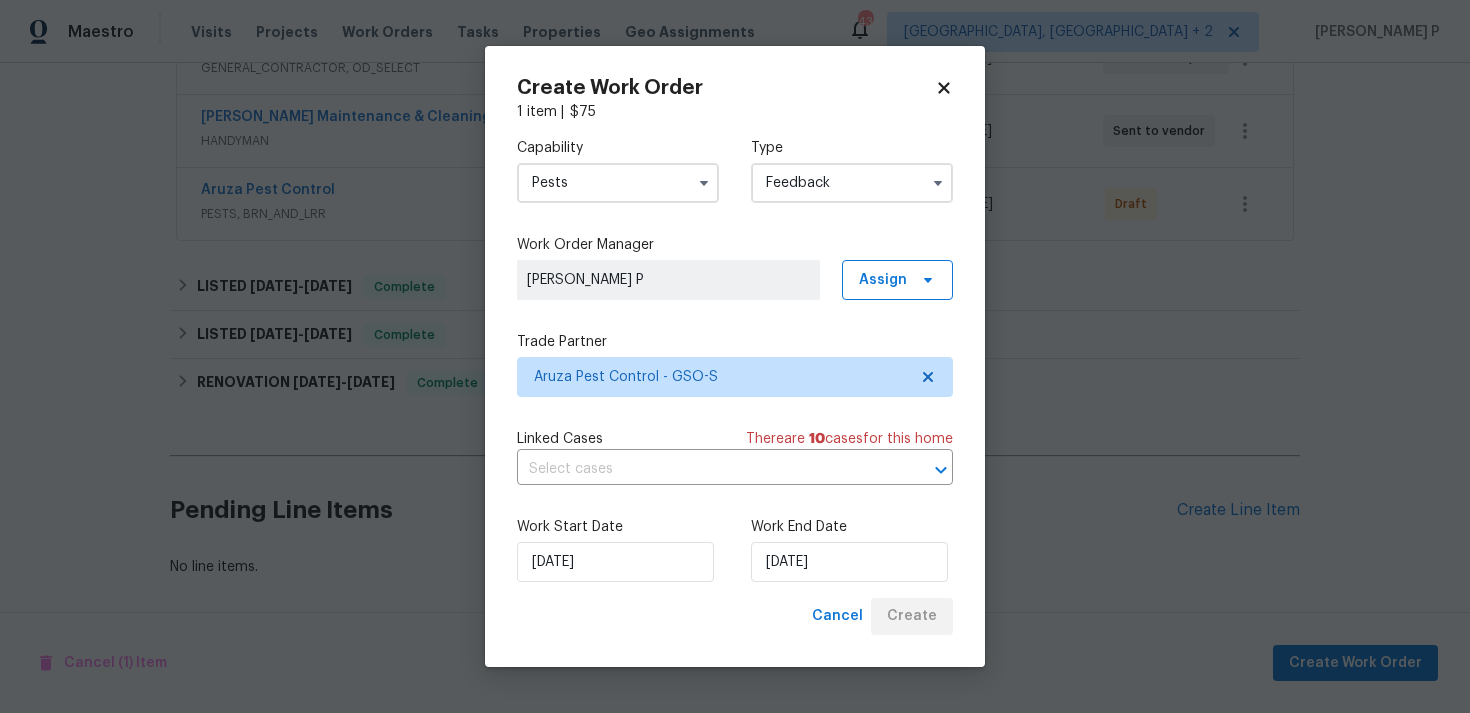 scroll, scrollTop: 425, scrollLeft: 0, axis: vertical 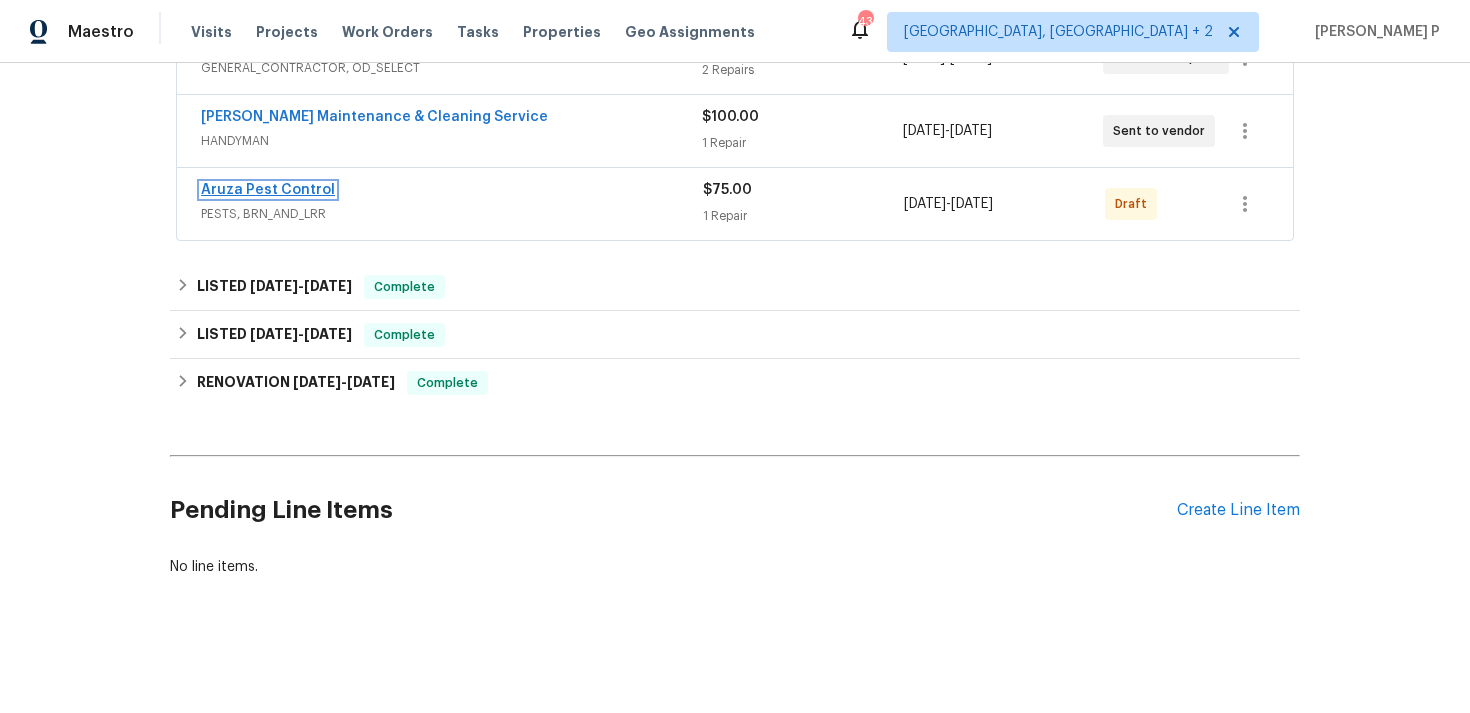 click on "Aruza Pest Control" at bounding box center (268, 190) 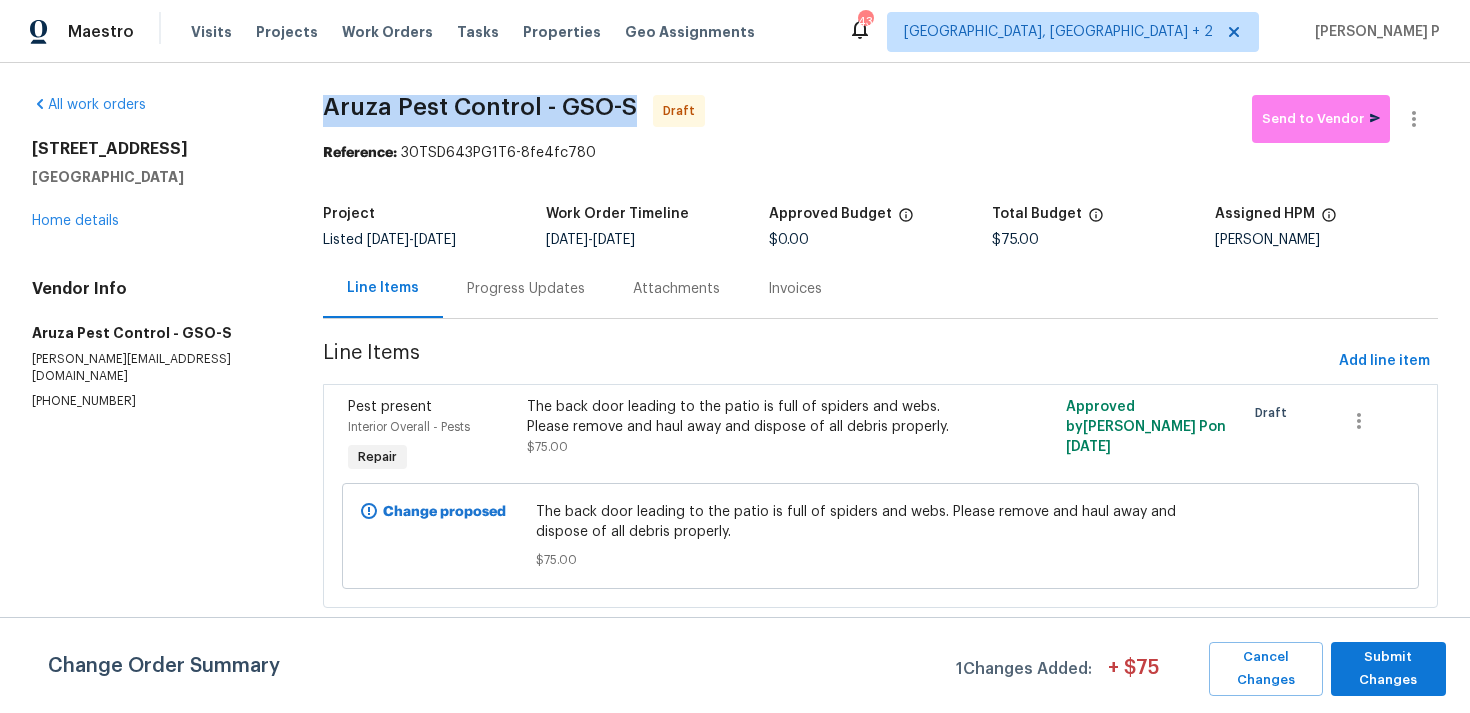 drag, startPoint x: 331, startPoint y: 109, endPoint x: 639, endPoint y: 110, distance: 308.00162 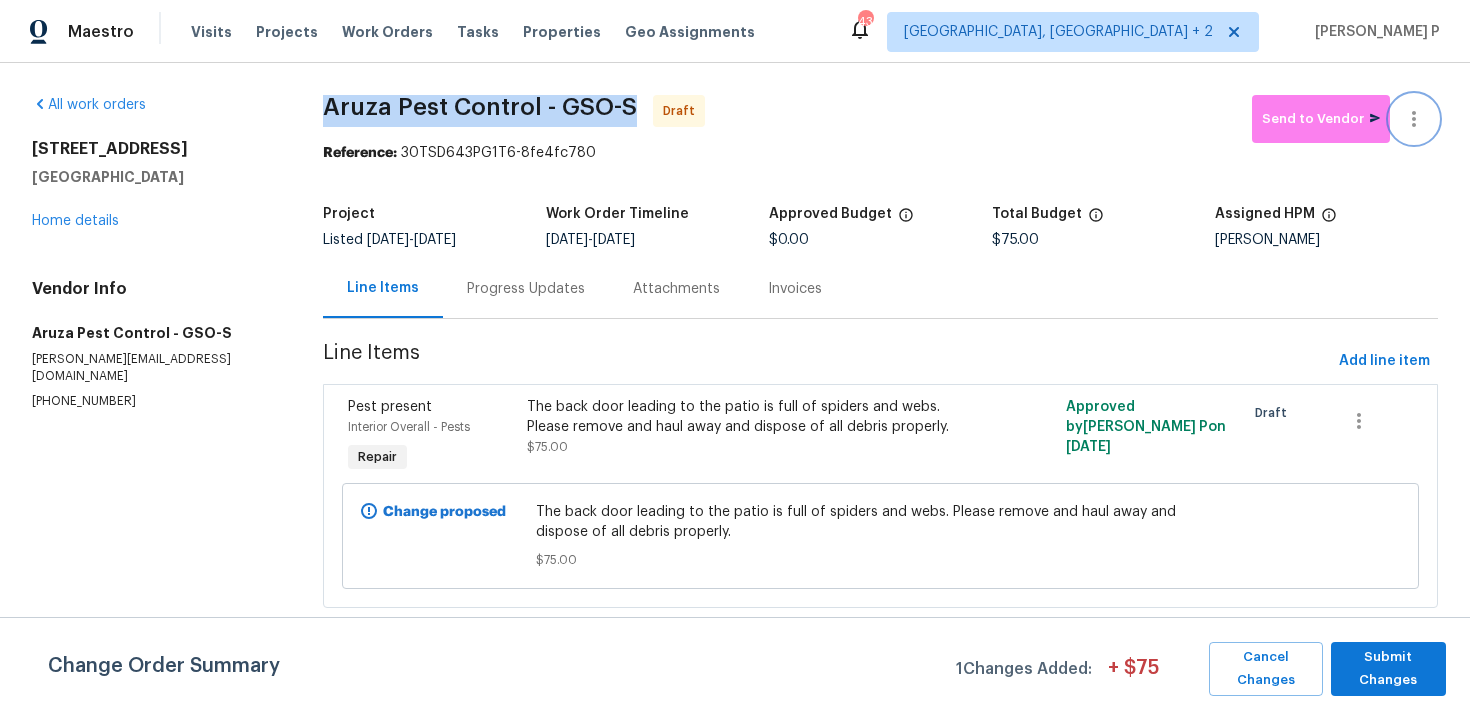 click 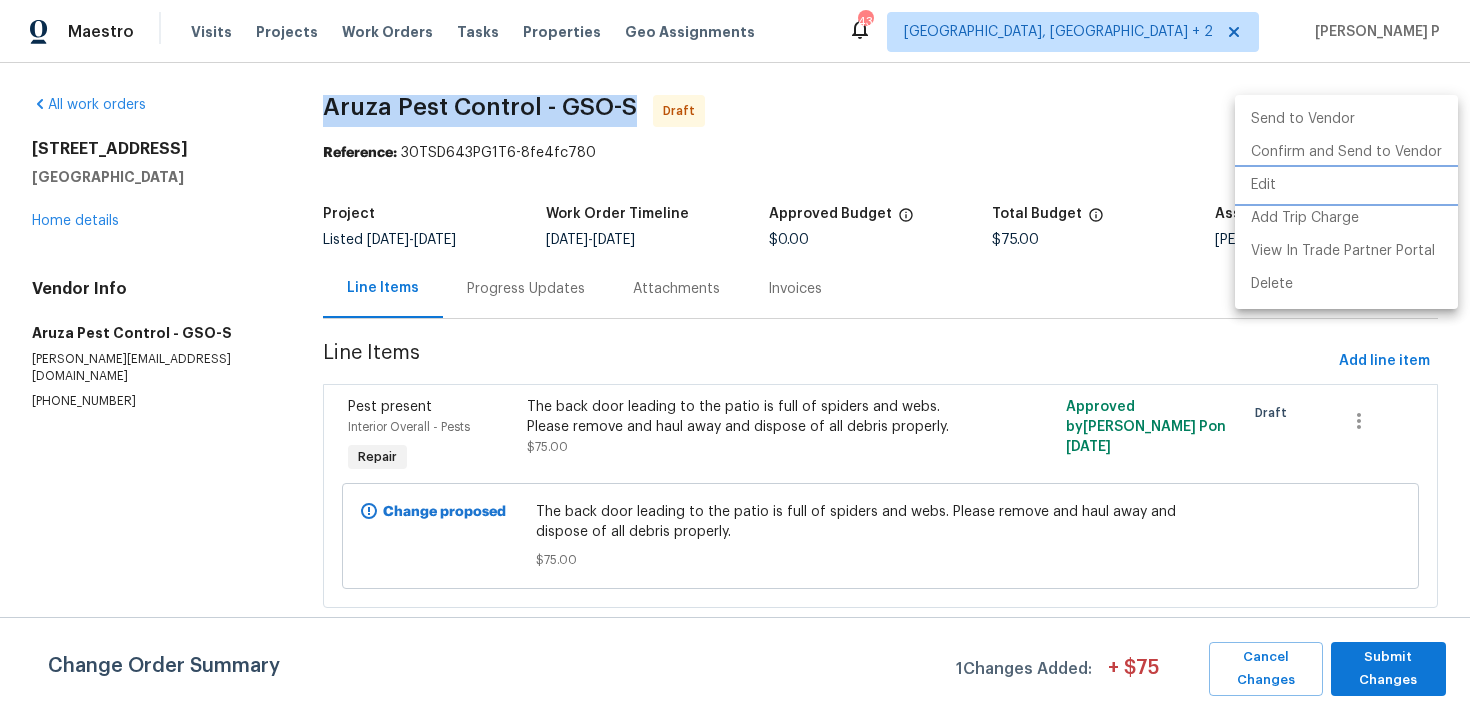click on "Edit" at bounding box center (1346, 185) 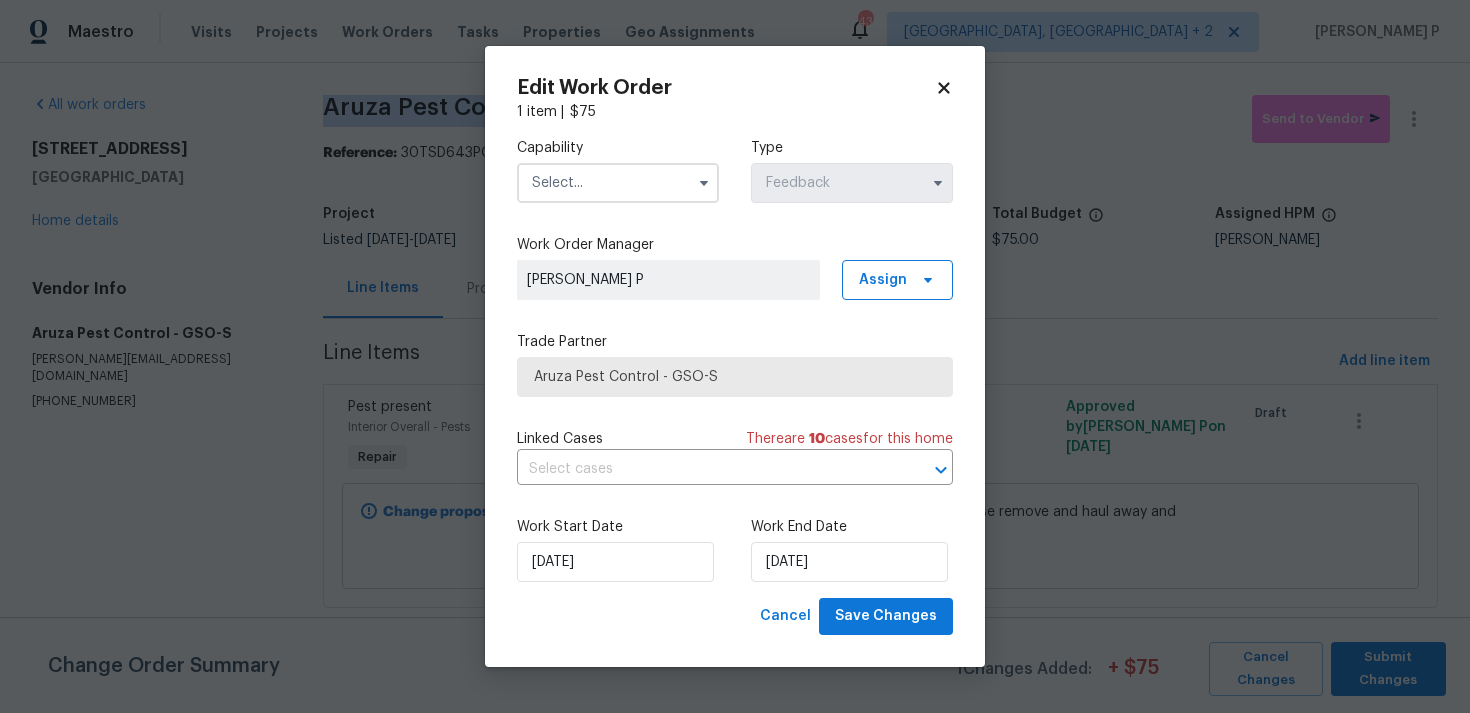 click at bounding box center [618, 183] 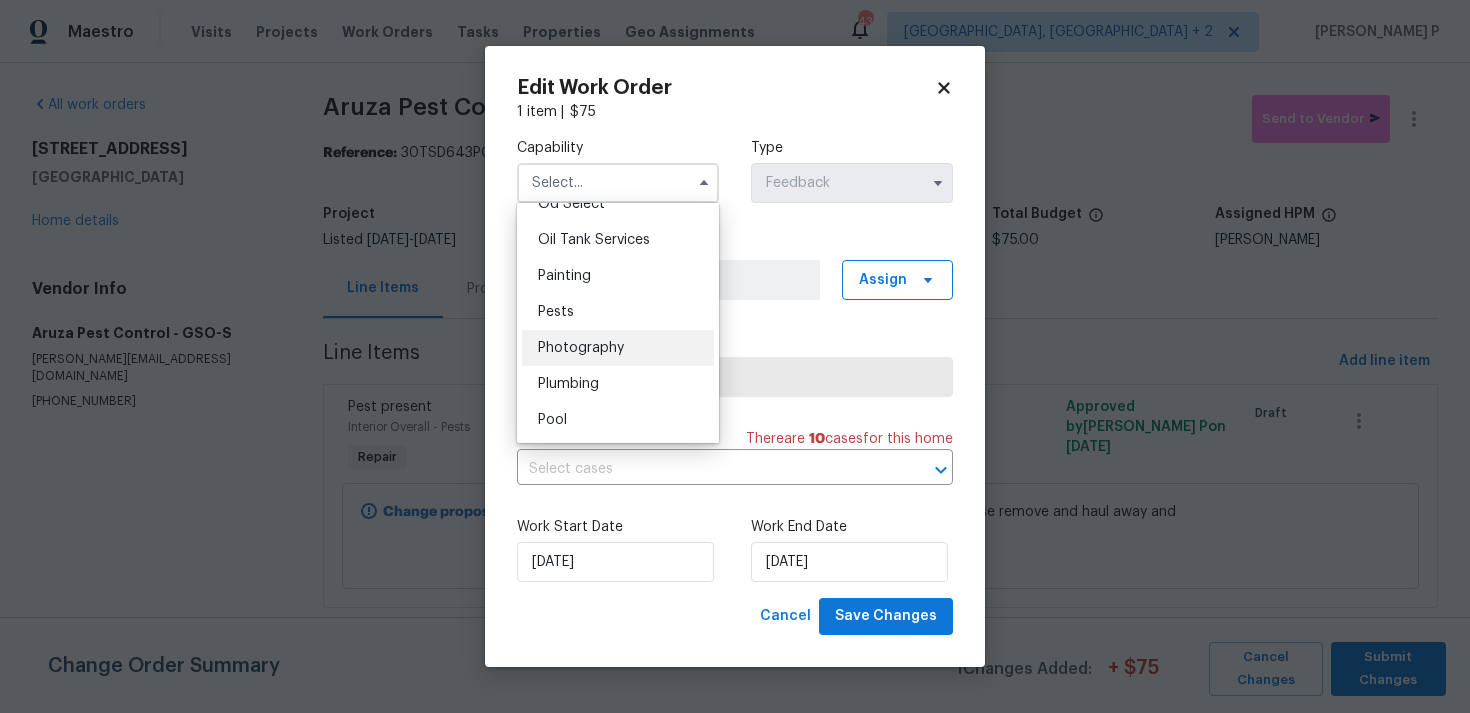 scroll, scrollTop: 1619, scrollLeft: 0, axis: vertical 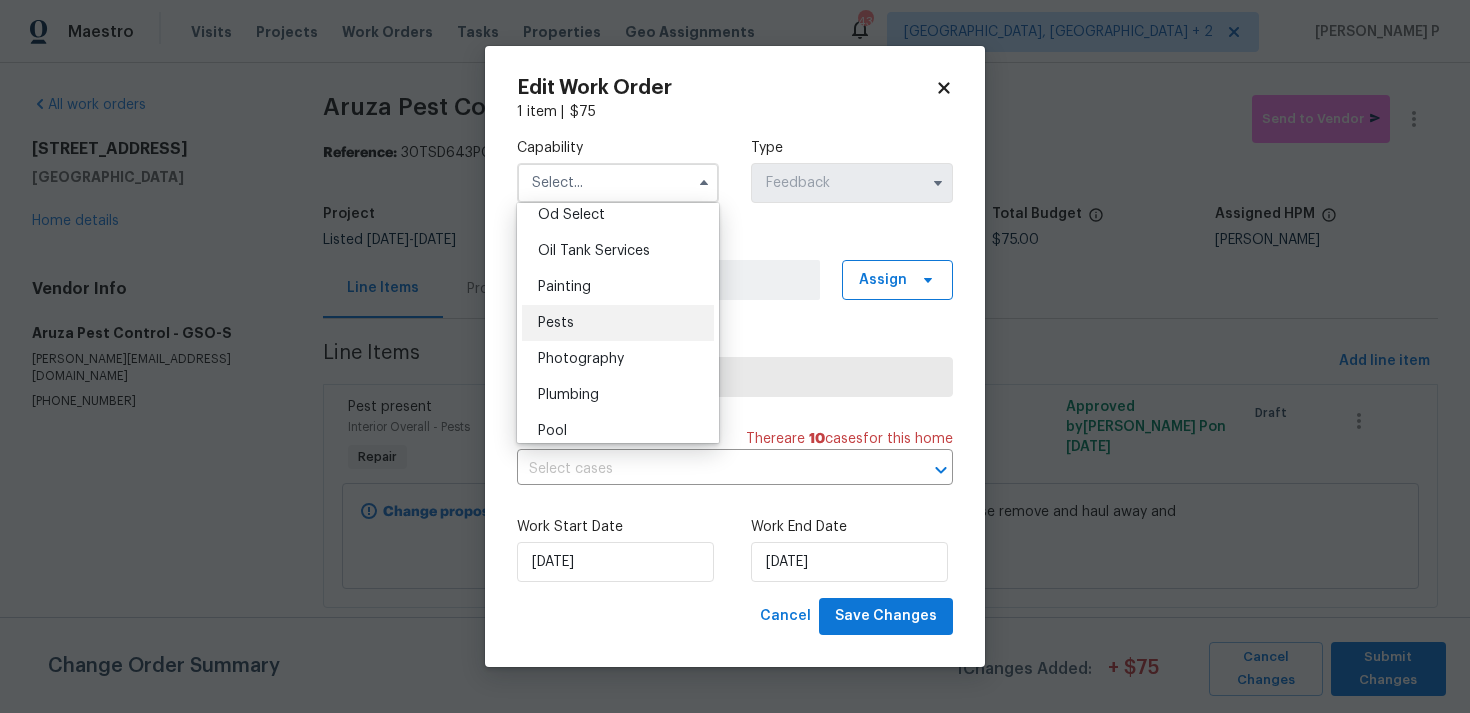 click on "Pests" at bounding box center [618, 323] 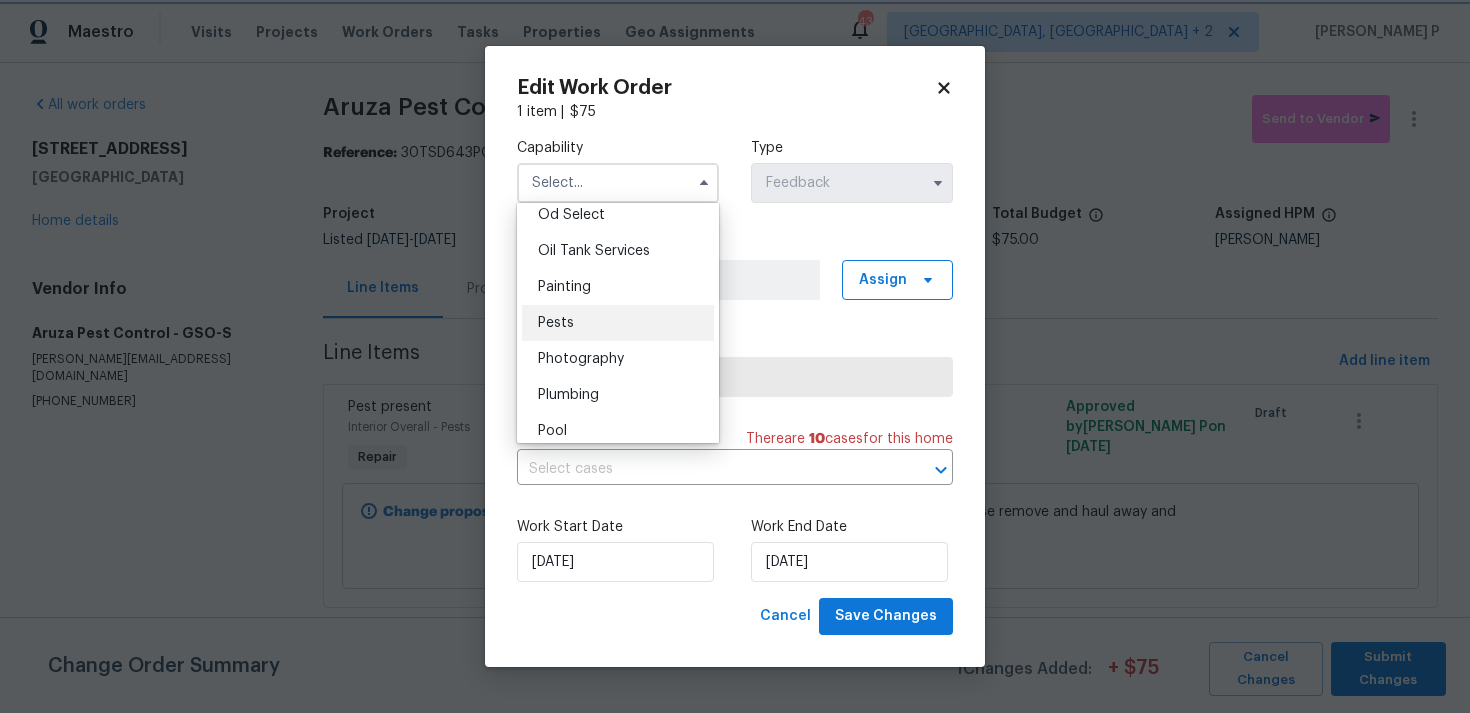 type on "Pests" 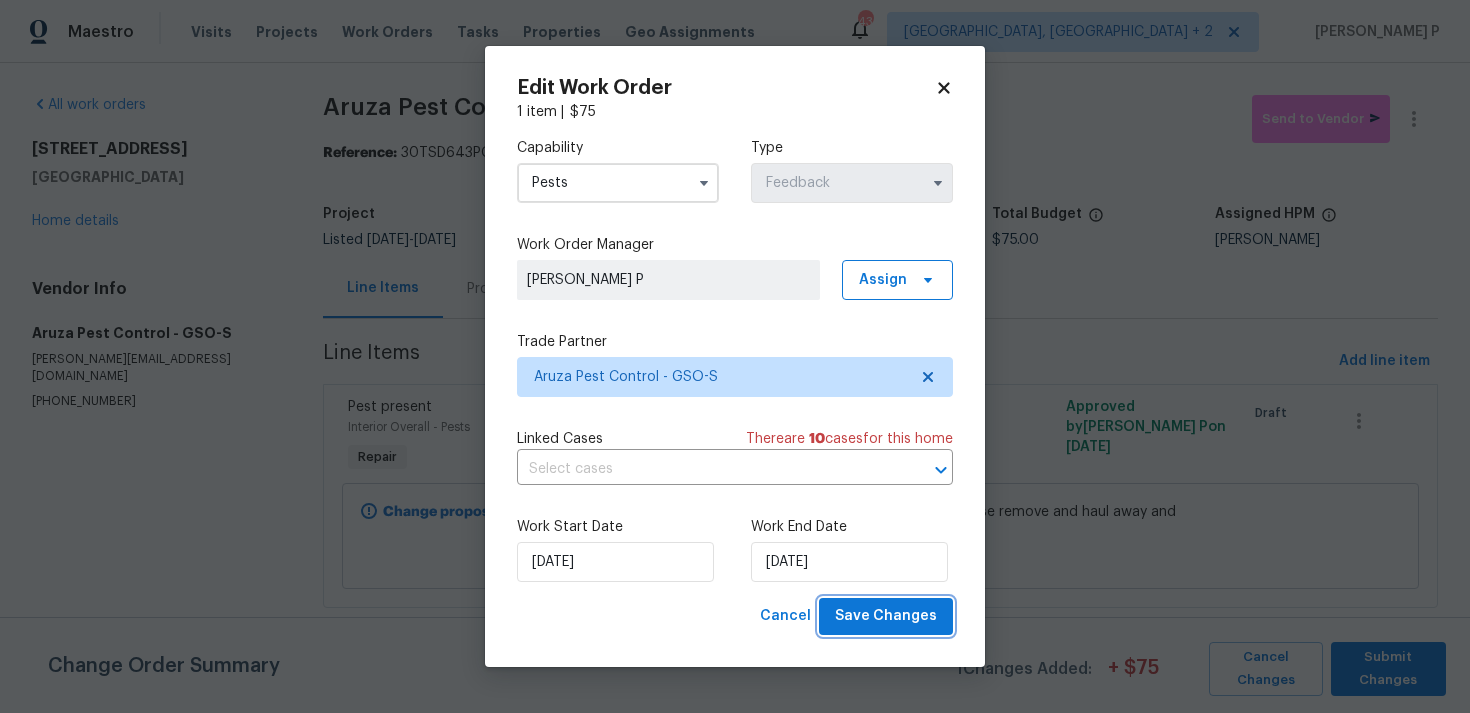 click on "Save Changes" at bounding box center (886, 616) 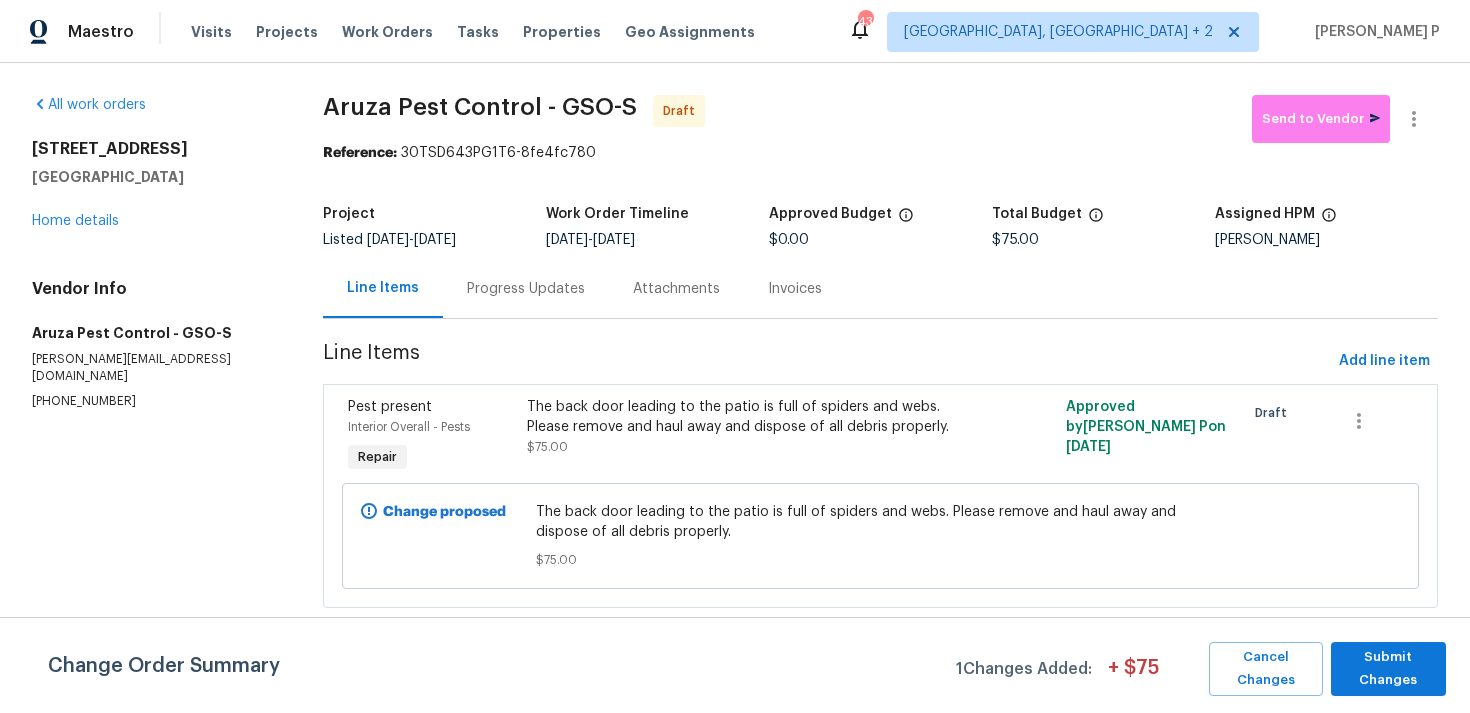 click on "Progress Updates" at bounding box center (526, 288) 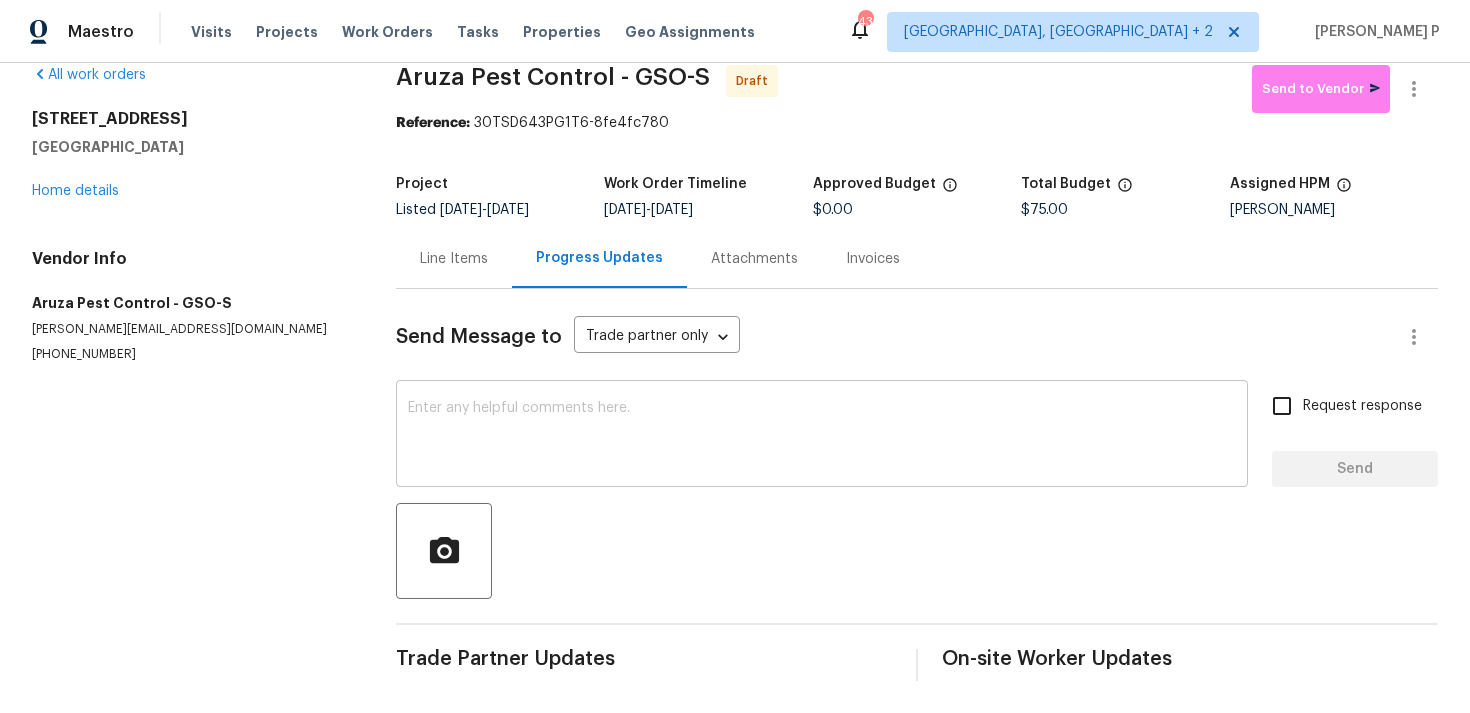 scroll, scrollTop: 30, scrollLeft: 0, axis: vertical 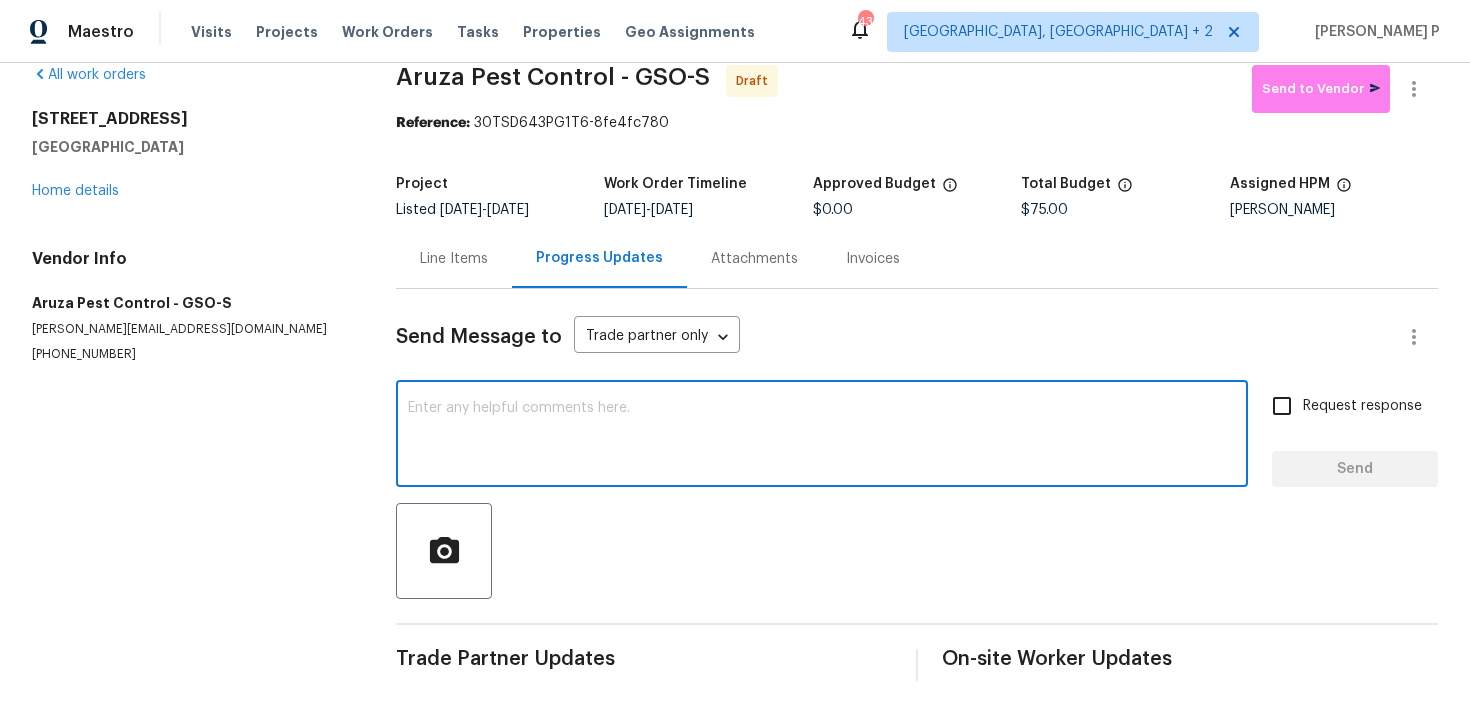 paste on "Hi, this is Ramyasri with Opendoor. I’m confirming you received the WO for the property at (Address). Please review and accept the WO within 24 hours and provide a schedule date. Please disregard the contact information for the HPM included in the WO. Our Centralised LWO Team is responsible for Listed WOs." 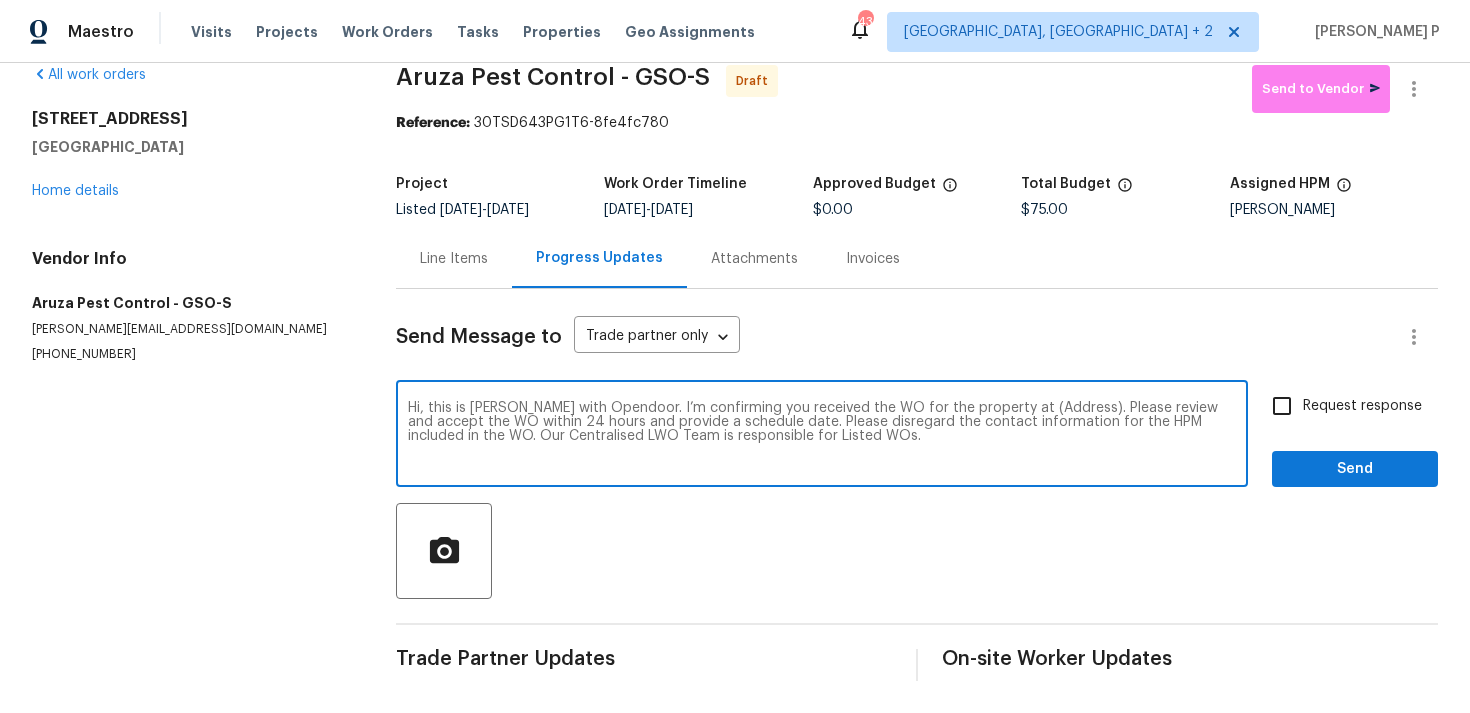 drag, startPoint x: 1003, startPoint y: 409, endPoint x: 1066, endPoint y: 405, distance: 63.126858 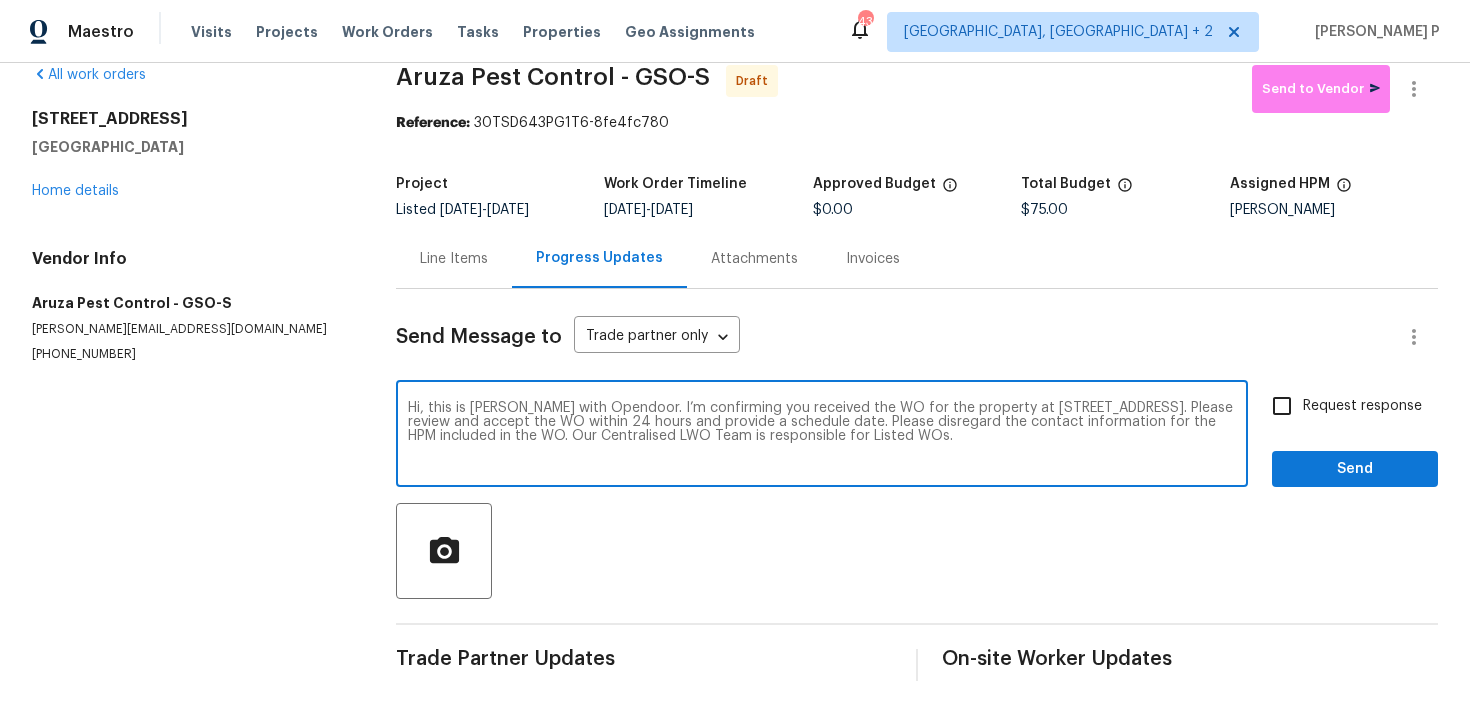 type on "Hi, this is Ramyasri with Opendoor. I’m confirming you received the WO for the property at 3720 Wayfarer Dr, Greensboro, NC 27410. Please review and accept the WO within 24 hours and provide a schedule date. Please disregard the contact information for the HPM included in the WO. Our Centralised LWO Team is responsible for Listed WOs." 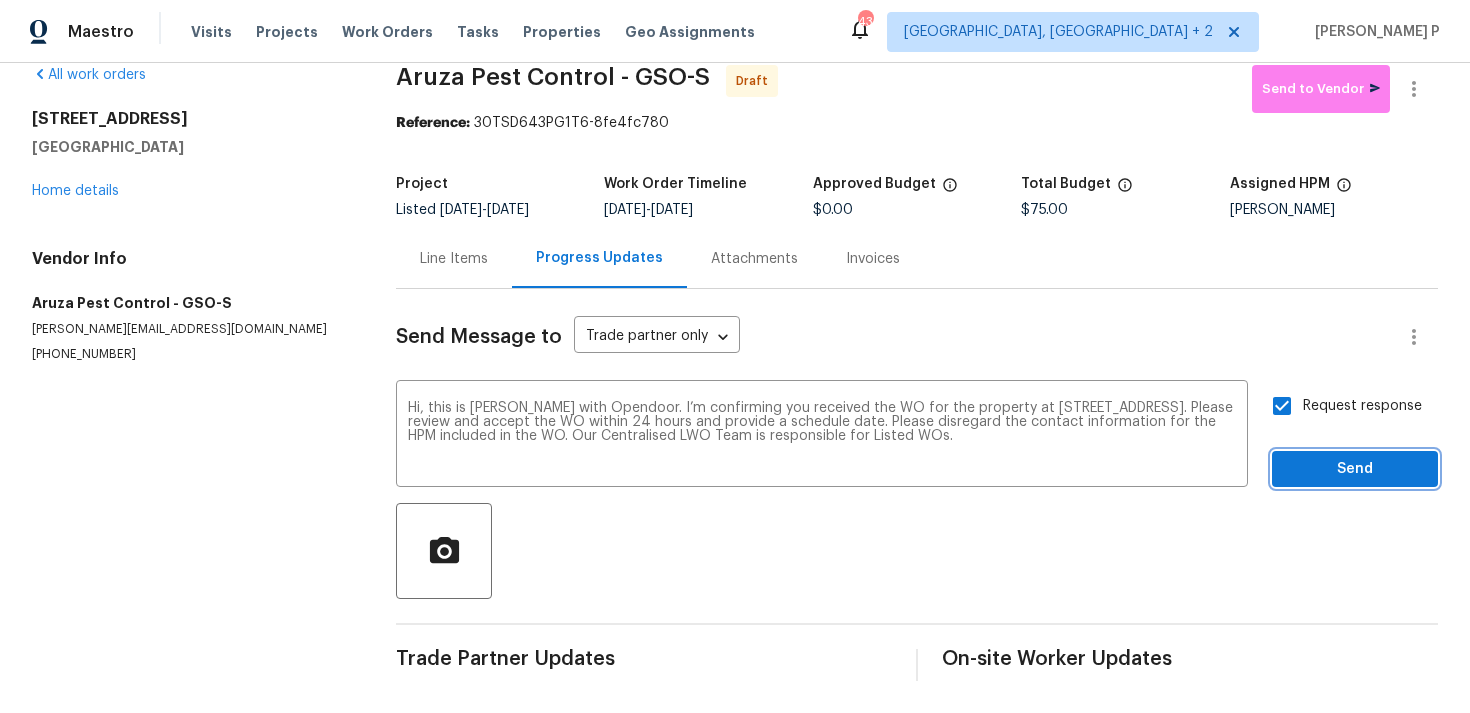 click on "Send" at bounding box center [1355, 469] 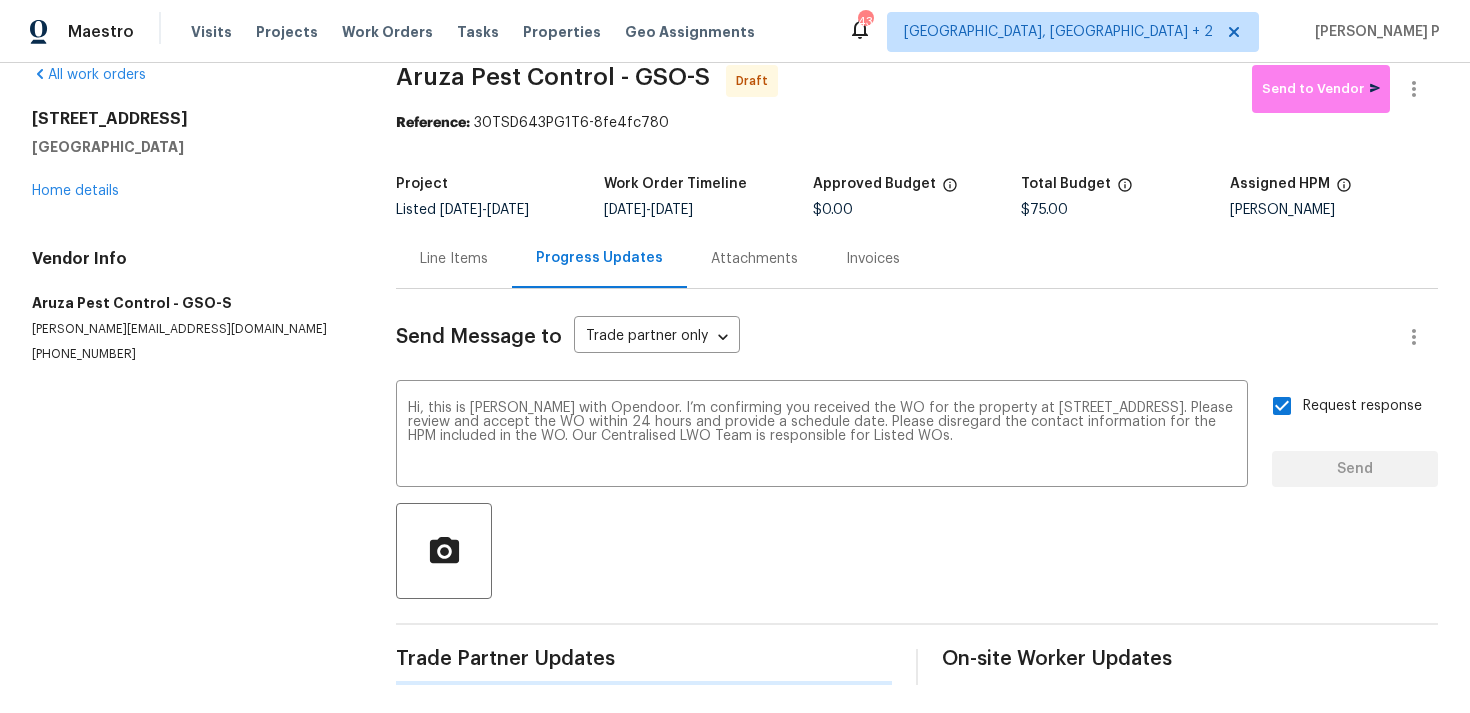 type 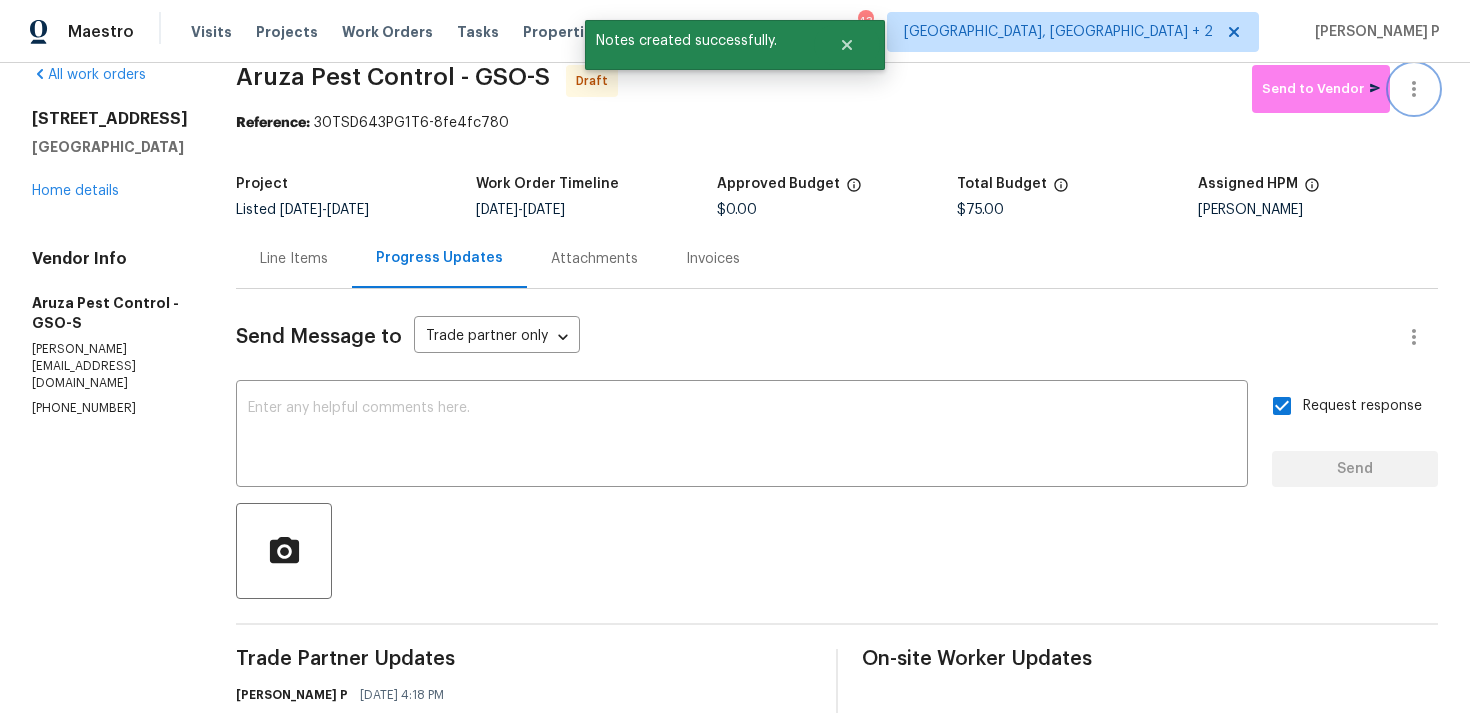 click at bounding box center [1414, 89] 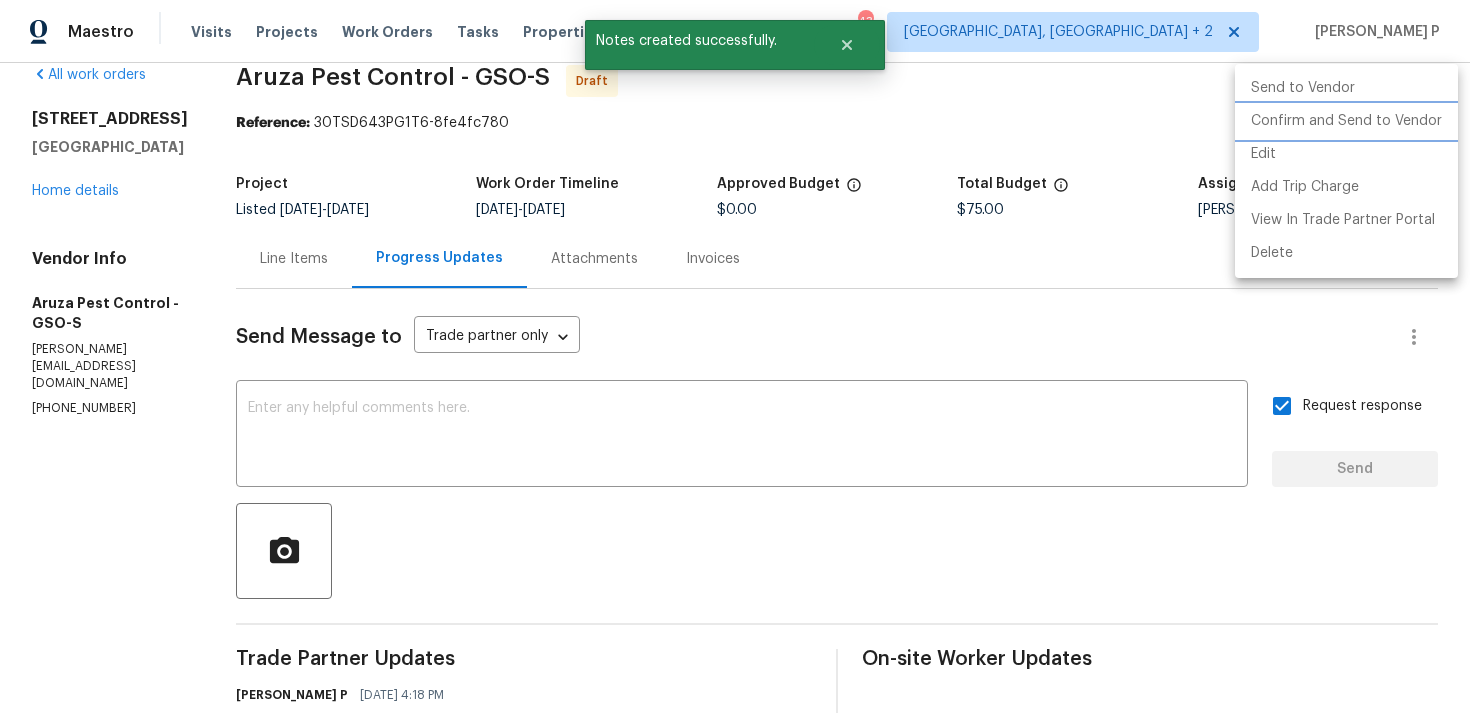 click on "Confirm and Send to Vendor" at bounding box center [1346, 121] 